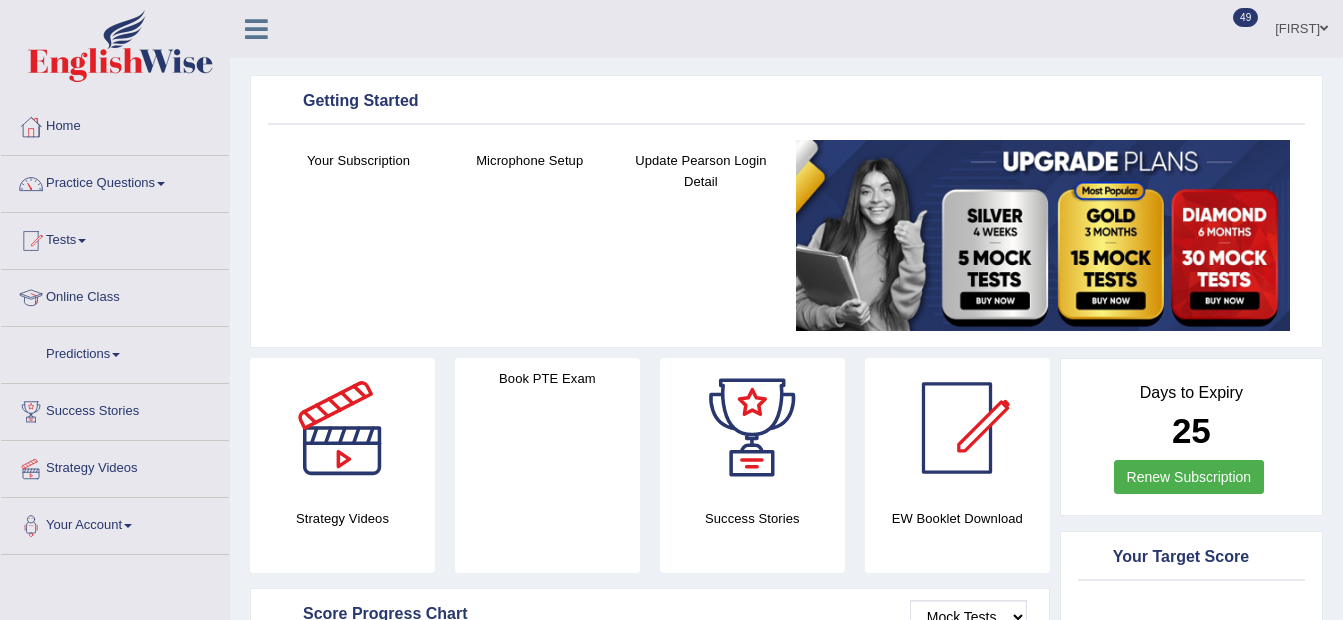 scroll, scrollTop: 0, scrollLeft: 0, axis: both 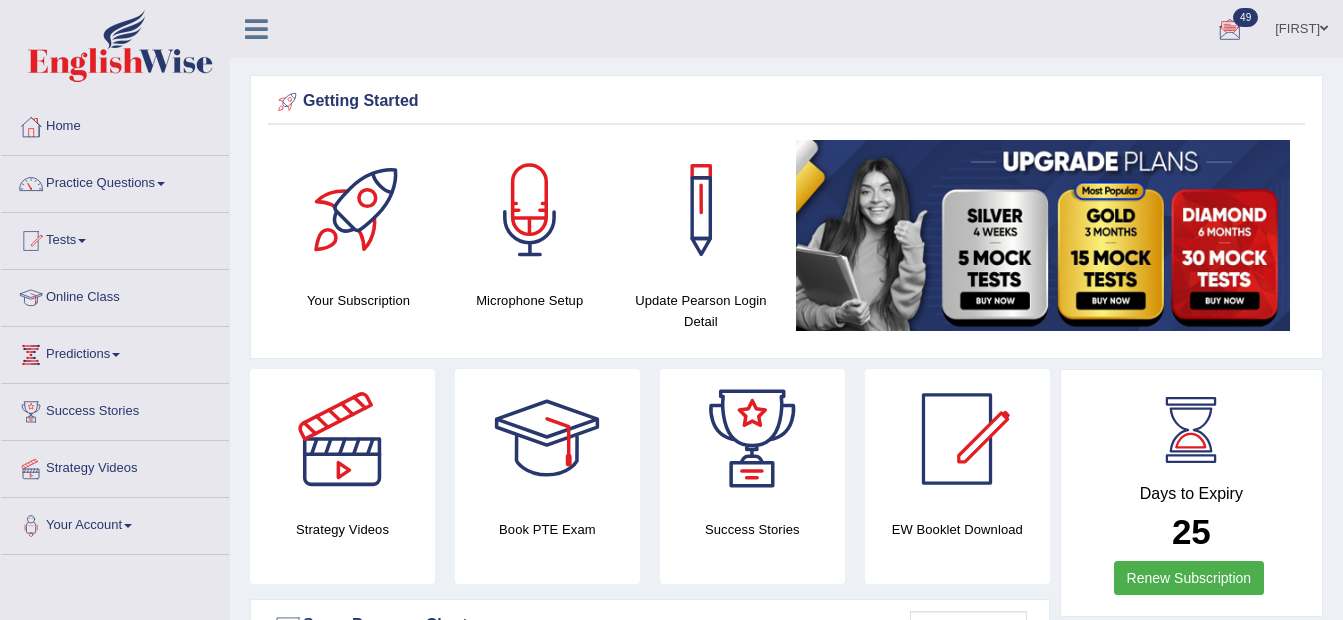 click on "[FIRST]" at bounding box center [1301, 26] 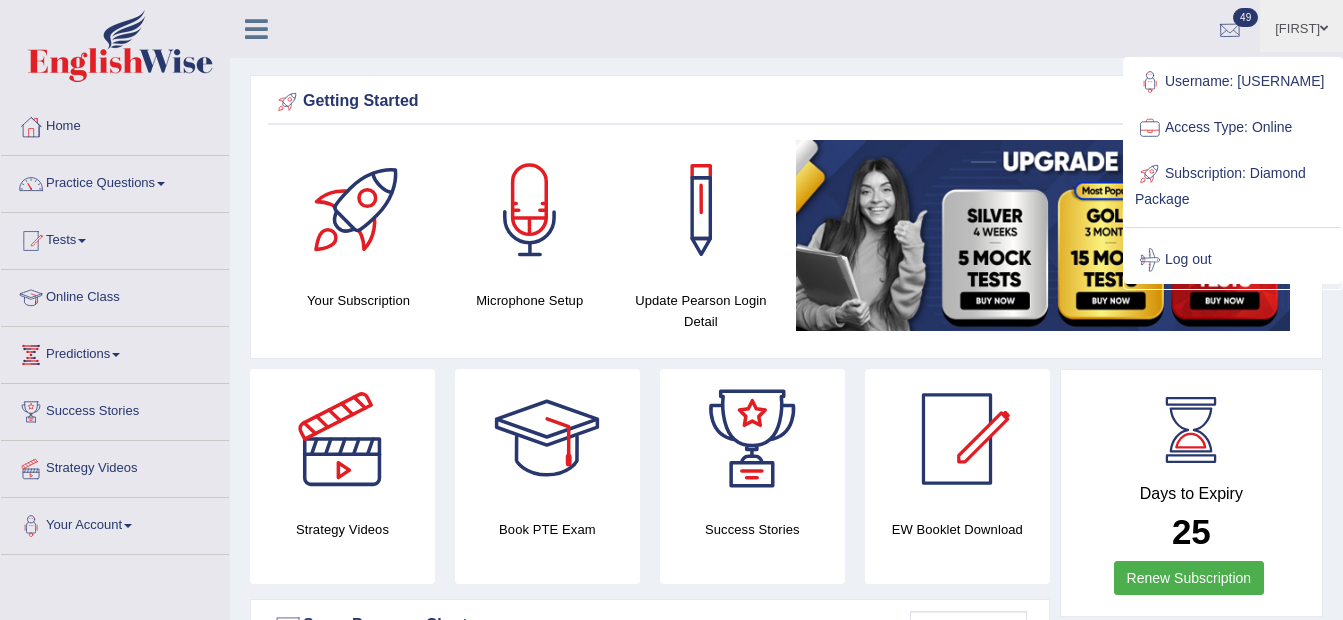 click at bounding box center [1230, 30] 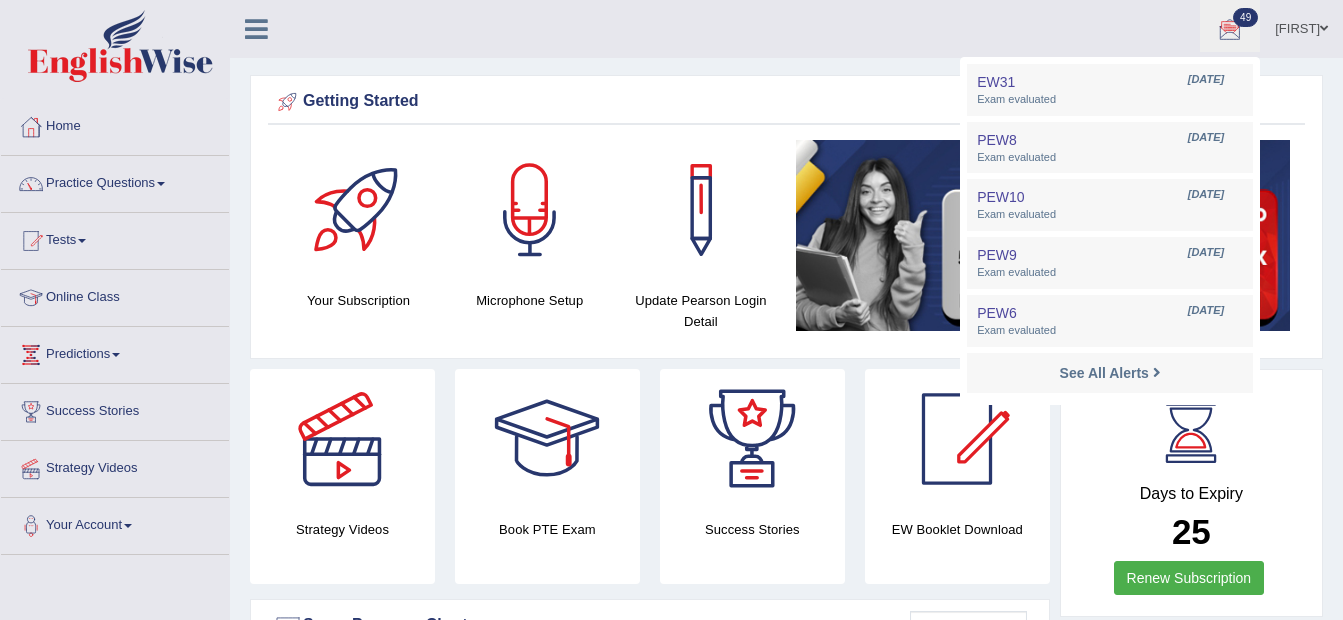 click on "Joya
Toggle navigation
Username: zchowdhury
Access Type: Online
Subscription: Diamond Package
Log out
49
EW31
Jun 20, 2025 PEW8 Jun 20, 2025 PEW10 PEW9" at bounding box center [953, 28] 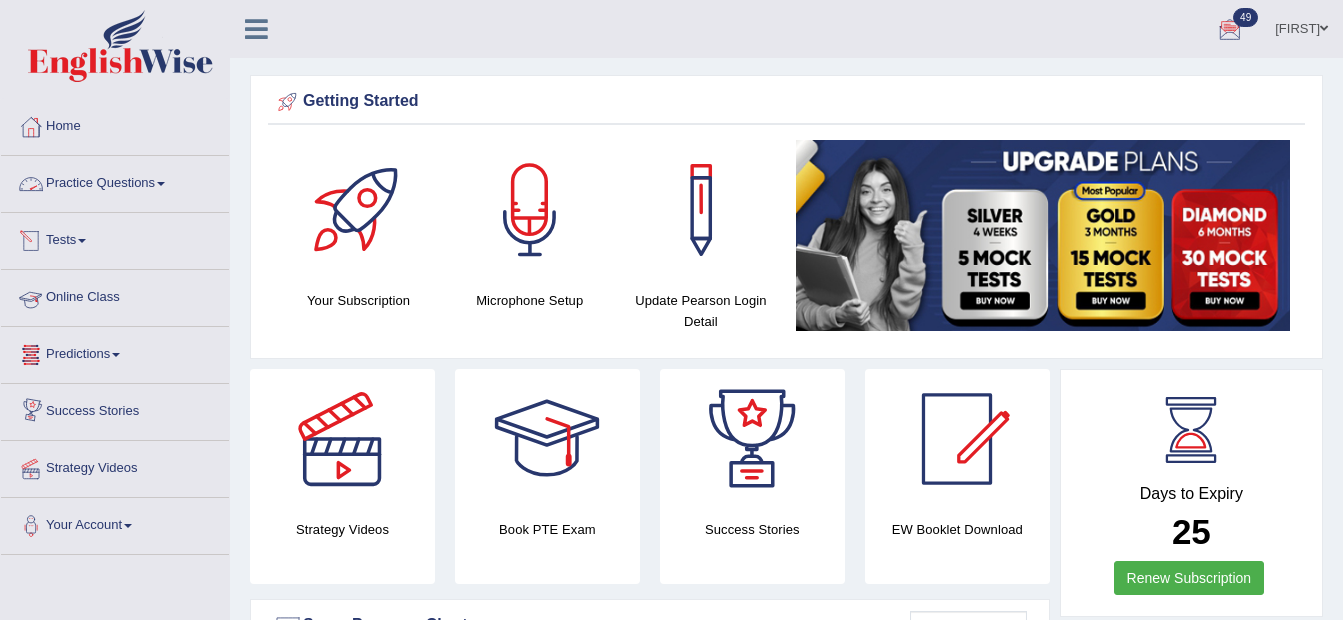 click on "Practice Questions" at bounding box center [115, 181] 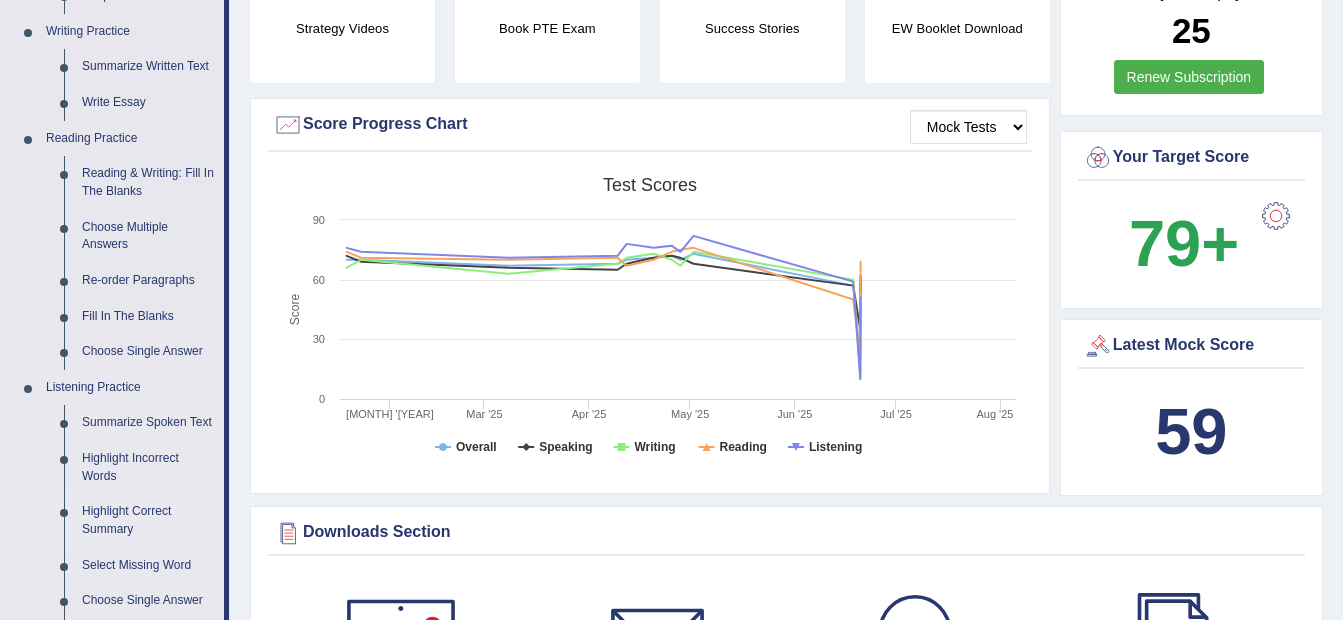 scroll, scrollTop: 500, scrollLeft: 0, axis: vertical 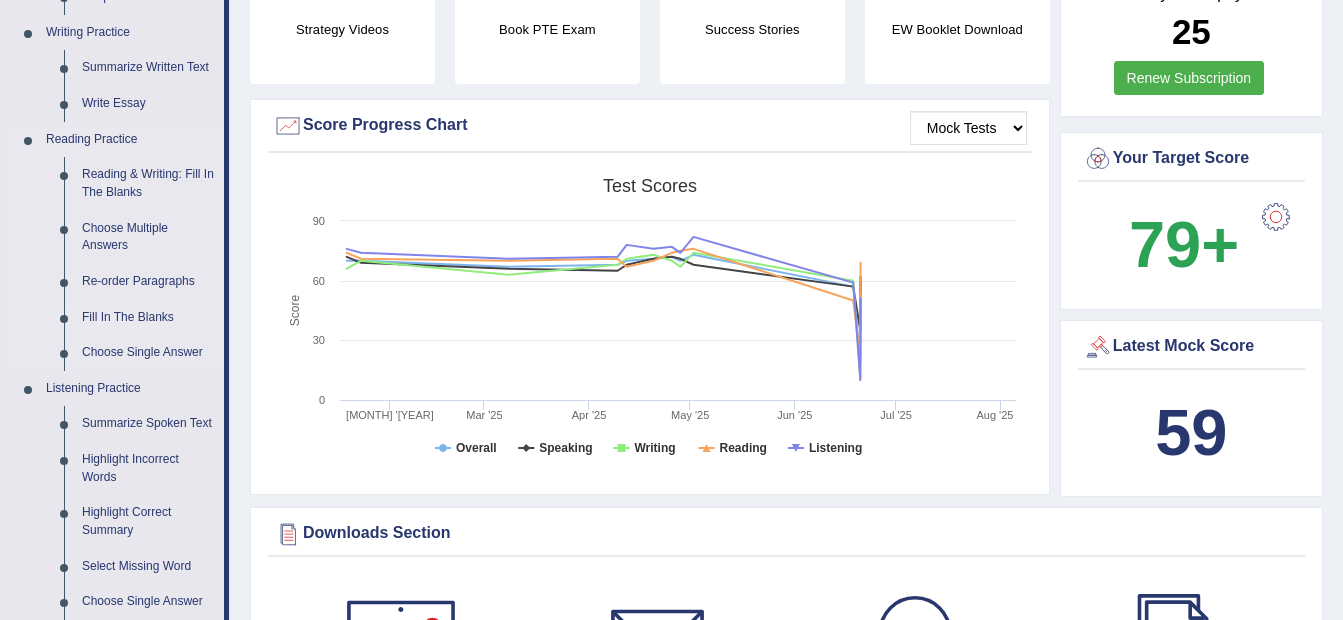 click on "Fill In The Blanks" at bounding box center [148, 318] 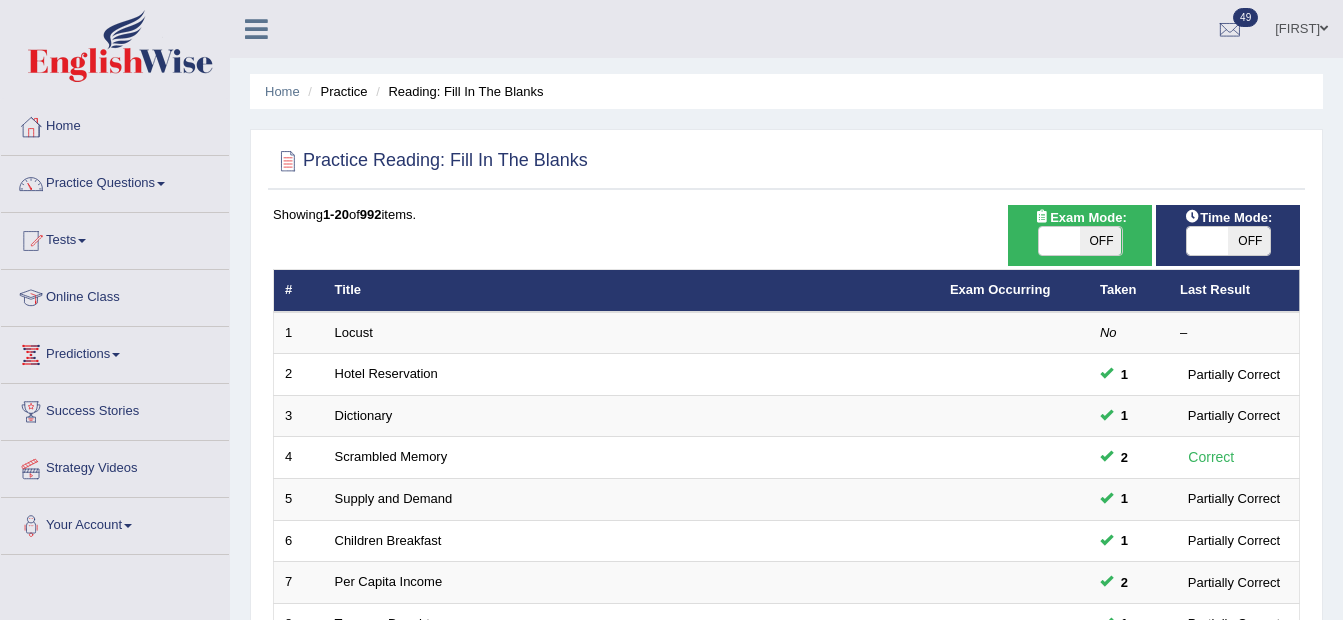 scroll, scrollTop: 200, scrollLeft: 0, axis: vertical 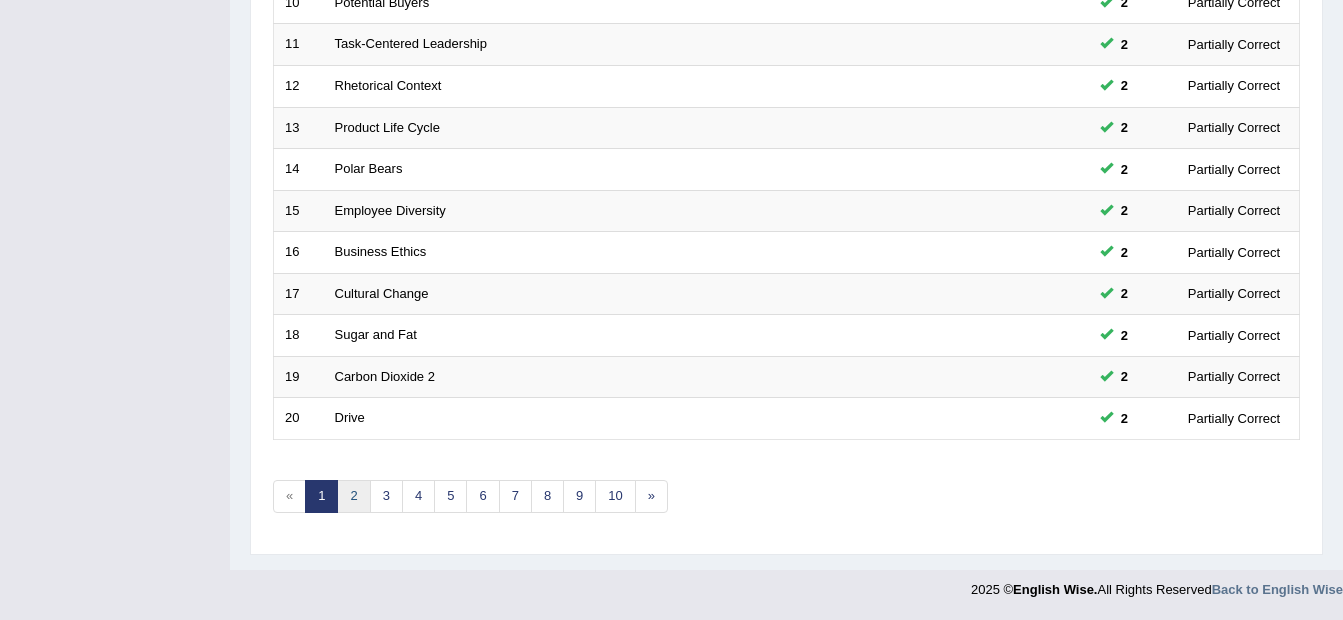 click on "2" at bounding box center (353, 496) 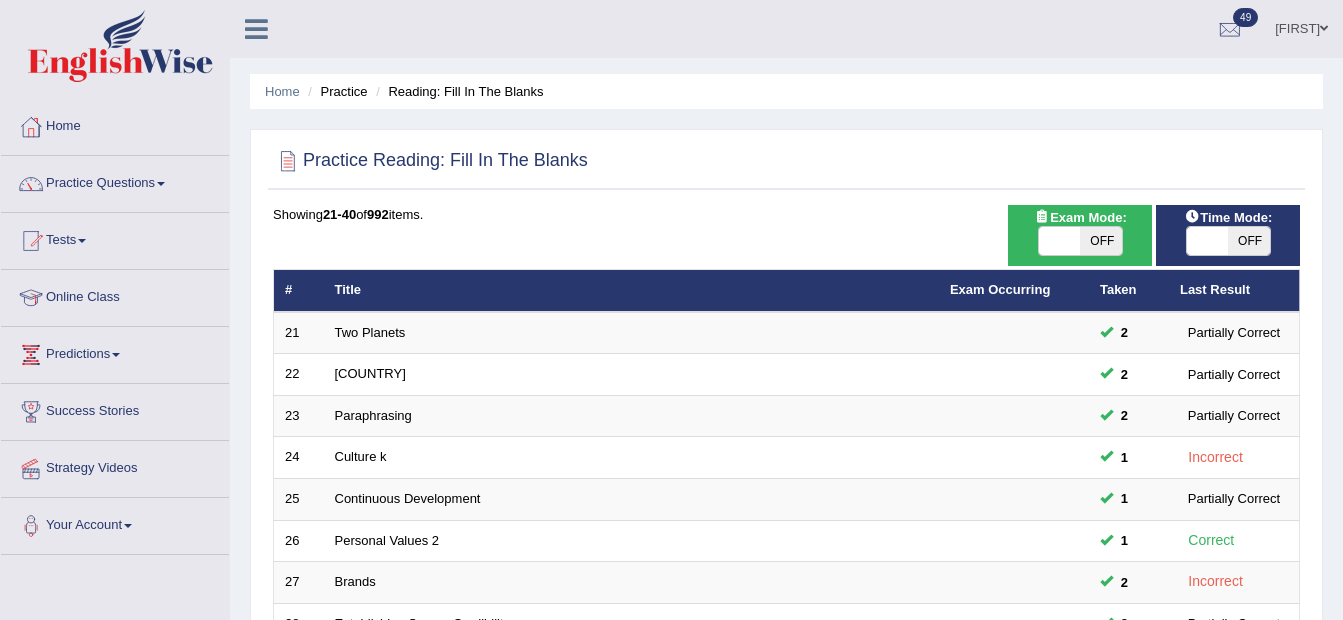 scroll, scrollTop: 65, scrollLeft: 0, axis: vertical 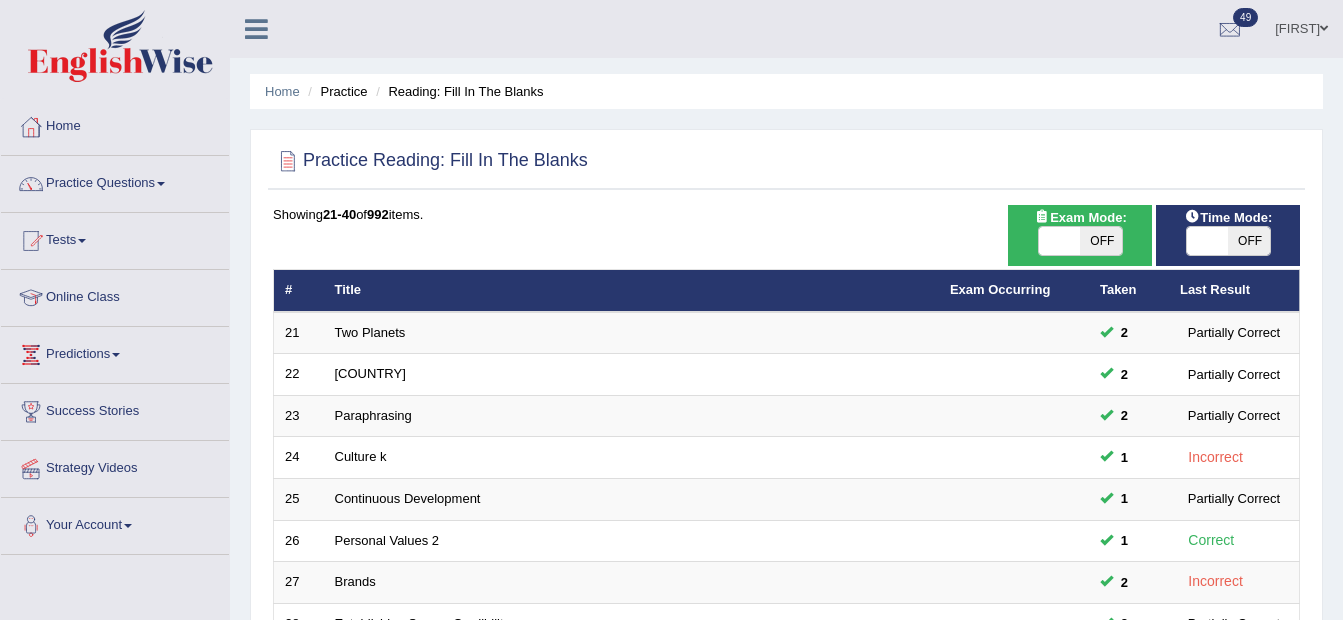 click on "OFF" at bounding box center [1101, 241] 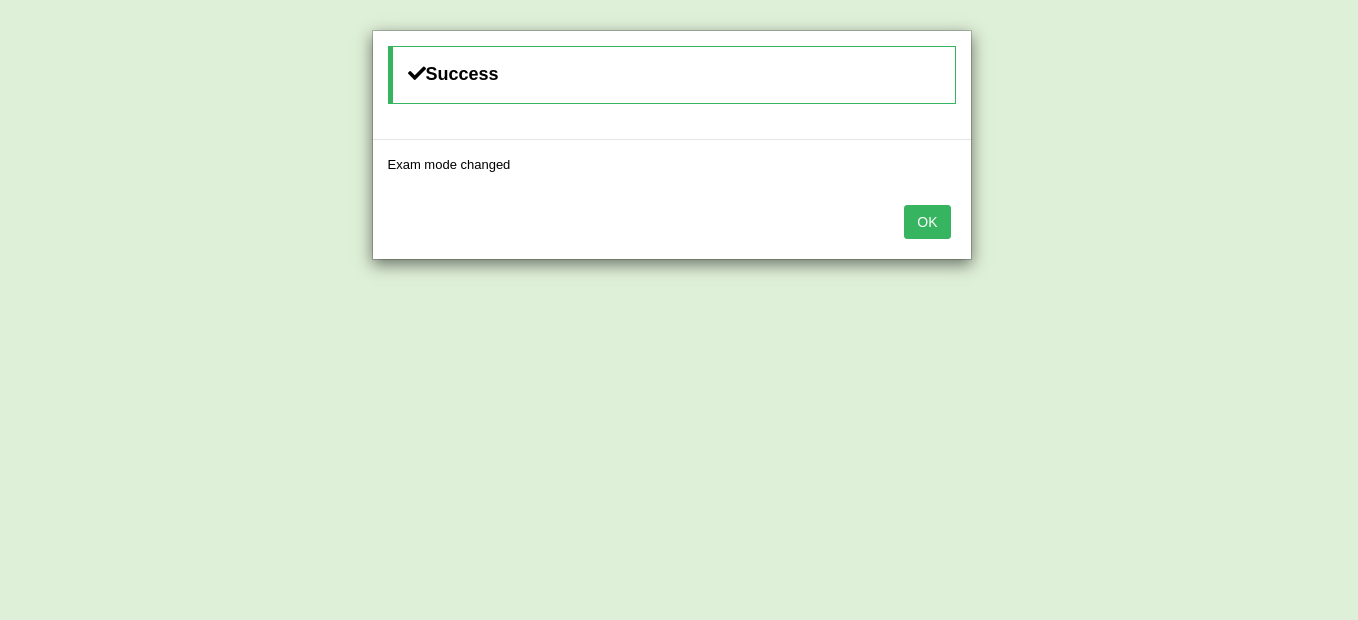 click on "OK" at bounding box center [927, 222] 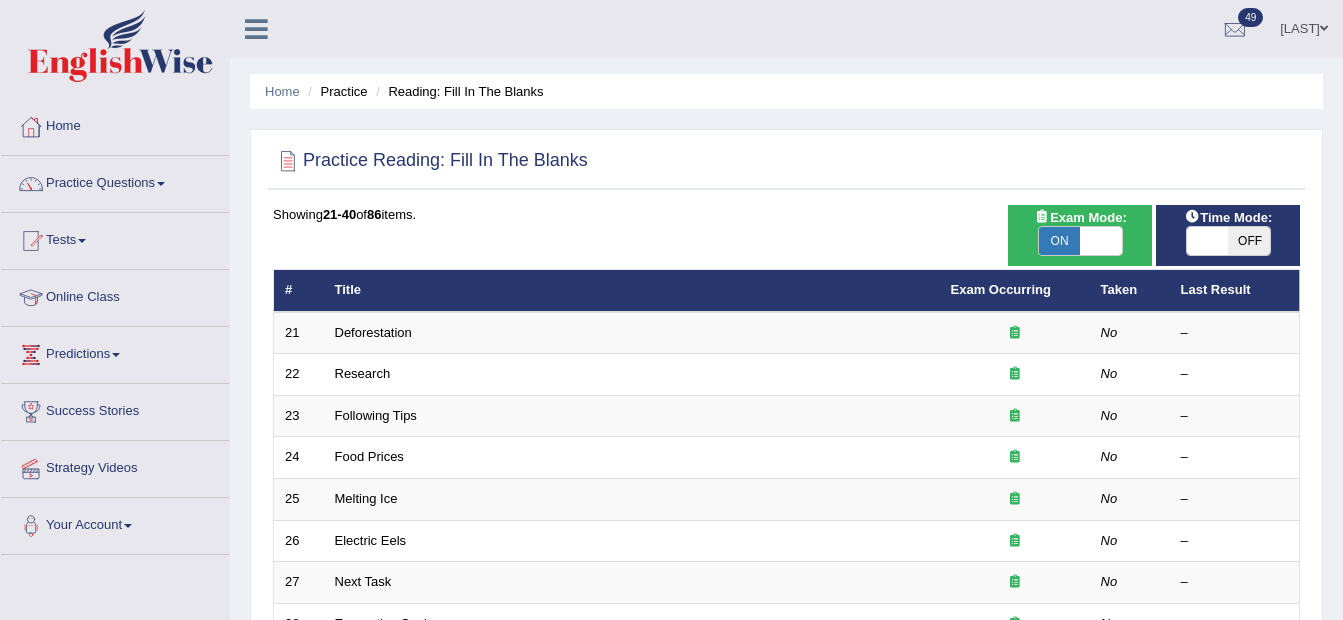 click on "OFF" at bounding box center [1249, 241] 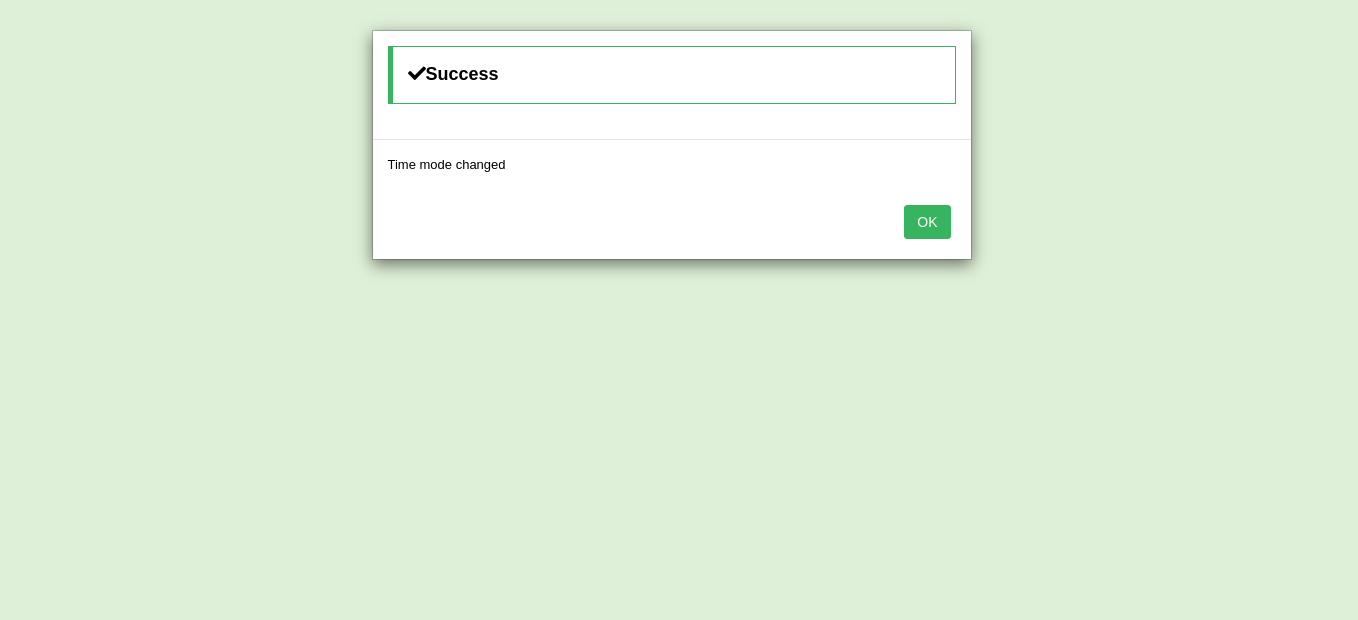 click on "OK" at bounding box center [927, 222] 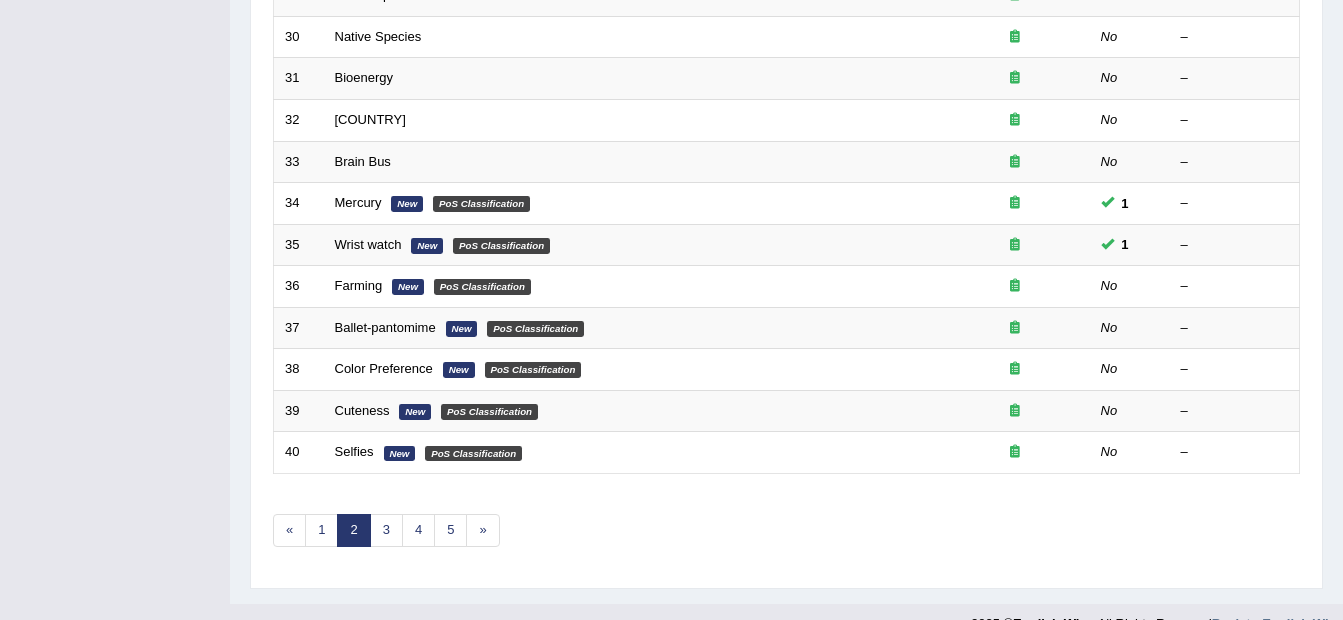 scroll, scrollTop: 704, scrollLeft: 0, axis: vertical 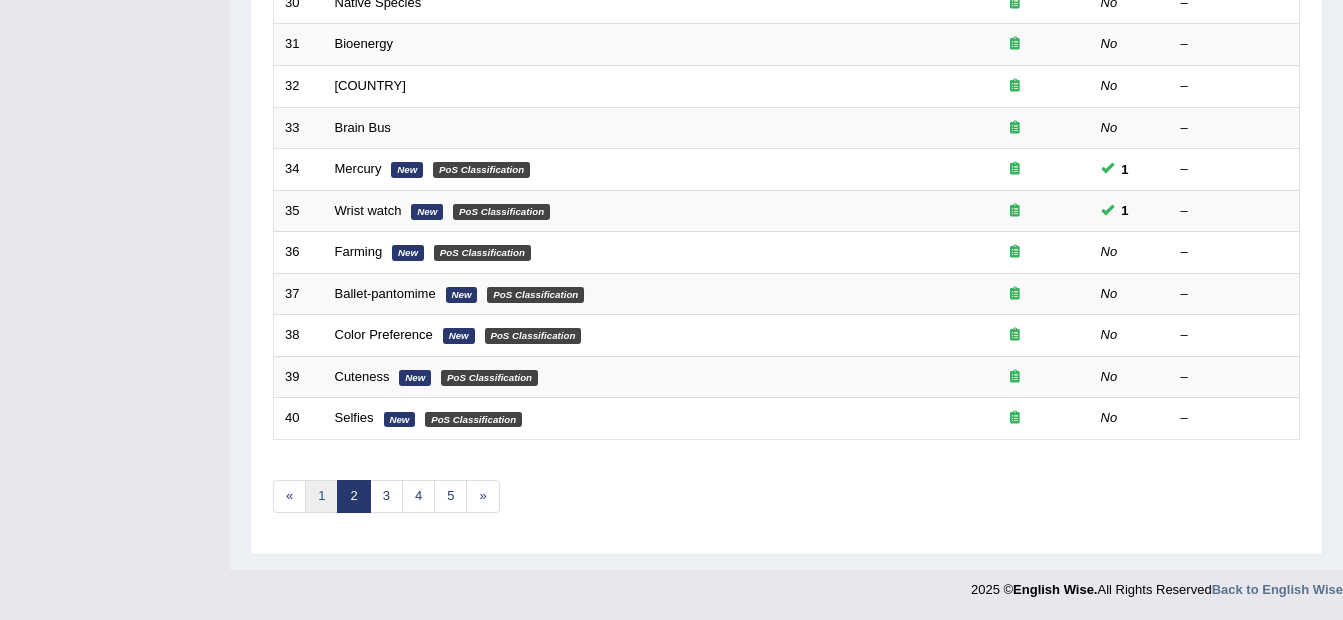 click on "1" at bounding box center [321, 496] 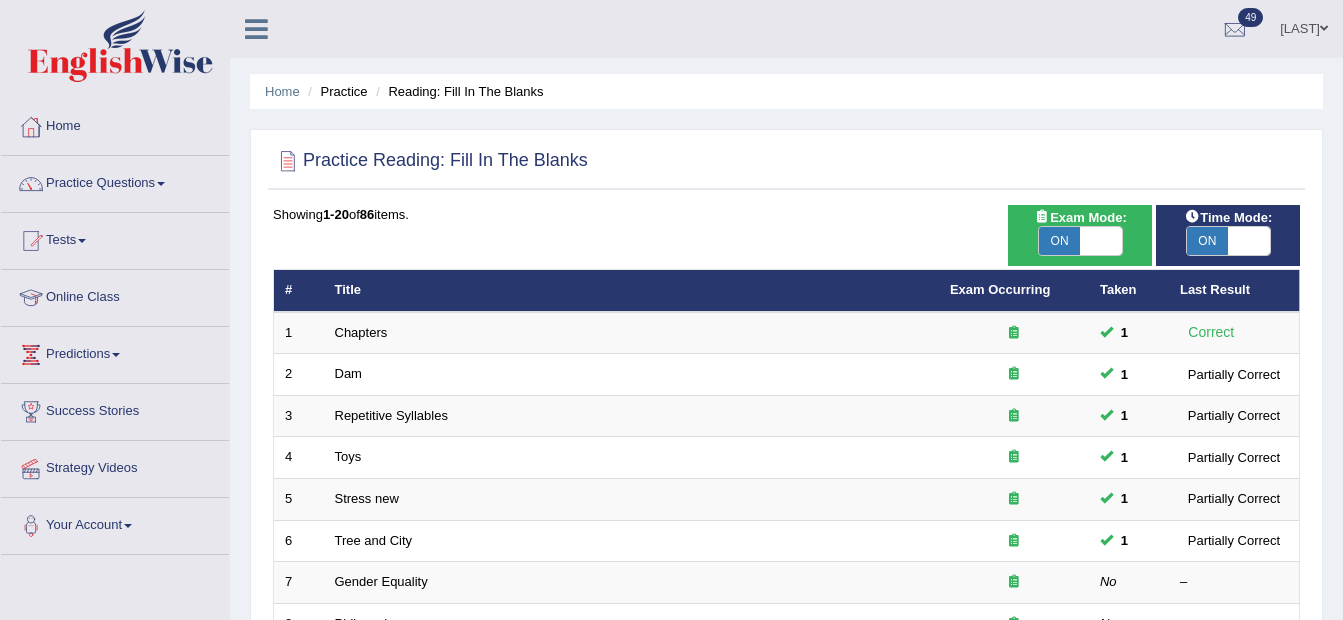 scroll, scrollTop: 400, scrollLeft: 0, axis: vertical 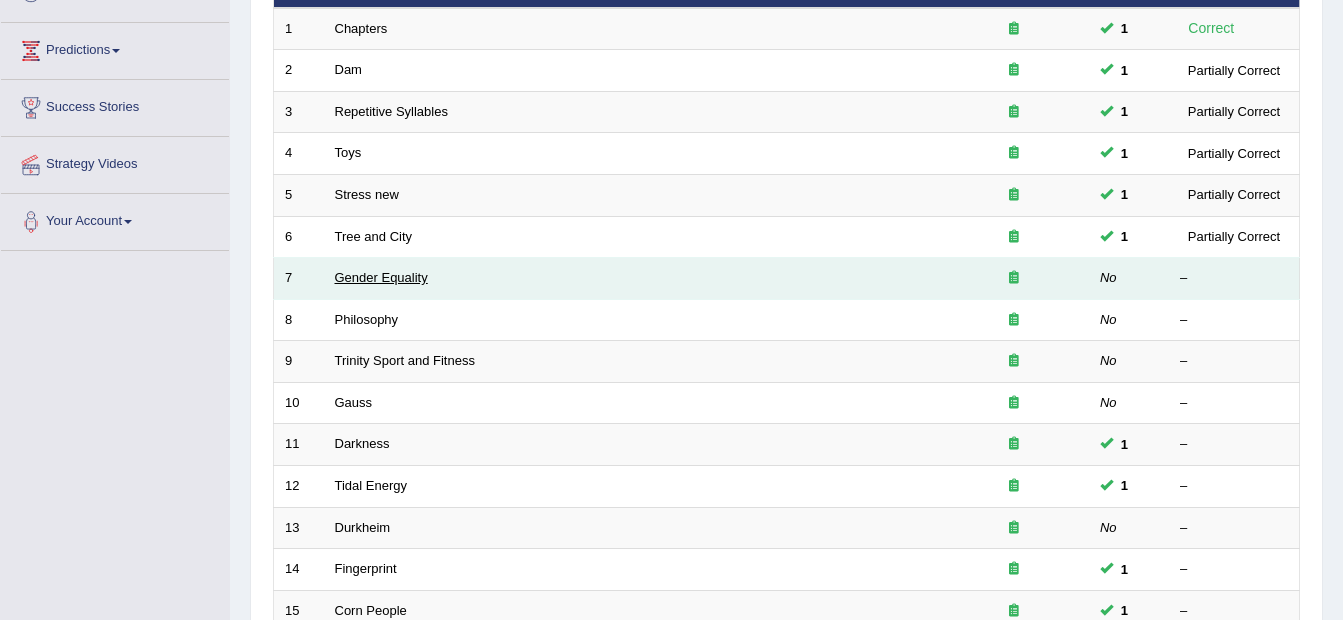click on "Gender Equality" at bounding box center (381, 277) 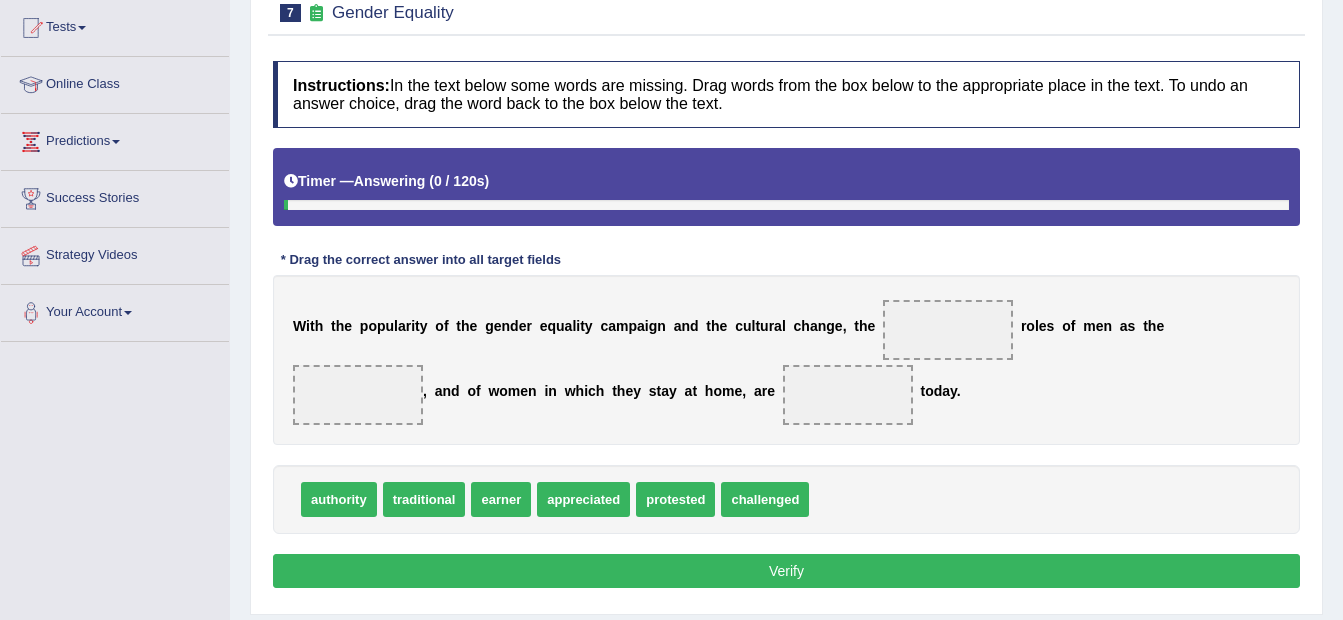 scroll, scrollTop: 0, scrollLeft: 0, axis: both 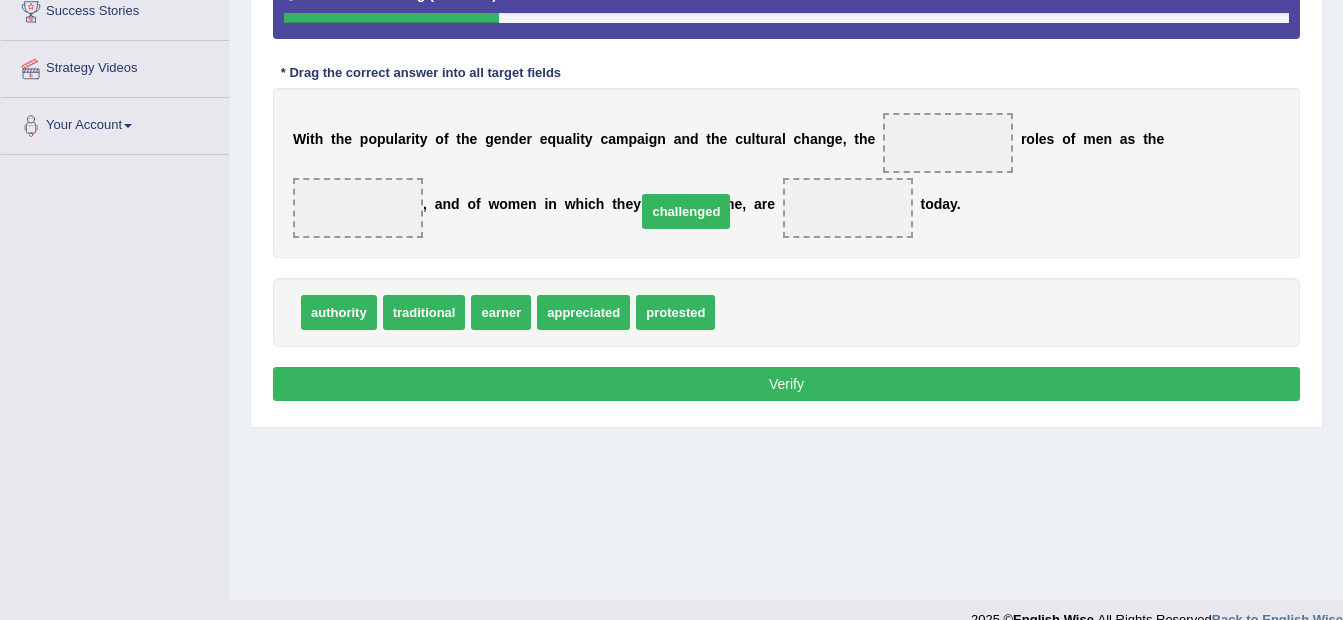 drag, startPoint x: 726, startPoint y: 309, endPoint x: 647, endPoint y: 208, distance: 128.22636 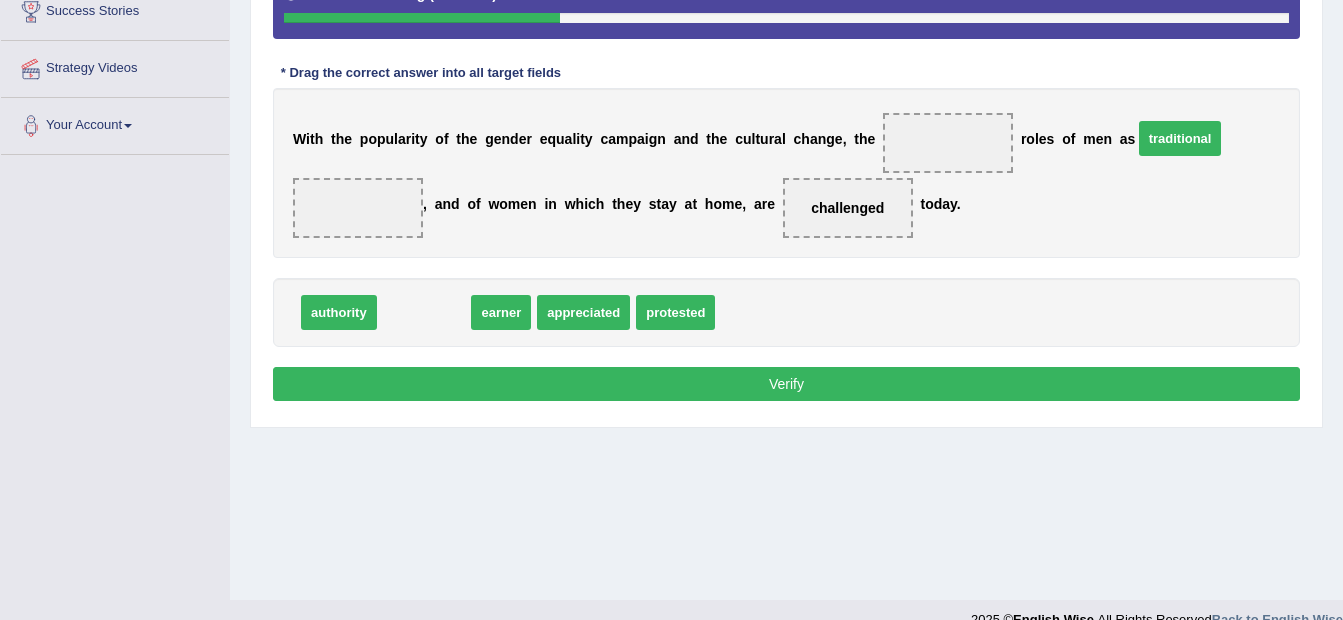 drag, startPoint x: 418, startPoint y: 316, endPoint x: 1175, endPoint y: 143, distance: 776.5166 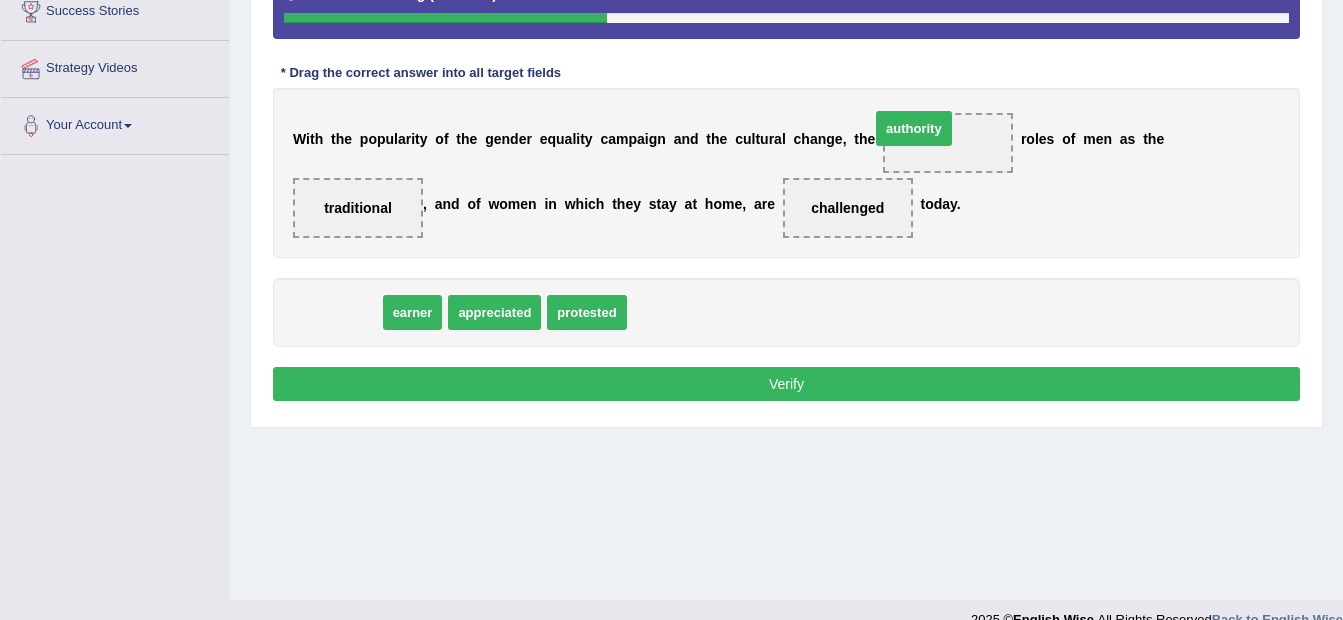 drag, startPoint x: 352, startPoint y: 318, endPoint x: 927, endPoint y: 134, distance: 603.7226 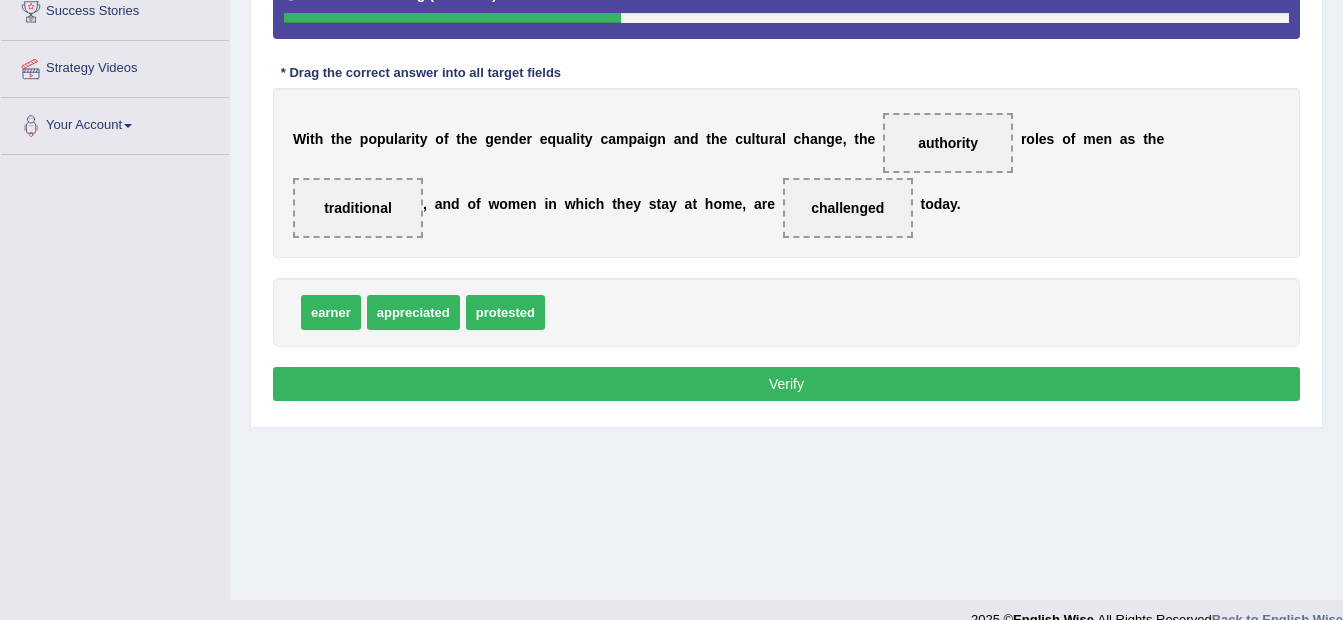 click on "Verify" at bounding box center (786, 384) 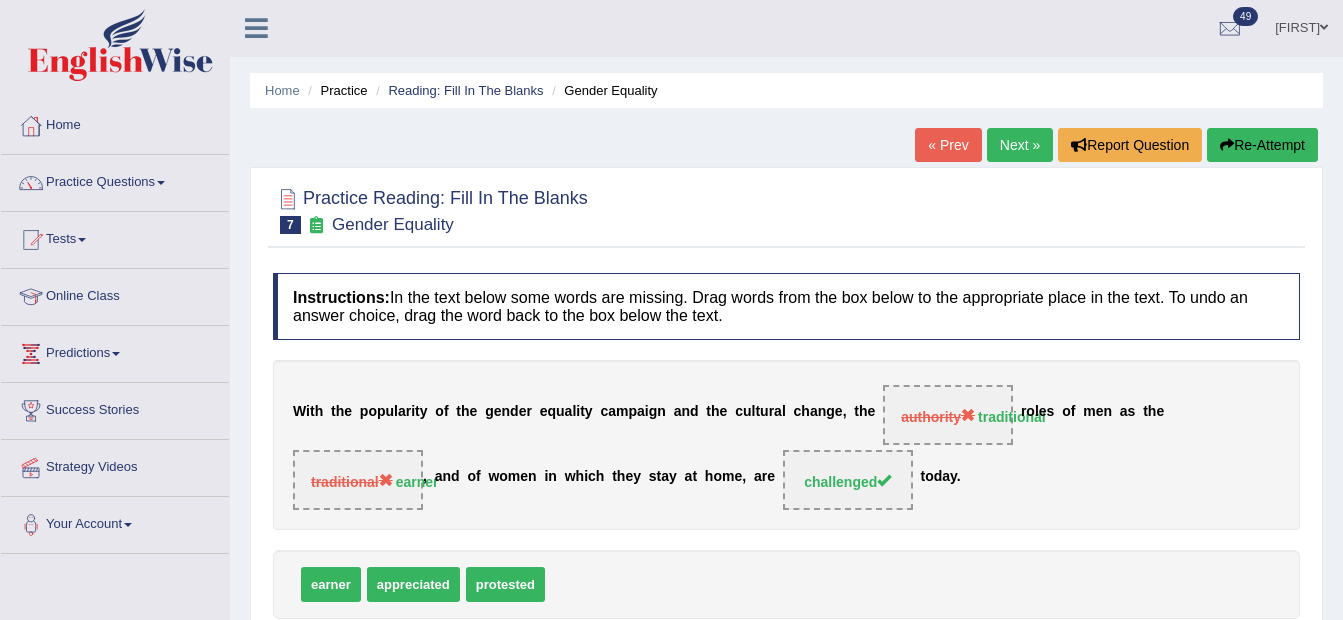 scroll, scrollTop: 0, scrollLeft: 0, axis: both 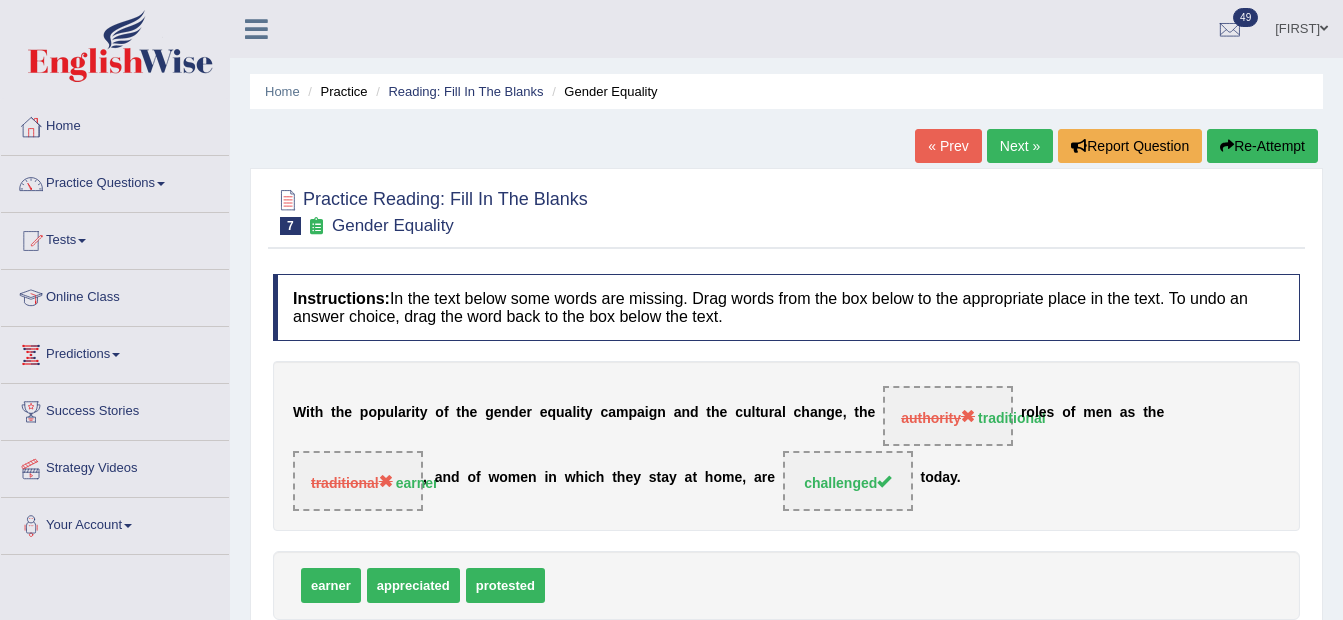 click on "Next »" at bounding box center [1020, 146] 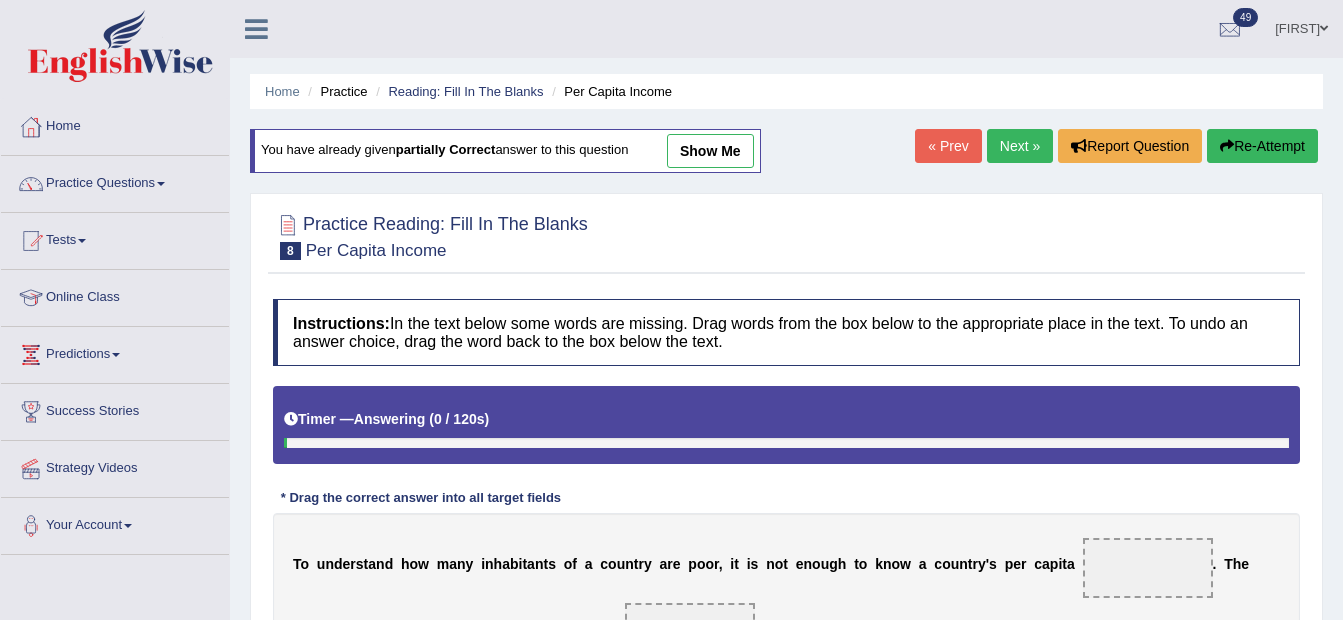scroll, scrollTop: 300, scrollLeft: 0, axis: vertical 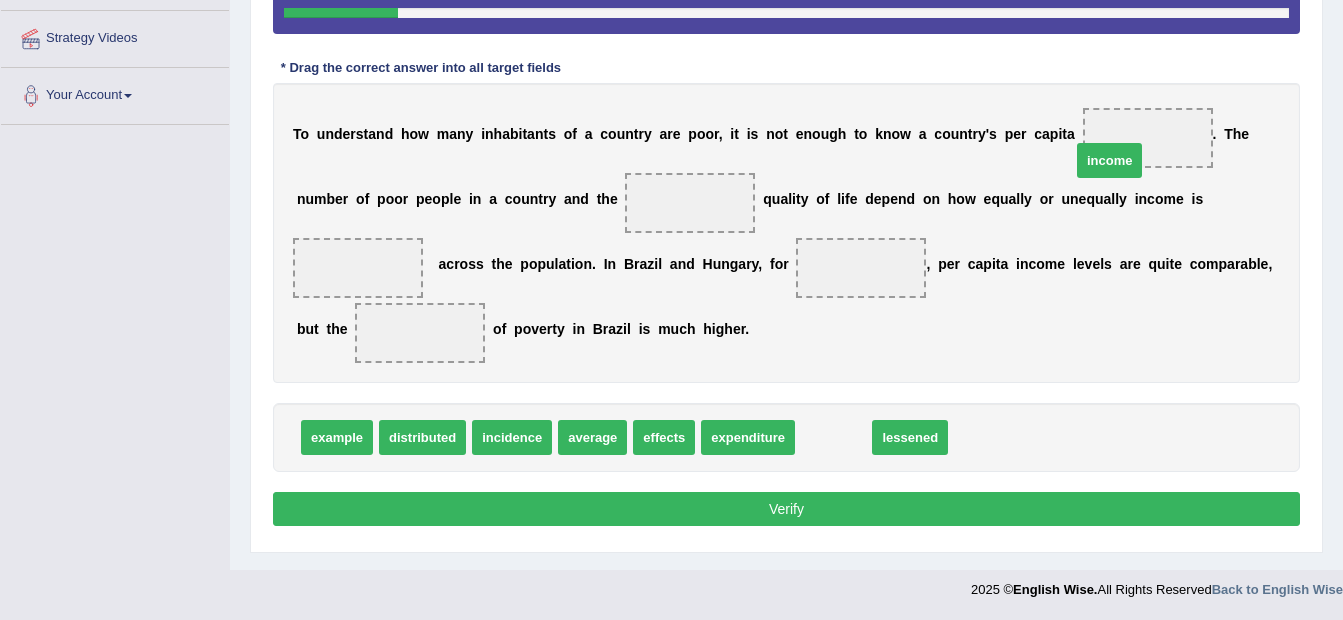 drag, startPoint x: 794, startPoint y: 406, endPoint x: 1070, endPoint y: 129, distance: 391.0307 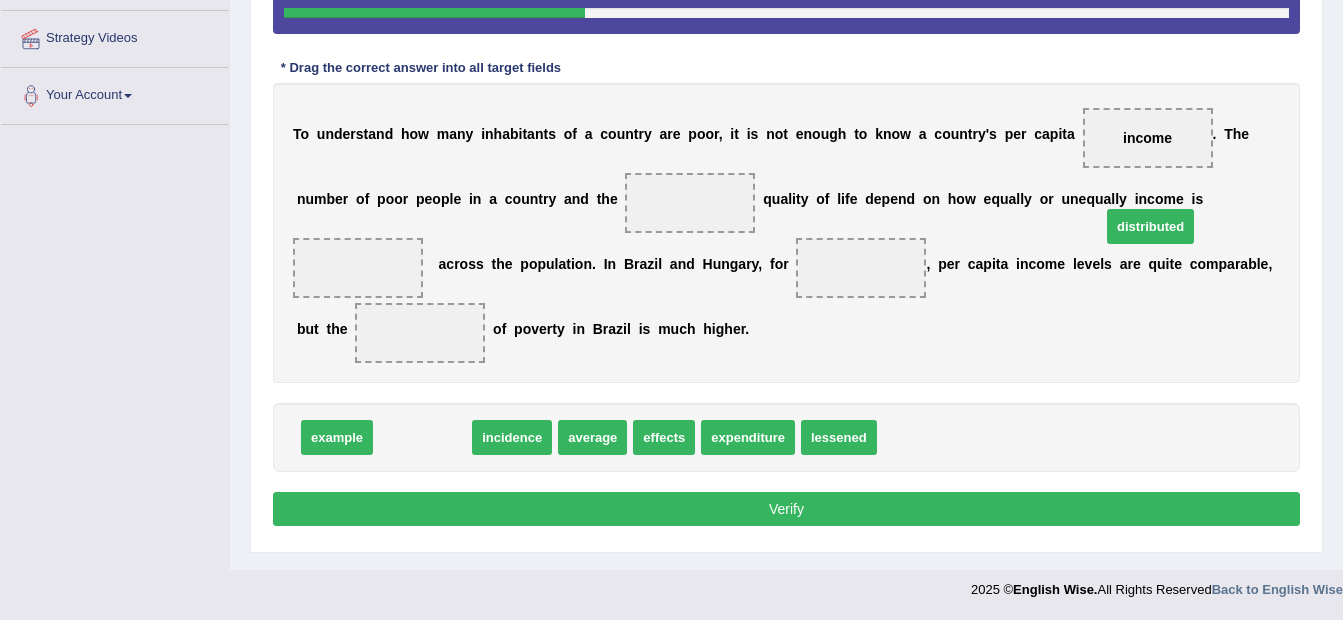 drag, startPoint x: 400, startPoint y: 408, endPoint x: 1128, endPoint y: 197, distance: 757.96106 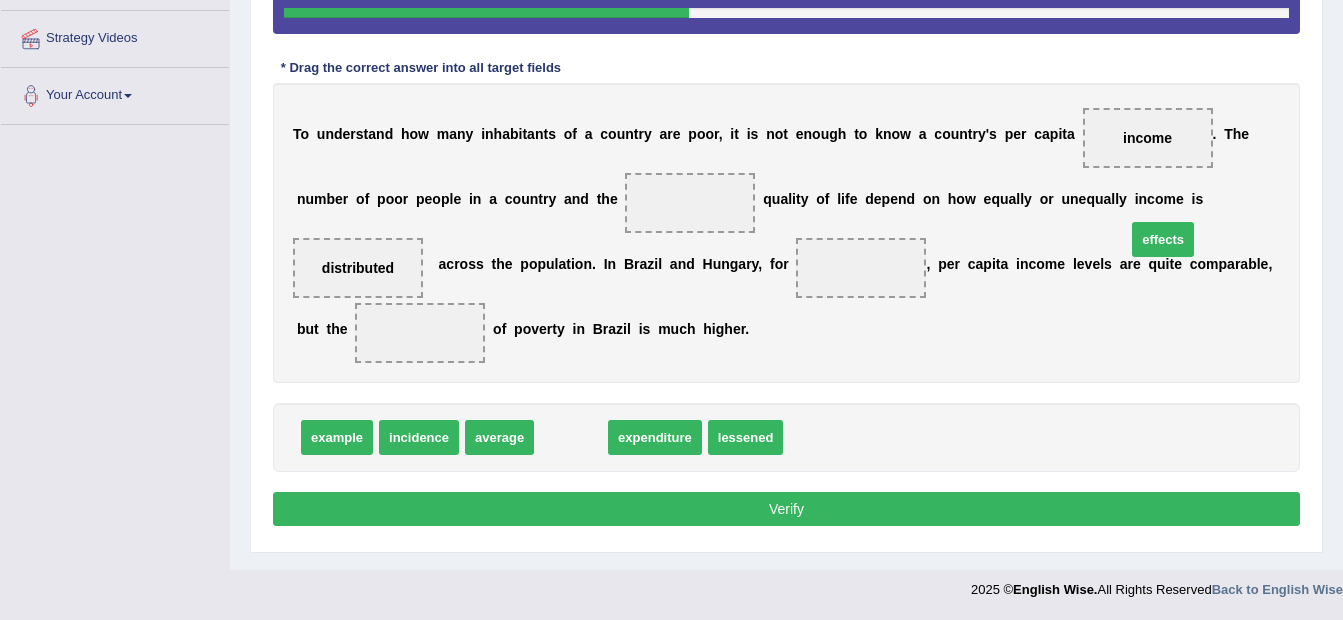 drag, startPoint x: 579, startPoint y: 399, endPoint x: 1168, endPoint y: 201, distance: 621.3896 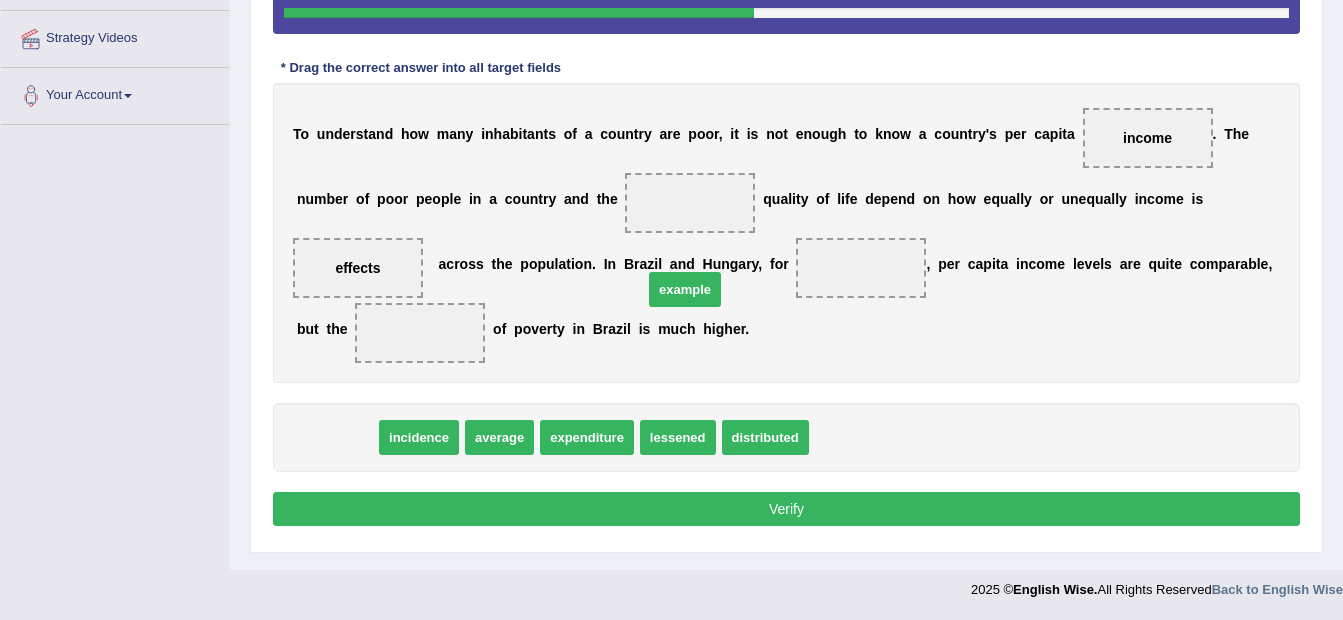 drag, startPoint x: 330, startPoint y: 403, endPoint x: 678, endPoint y: 255, distance: 378.16397 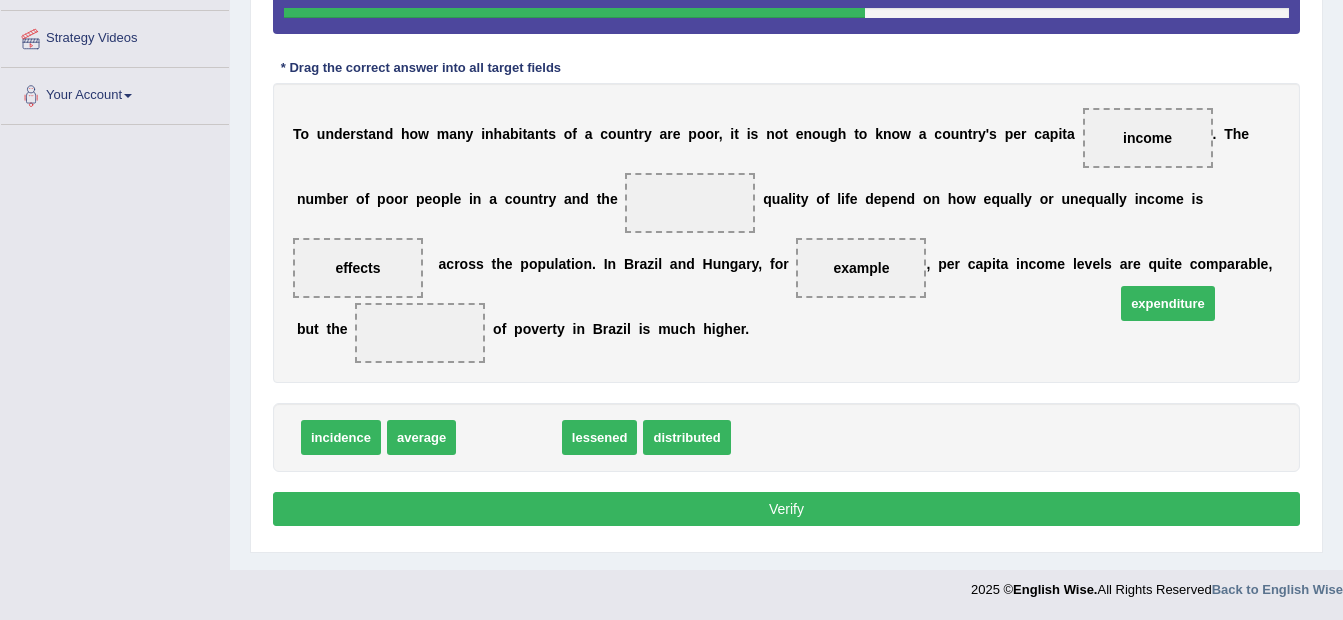drag, startPoint x: 489, startPoint y: 401, endPoint x: 1148, endPoint y: 267, distance: 672.4857 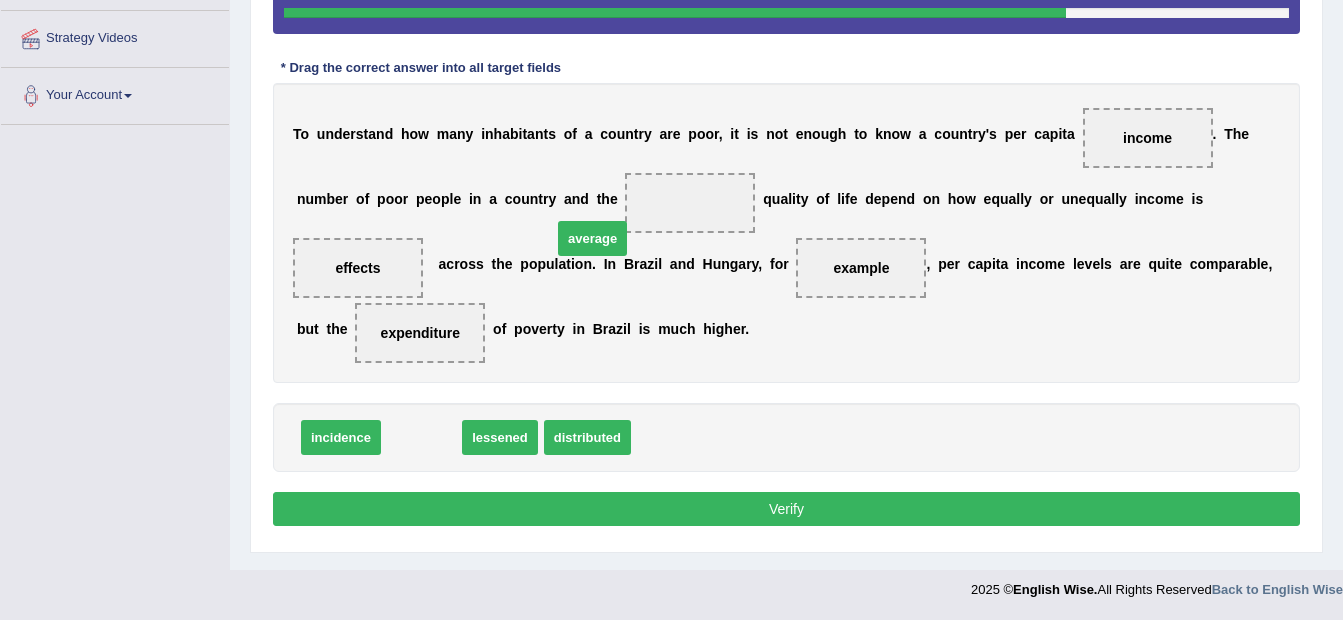 drag, startPoint x: 424, startPoint y: 406, endPoint x: 598, endPoint y: 207, distance: 264.3426 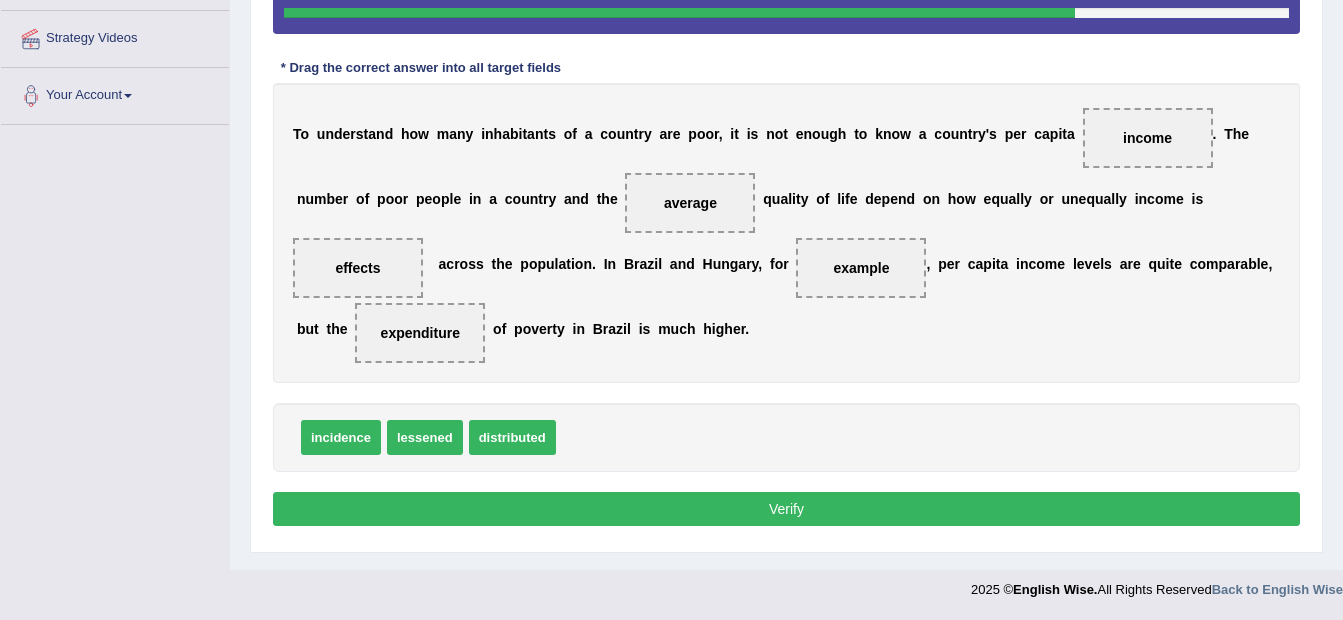 click on "Instructions:  In the text below some words are missing. Drag words from the box below to the appropriate place in the text. To undo an answer choice, drag the word back to the box below the text.
Timer —  Answering   ( 94 / 120s ) Skip * Drag the correct answer into all target fields T o    u n d e r s t a n d    h o w    m a n y    i n h a b i t a n t s    o f    a    c o u n t r y    a r e    p o o r ,    i t    i s    n o t    e n o u g h    t o    k n o w    a    c o u n t r y ' s    p e r    c a p i t a    income .    T h e    n u m b e r    o f    p o o r    p e o p l e    i n    a    c o u n t r y    a n d    t h e    average    q u a l i t y    o f    l i f e    d e p e n d    o n    h o w    e q u a l l y    o r    u n e q u a l l y    i n c o m e    i s    effects       a c r o s s    t h e    p o p u l a t i o n .    I n    B r a z i l    a n d    H u n g a r y ,    f o r    example ,    p e r    c a p i t a    i n c o m e l" at bounding box center (786, 200) 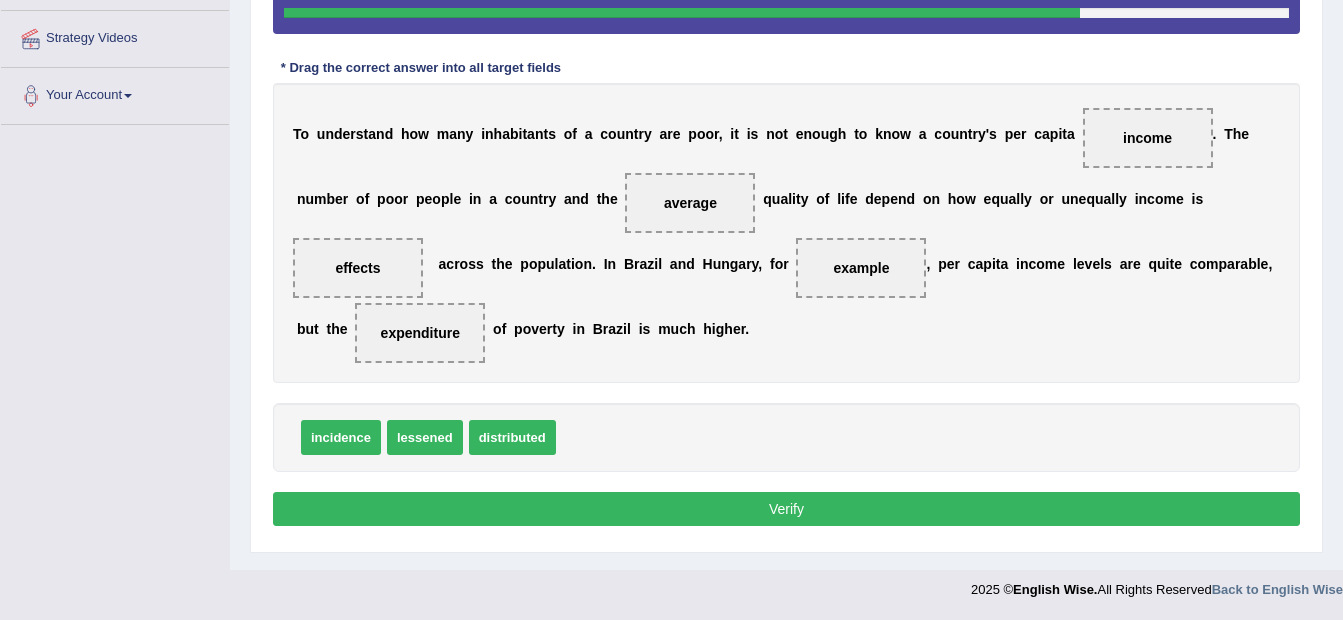click on "Verify" at bounding box center (786, 509) 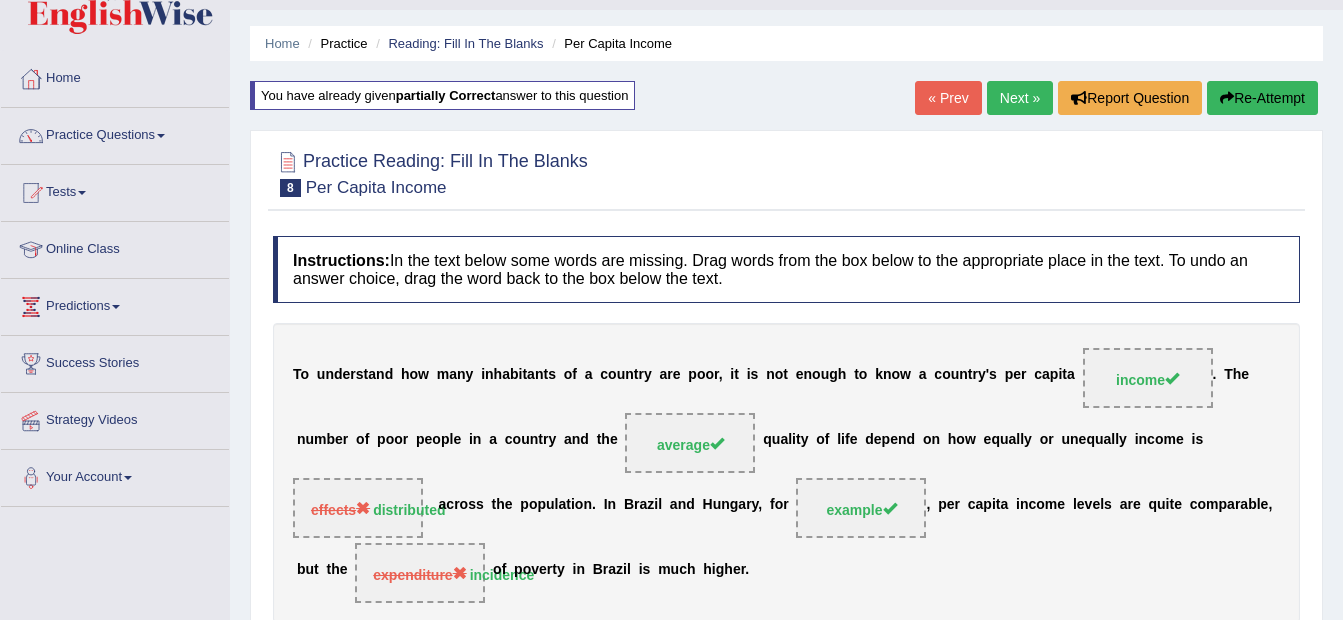 scroll, scrollTop: 0, scrollLeft: 0, axis: both 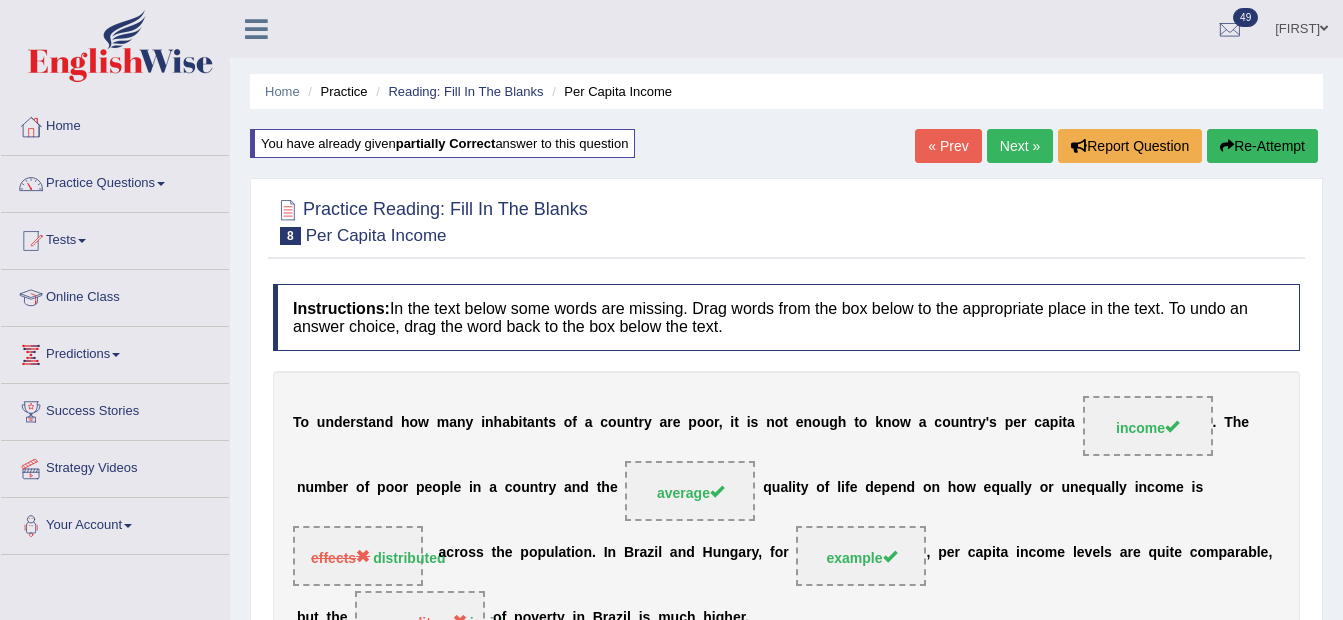 click on "Next »" at bounding box center [1020, 146] 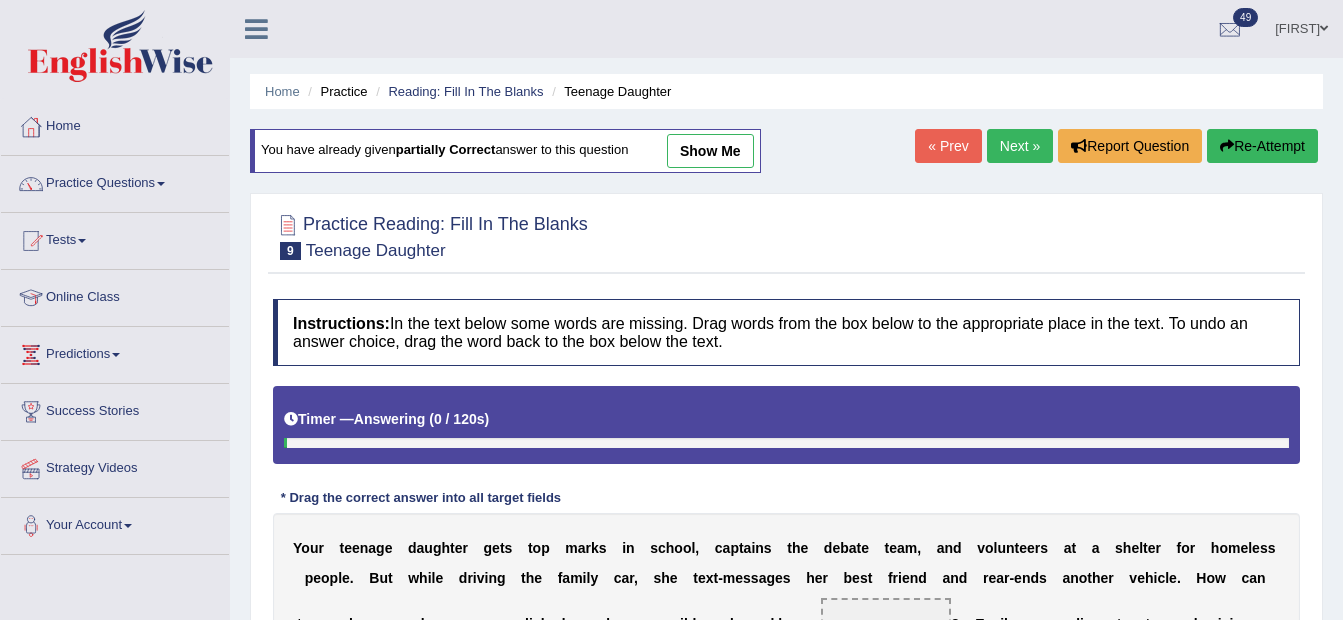 scroll, scrollTop: 0, scrollLeft: 0, axis: both 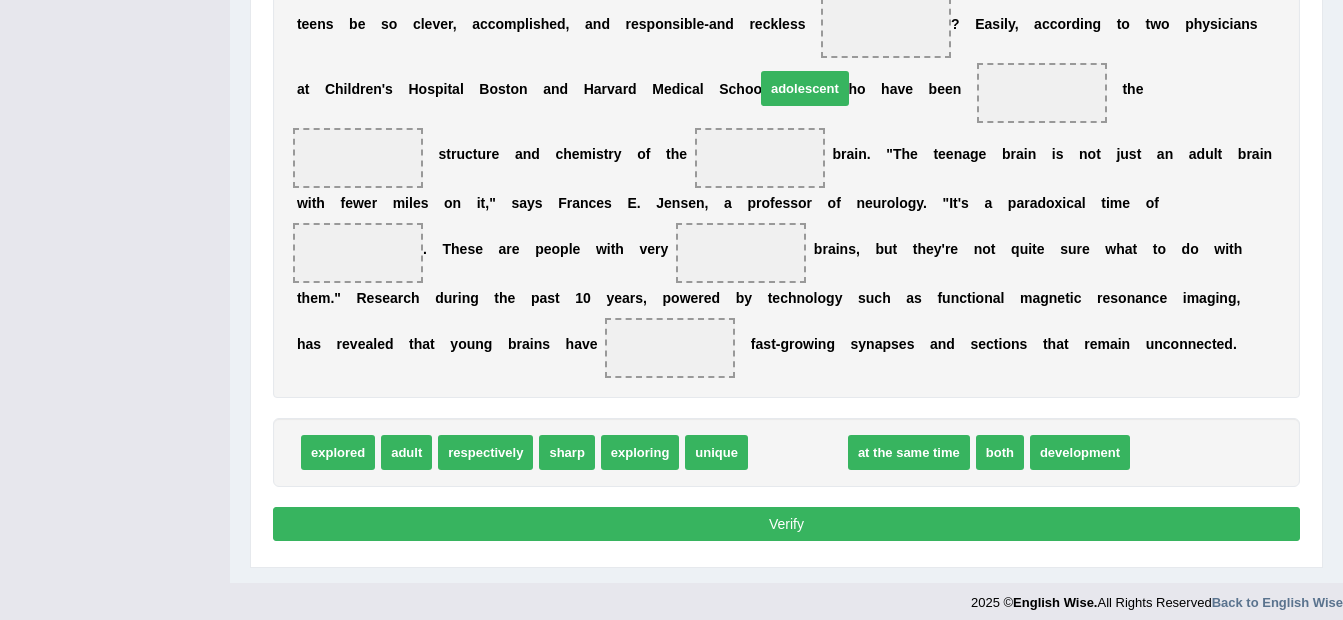 drag, startPoint x: 765, startPoint y: 451, endPoint x: 772, endPoint y: 87, distance: 364.0673 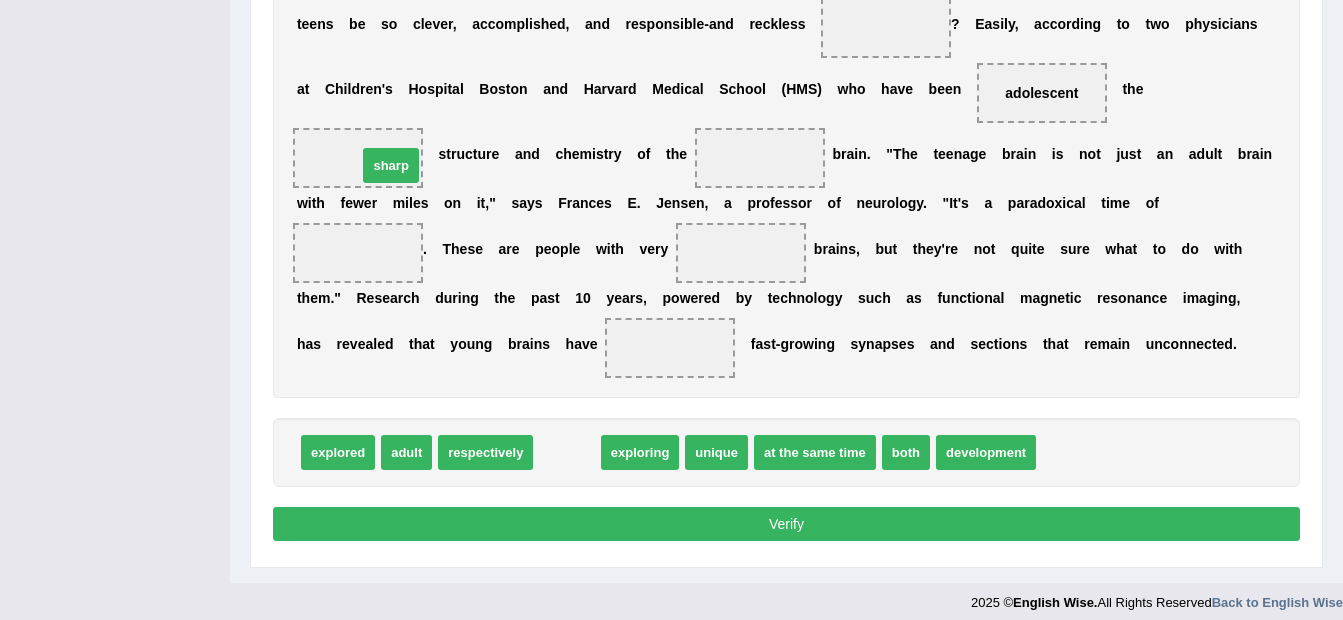 drag, startPoint x: 561, startPoint y: 447, endPoint x: 385, endPoint y: 160, distance: 336.66748 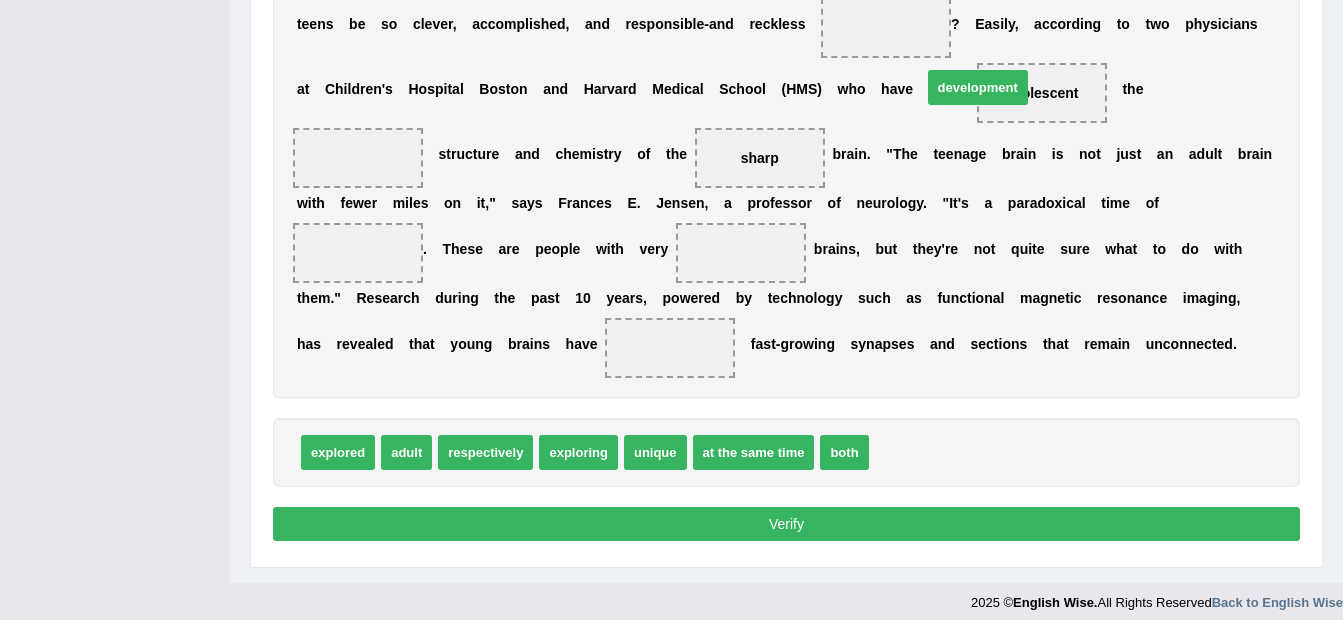 drag, startPoint x: 906, startPoint y: 450, endPoint x: 959, endPoint y: 85, distance: 368.82788 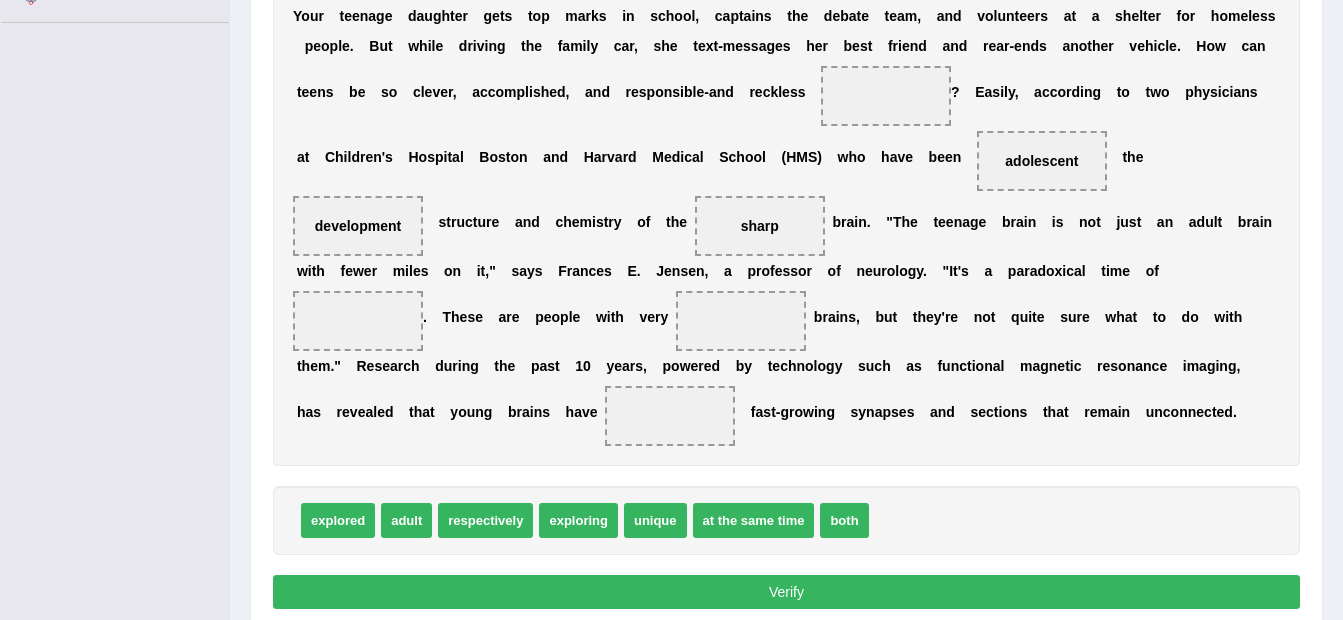 scroll, scrollTop: 600, scrollLeft: 0, axis: vertical 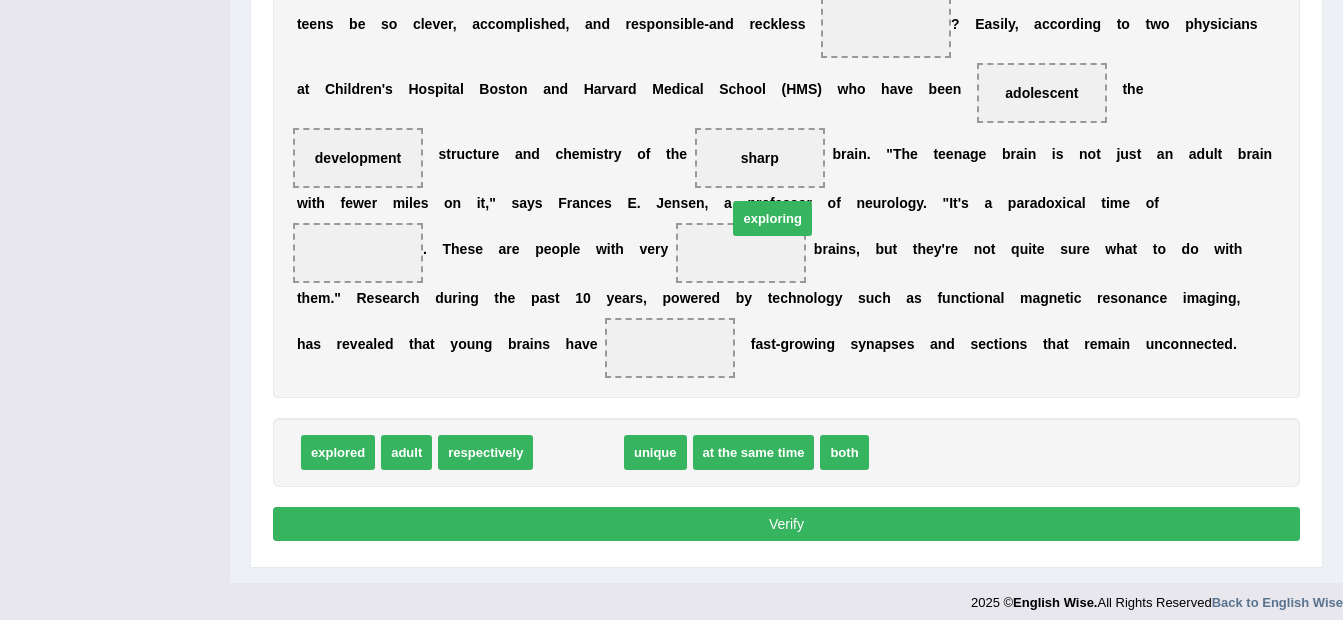 drag, startPoint x: 546, startPoint y: 449, endPoint x: 740, endPoint y: 215, distance: 303.9605 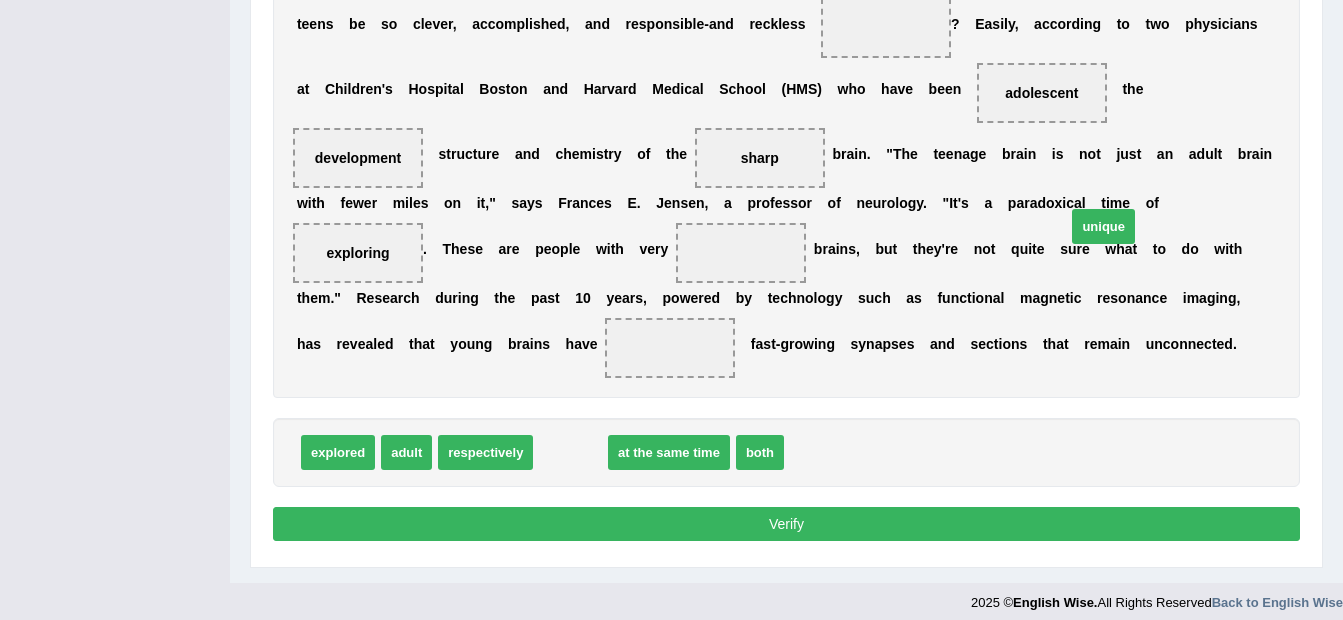 drag, startPoint x: 546, startPoint y: 452, endPoint x: 1079, endPoint y: 226, distance: 578.9344 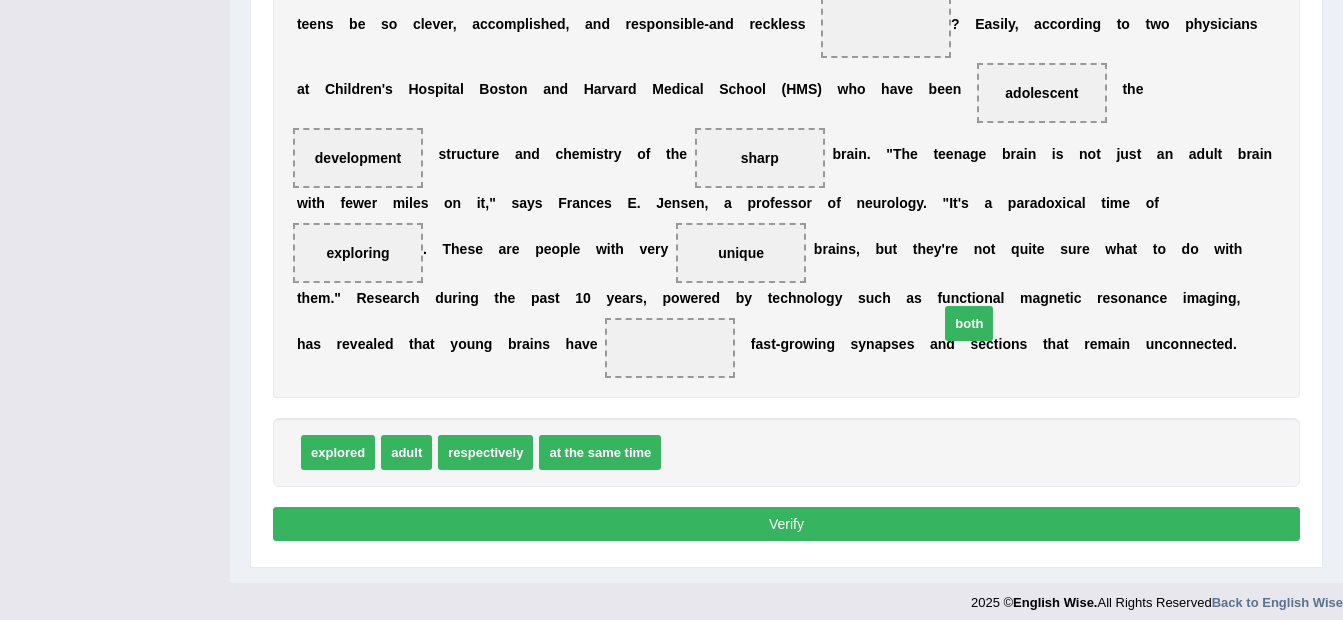 drag, startPoint x: 658, startPoint y: 448, endPoint x: 936, endPoint y: 319, distance: 306.47186 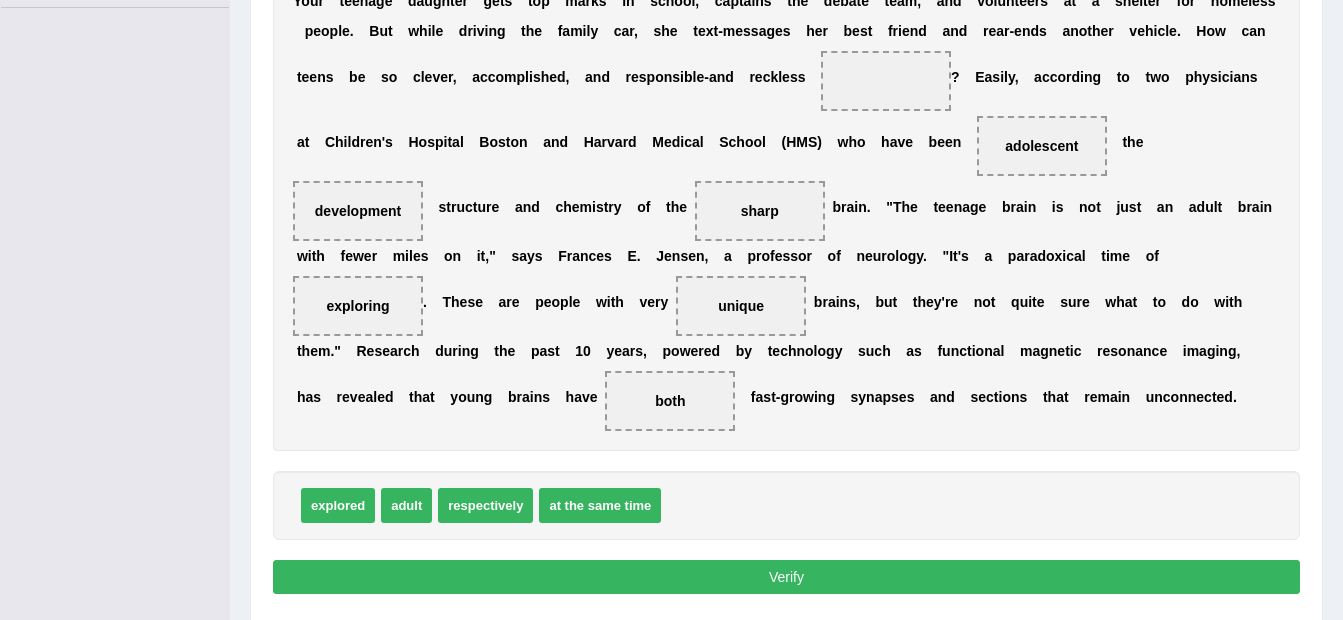 scroll, scrollTop: 600, scrollLeft: 0, axis: vertical 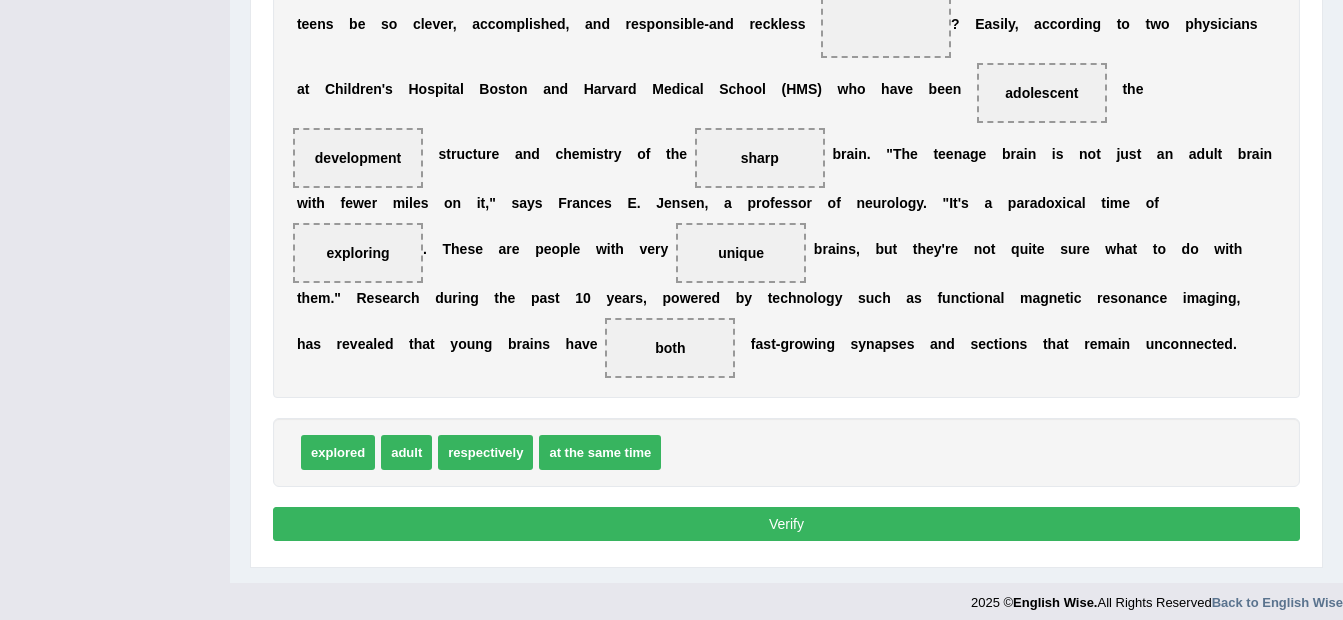 click on "Verify" at bounding box center [786, 524] 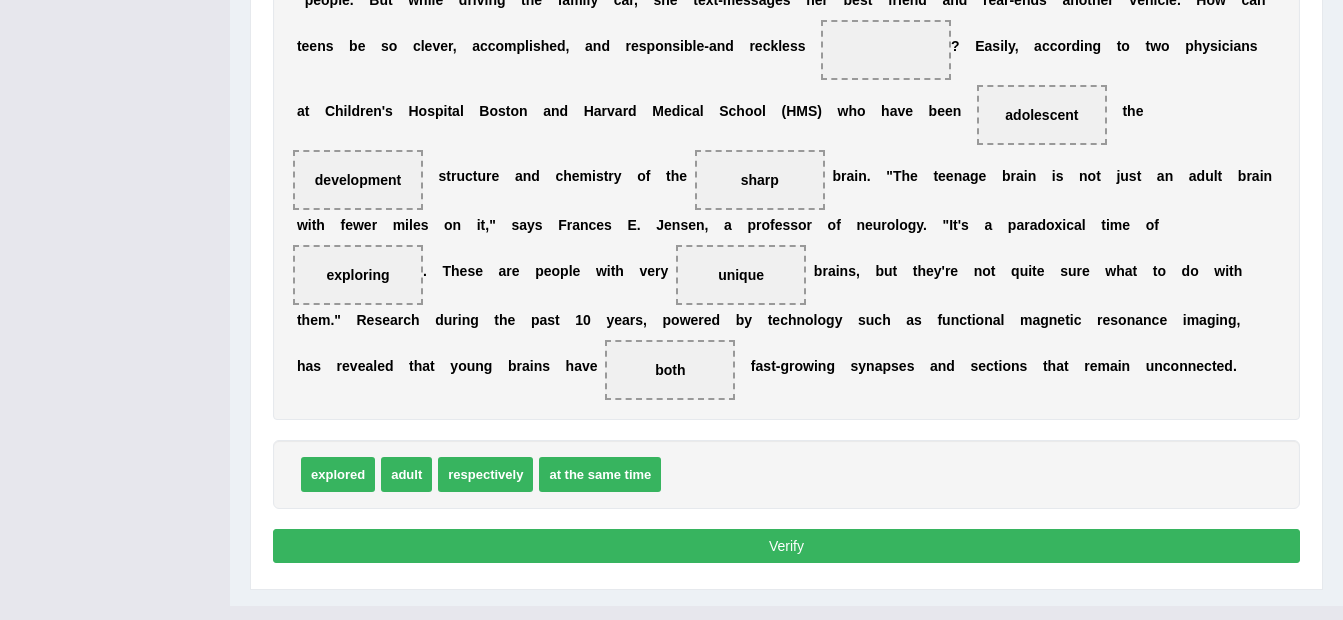 scroll, scrollTop: 599, scrollLeft: 0, axis: vertical 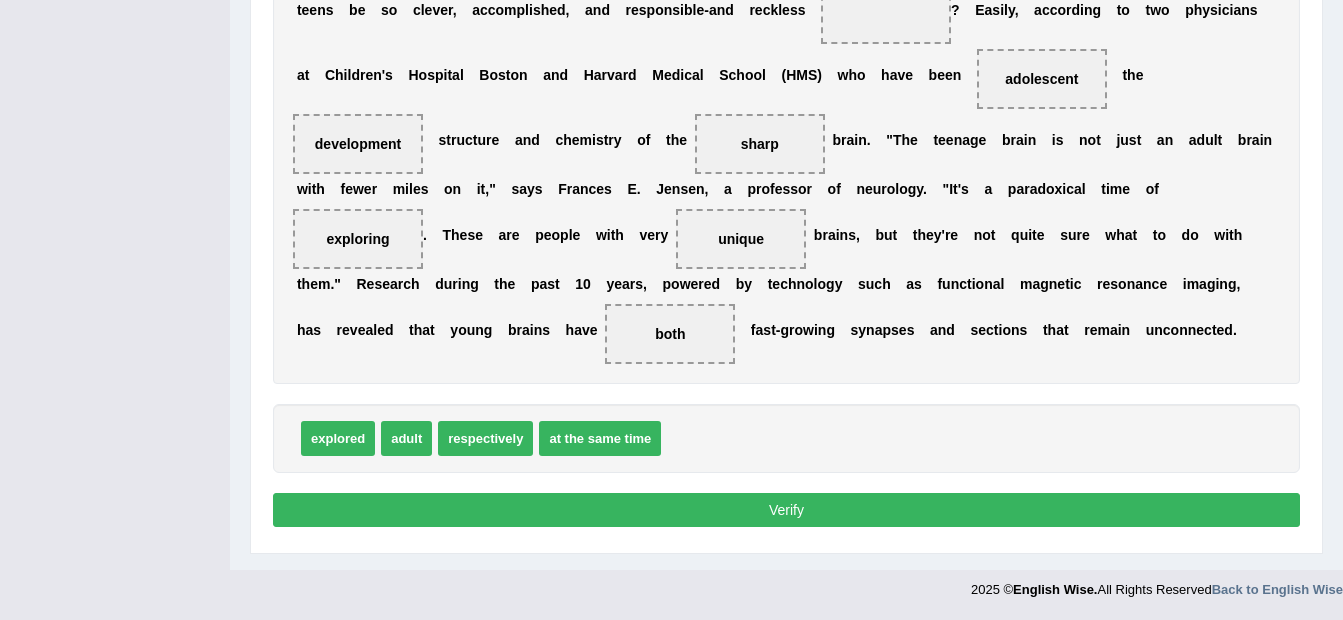 click on "Verify" at bounding box center [786, 510] 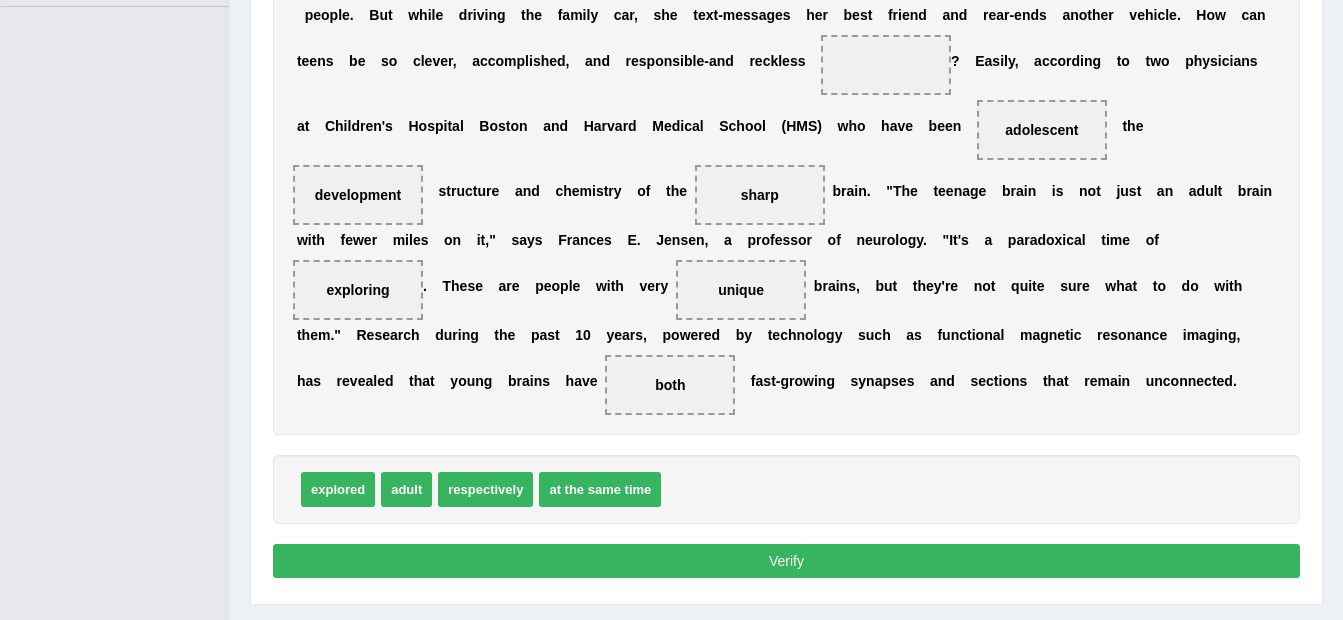 scroll, scrollTop: 599, scrollLeft: 0, axis: vertical 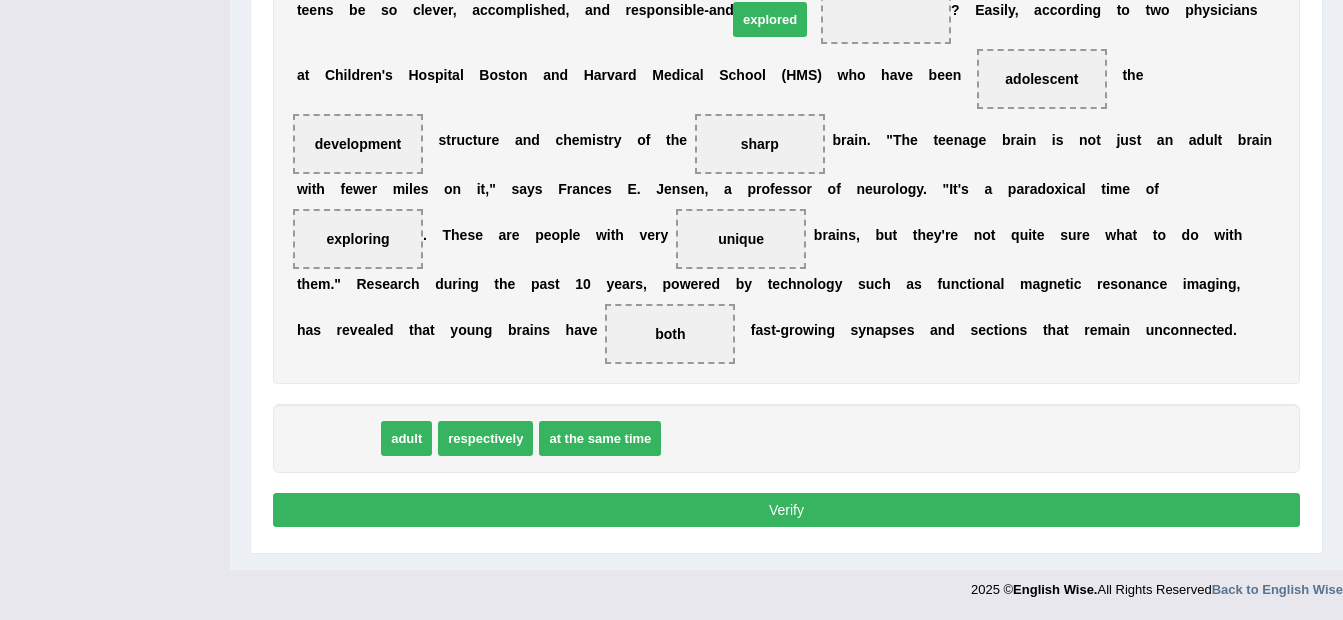 drag, startPoint x: 330, startPoint y: 438, endPoint x: 762, endPoint y: 19, distance: 601.81805 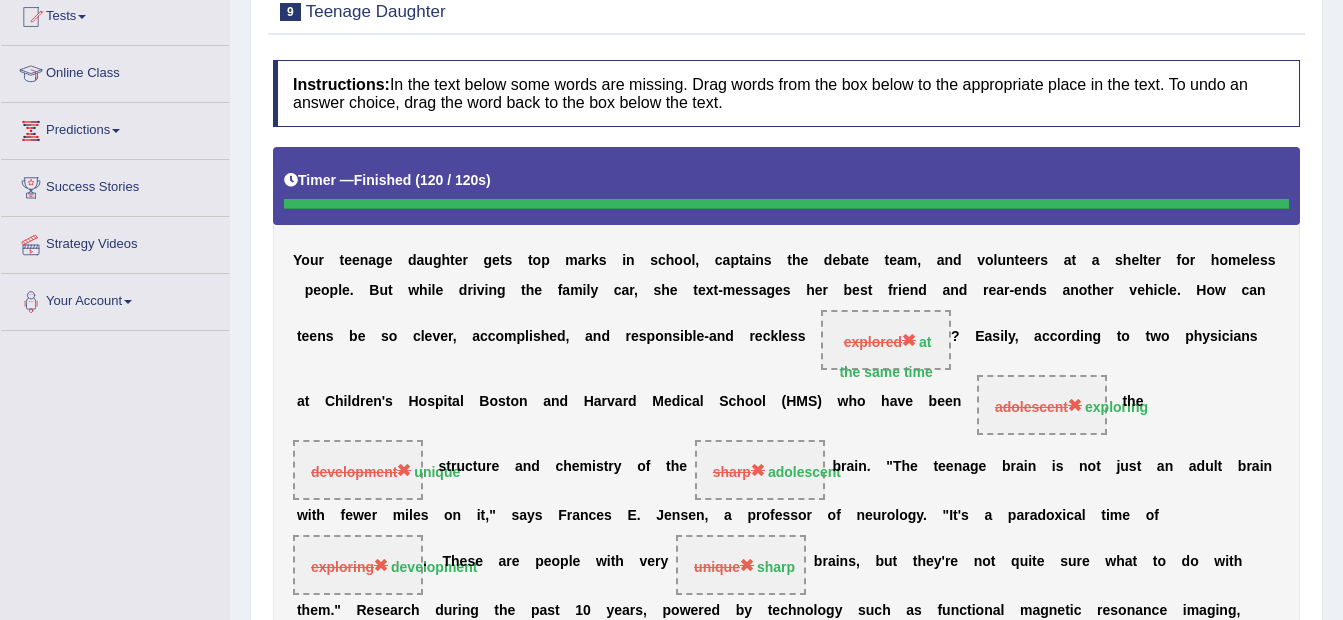 scroll, scrollTop: 91, scrollLeft: 0, axis: vertical 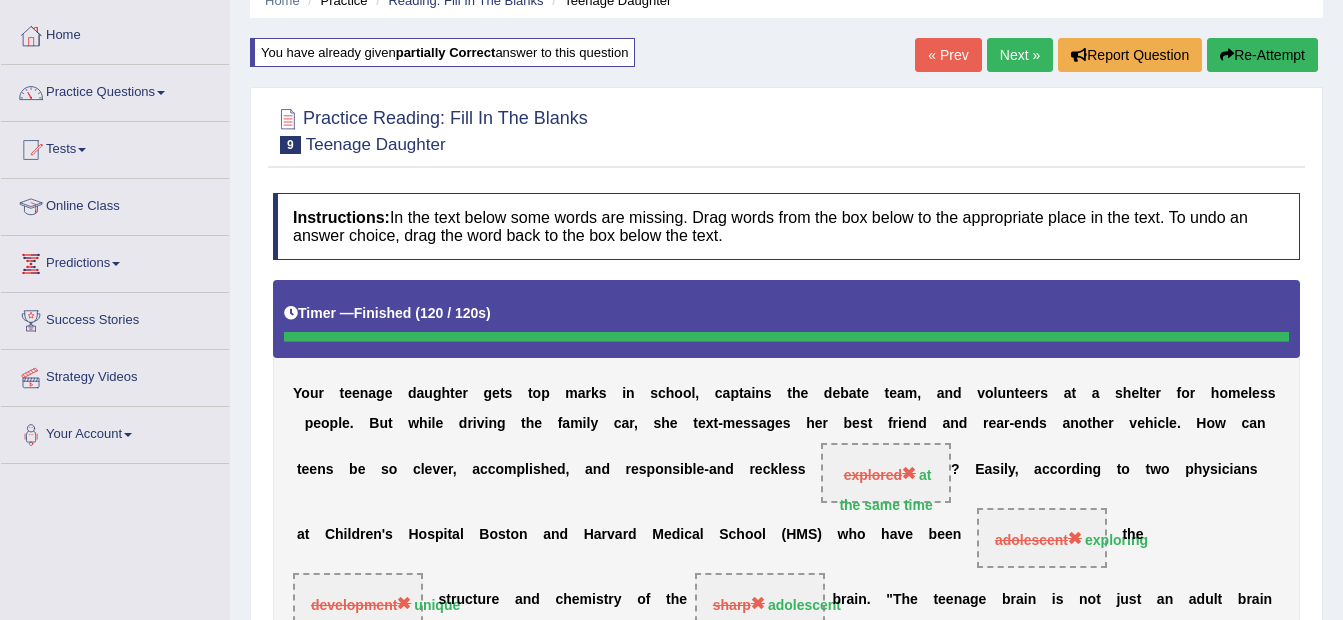 click on "Next »" at bounding box center (1020, 55) 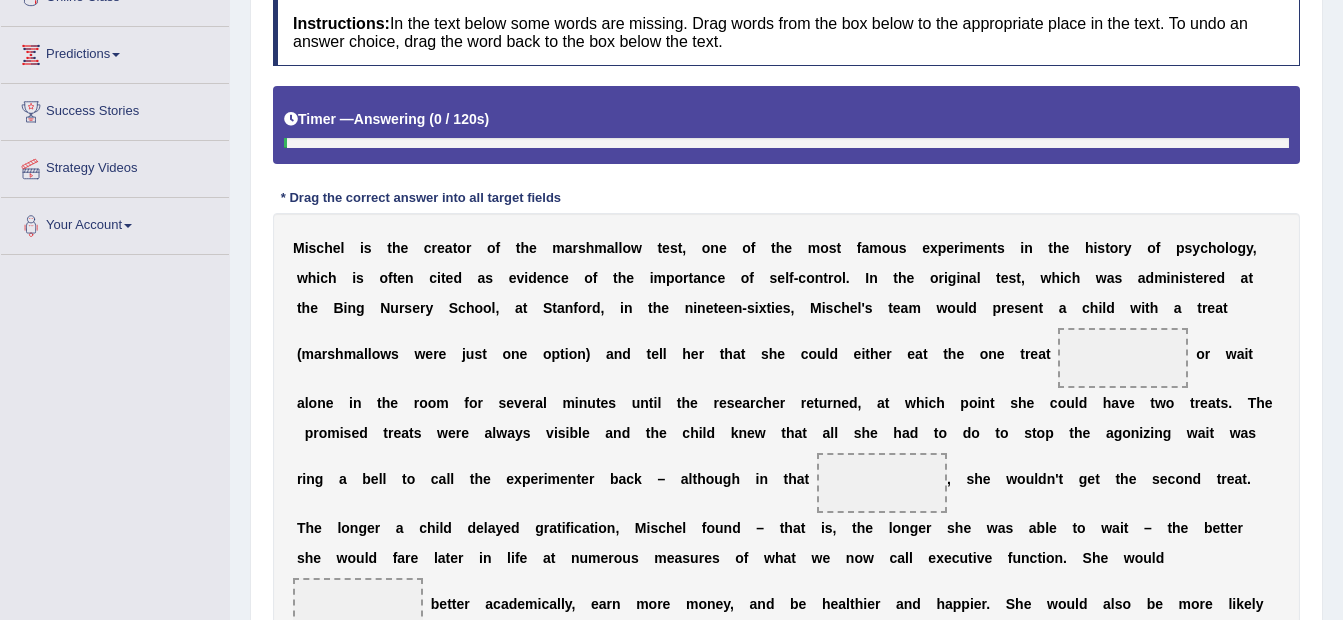 scroll, scrollTop: 0, scrollLeft: 0, axis: both 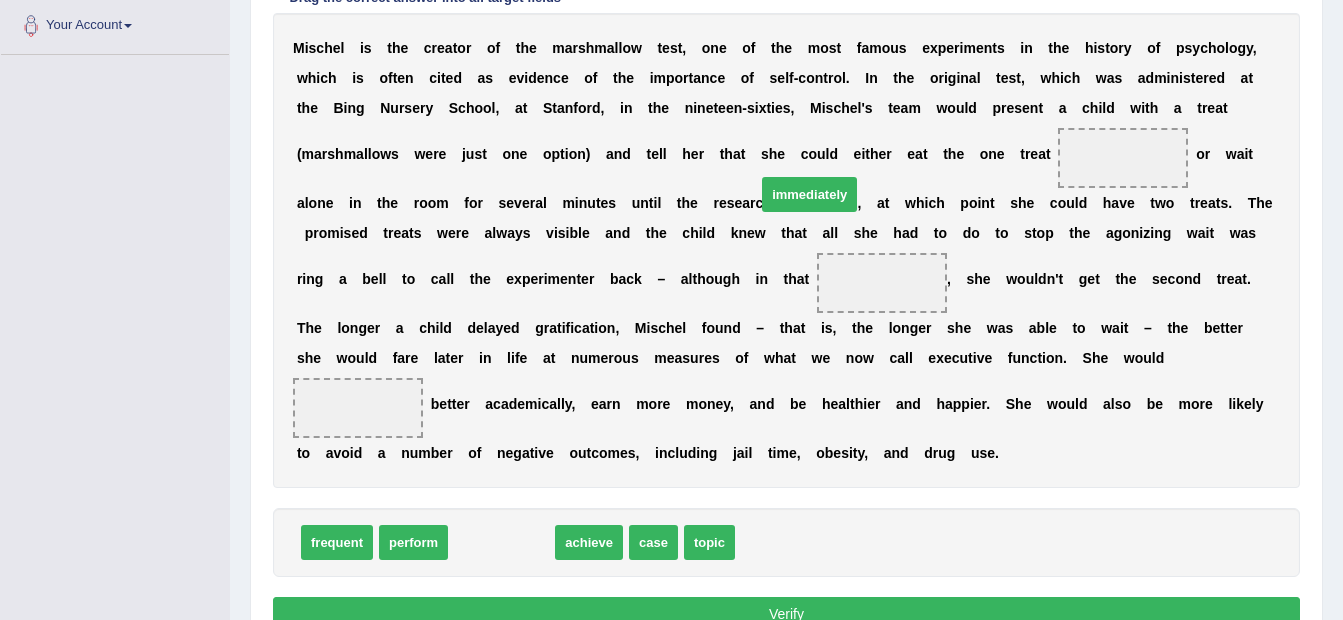 drag, startPoint x: 512, startPoint y: 511, endPoint x: 820, endPoint y: 163, distance: 464.72357 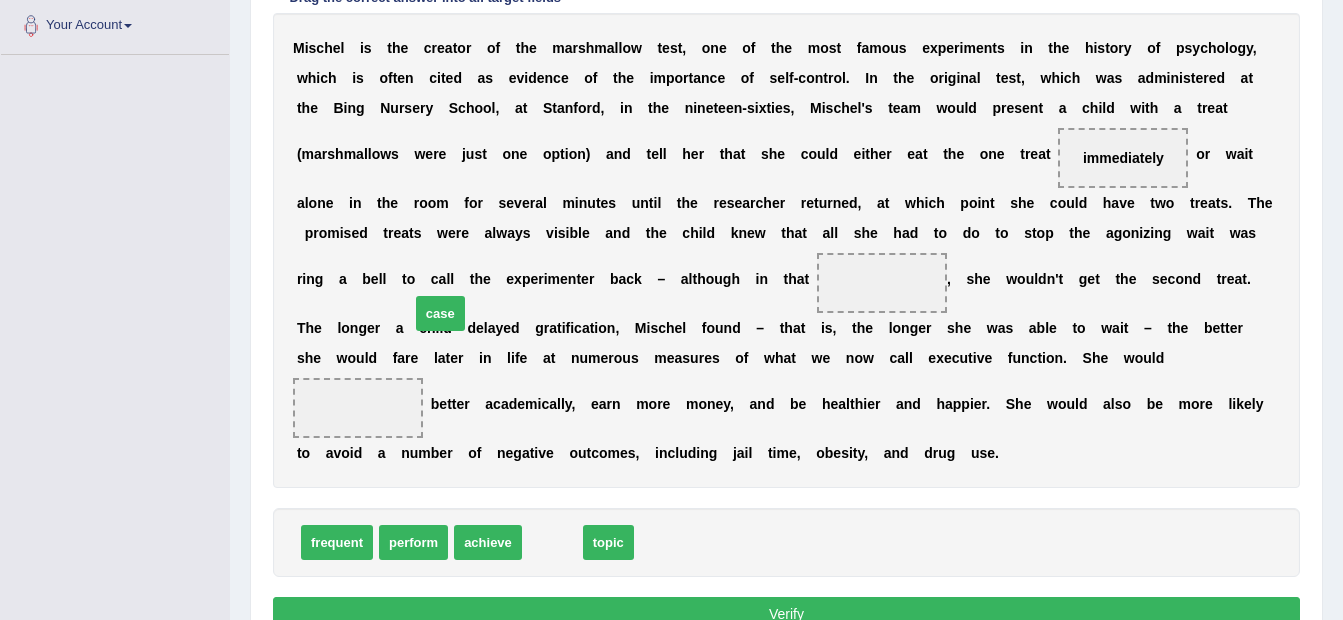 drag, startPoint x: 539, startPoint y: 504, endPoint x: 423, endPoint y: 268, distance: 262.96768 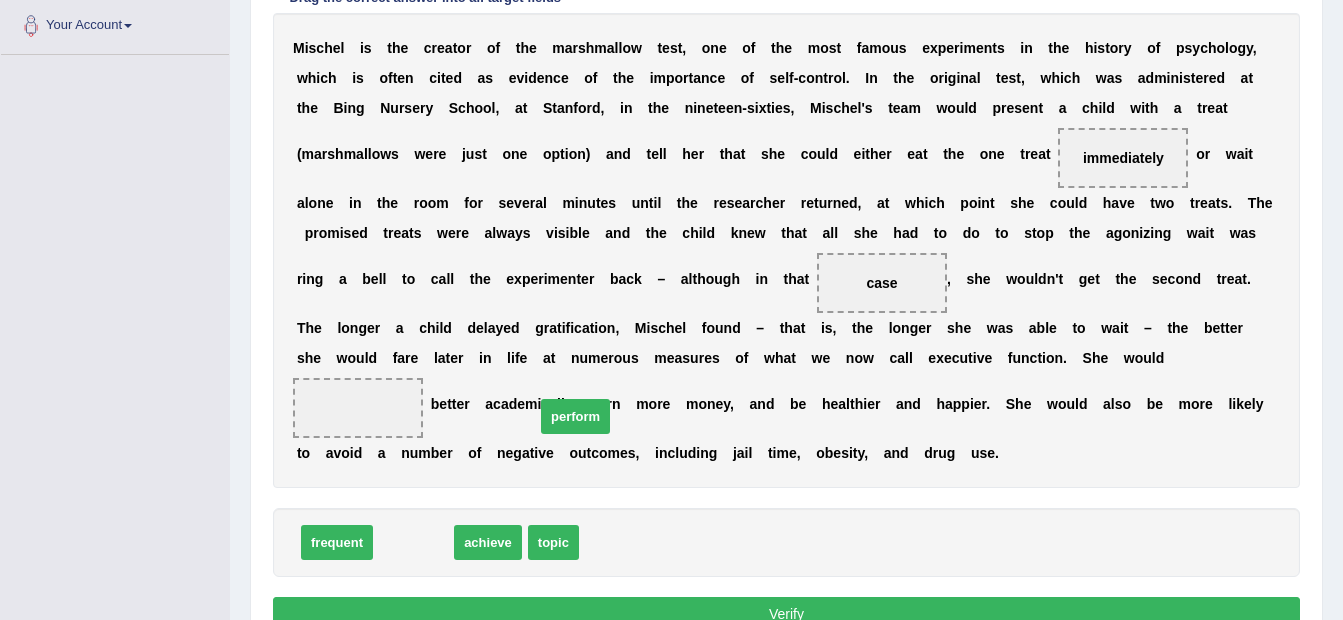 drag, startPoint x: 416, startPoint y: 516, endPoint x: 580, endPoint y: 386, distance: 209.27493 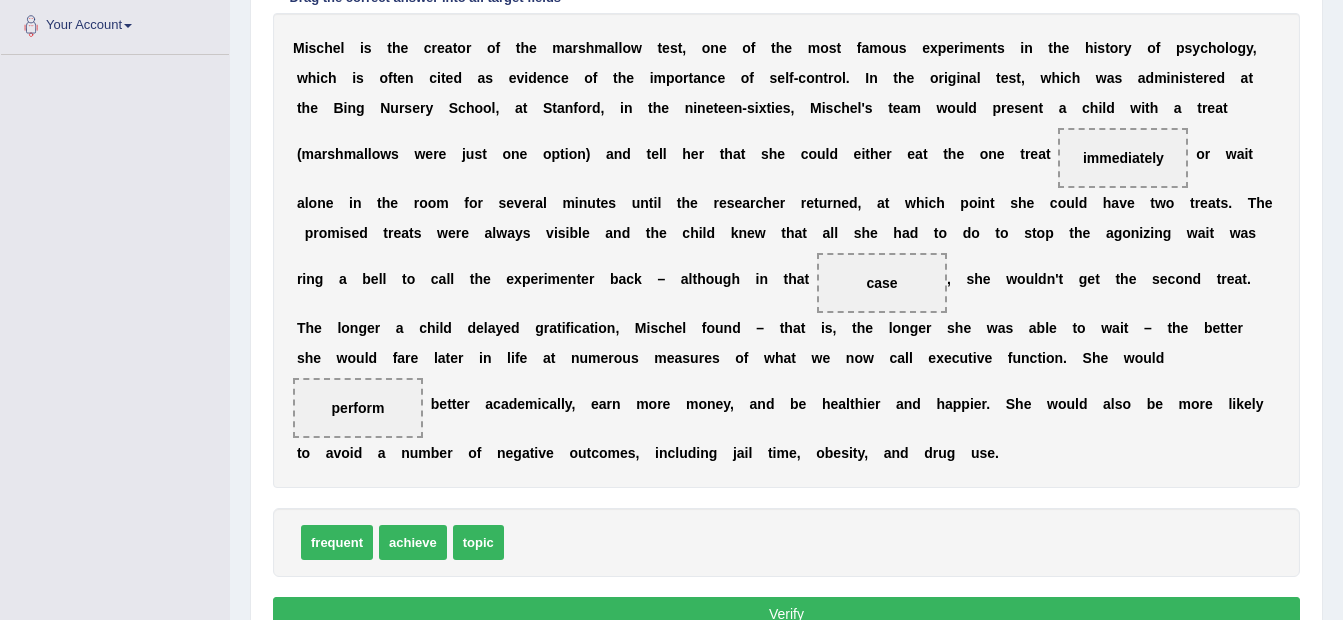 click on "Verify" at bounding box center (786, 614) 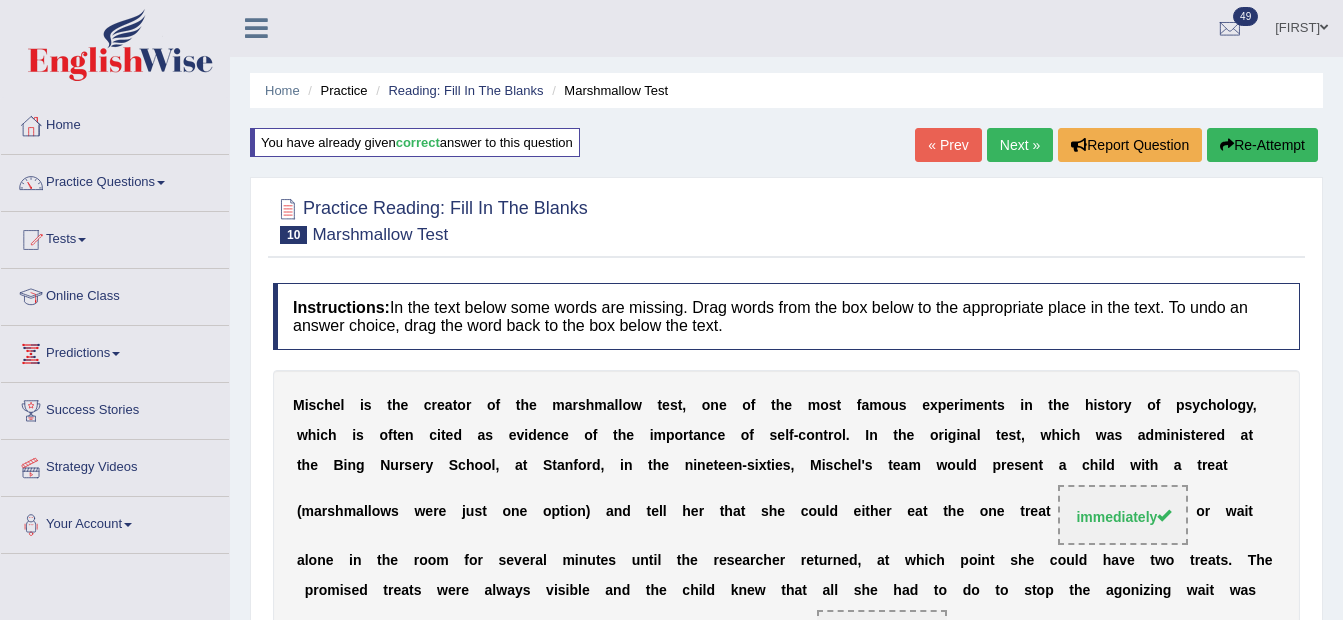 scroll, scrollTop: 0, scrollLeft: 0, axis: both 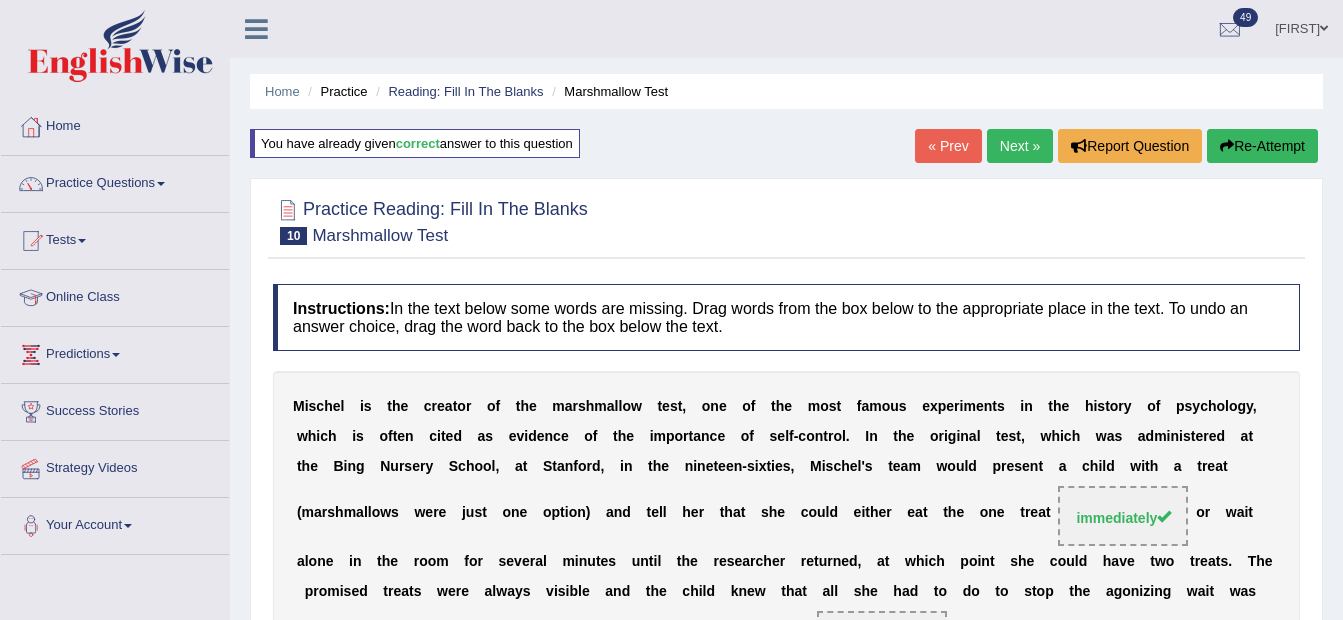 click on "Next »" at bounding box center [1020, 146] 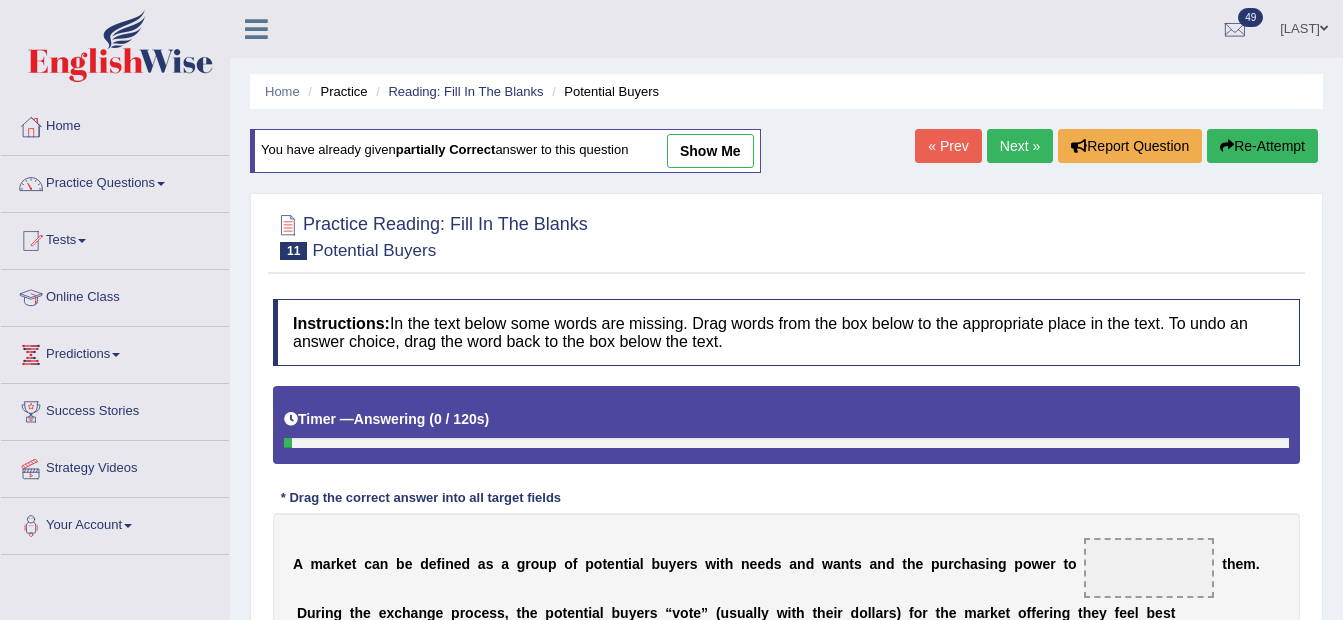 scroll, scrollTop: 430, scrollLeft: 0, axis: vertical 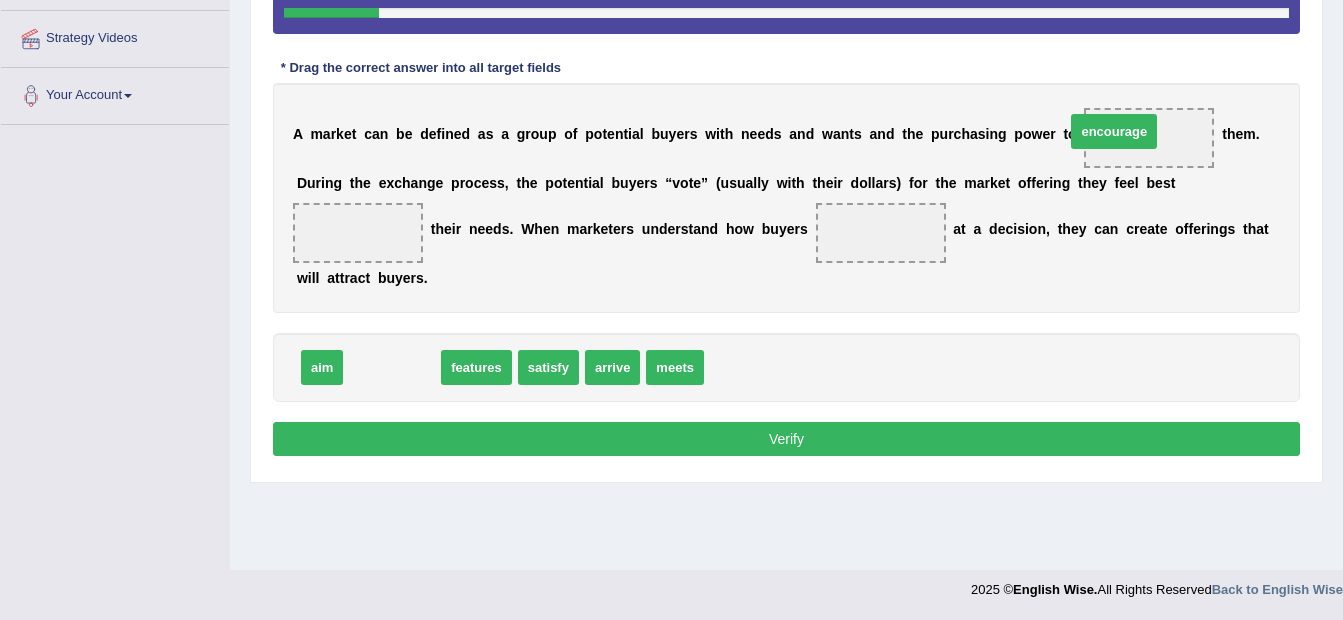 drag, startPoint x: 370, startPoint y: 378, endPoint x: 1092, endPoint y: 142, distance: 759.592 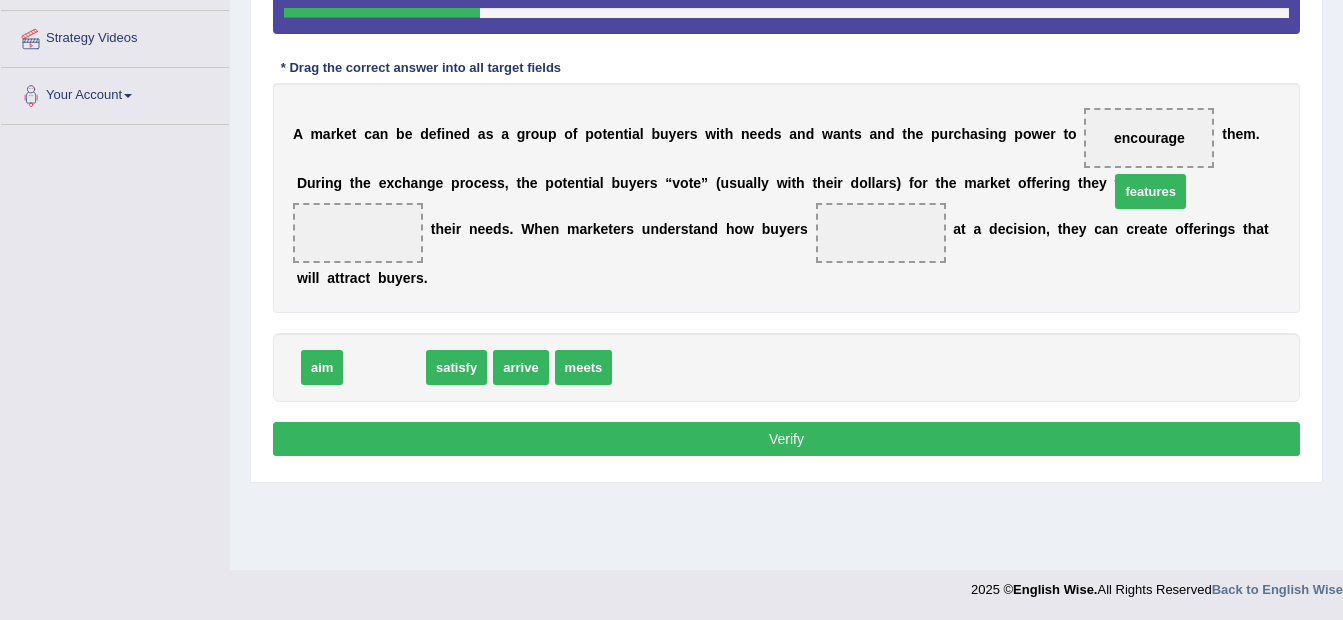 drag, startPoint x: 403, startPoint y: 369, endPoint x: 1154, endPoint y: 192, distance: 771.5763 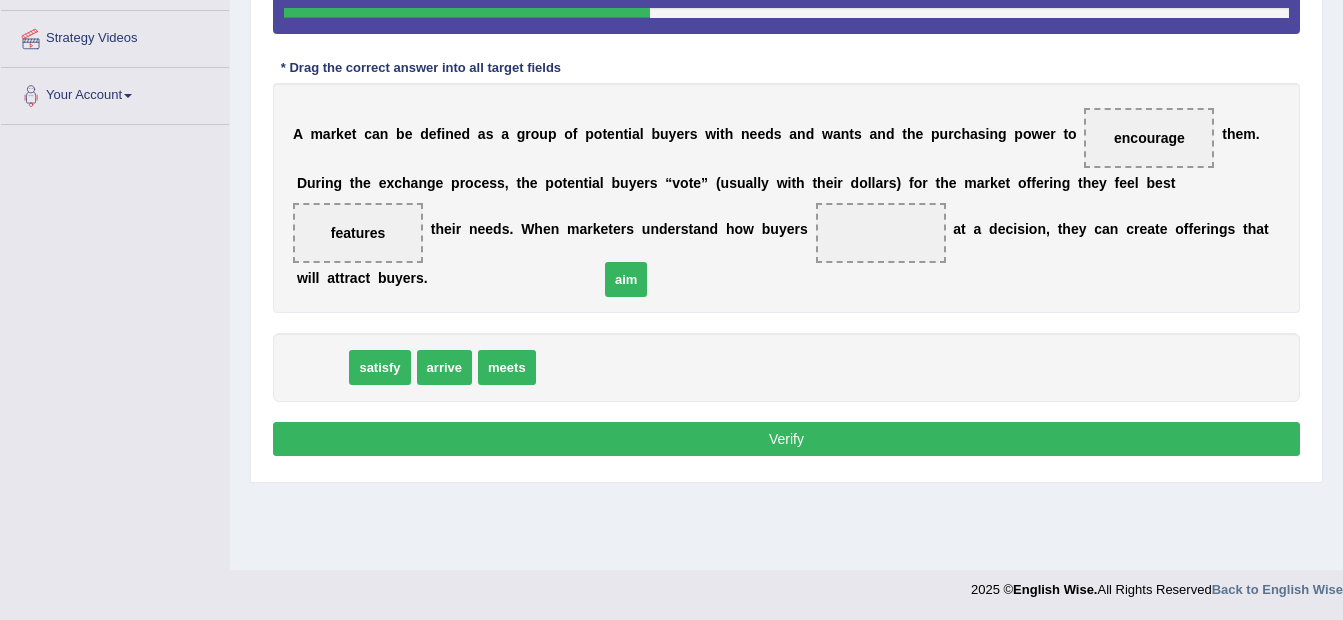 drag, startPoint x: 331, startPoint y: 364, endPoint x: 647, endPoint y: 271, distance: 329.40097 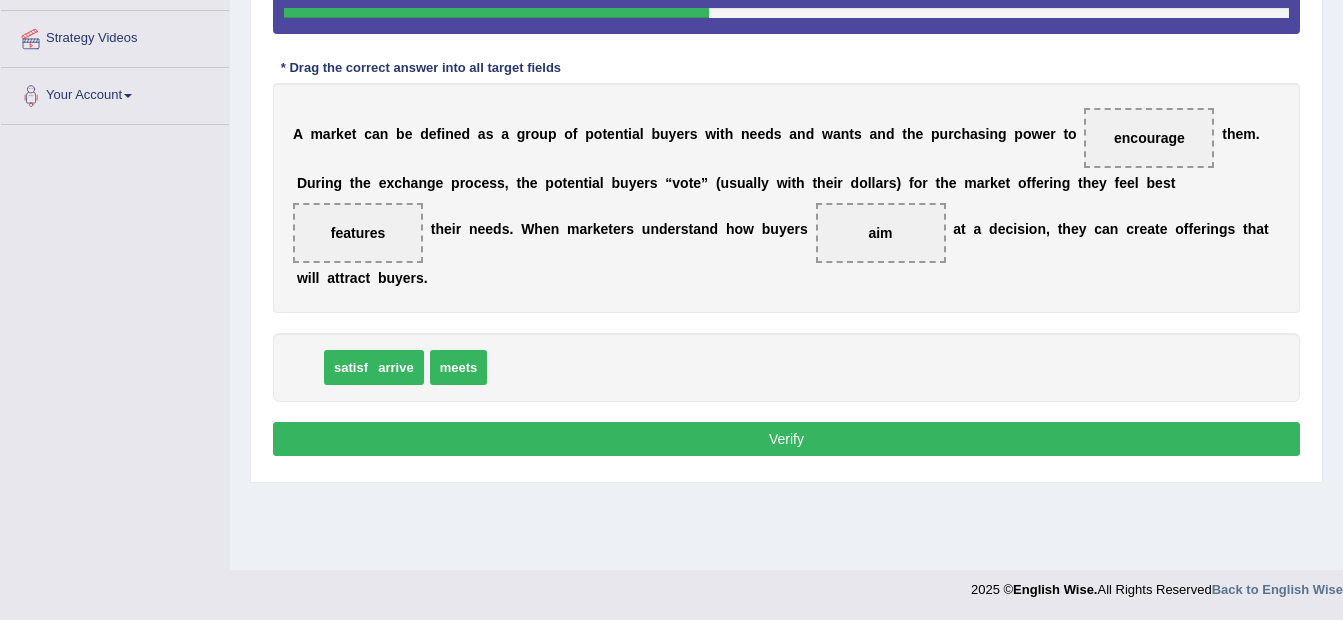 drag, startPoint x: 336, startPoint y: 375, endPoint x: 359, endPoint y: 375, distance: 23 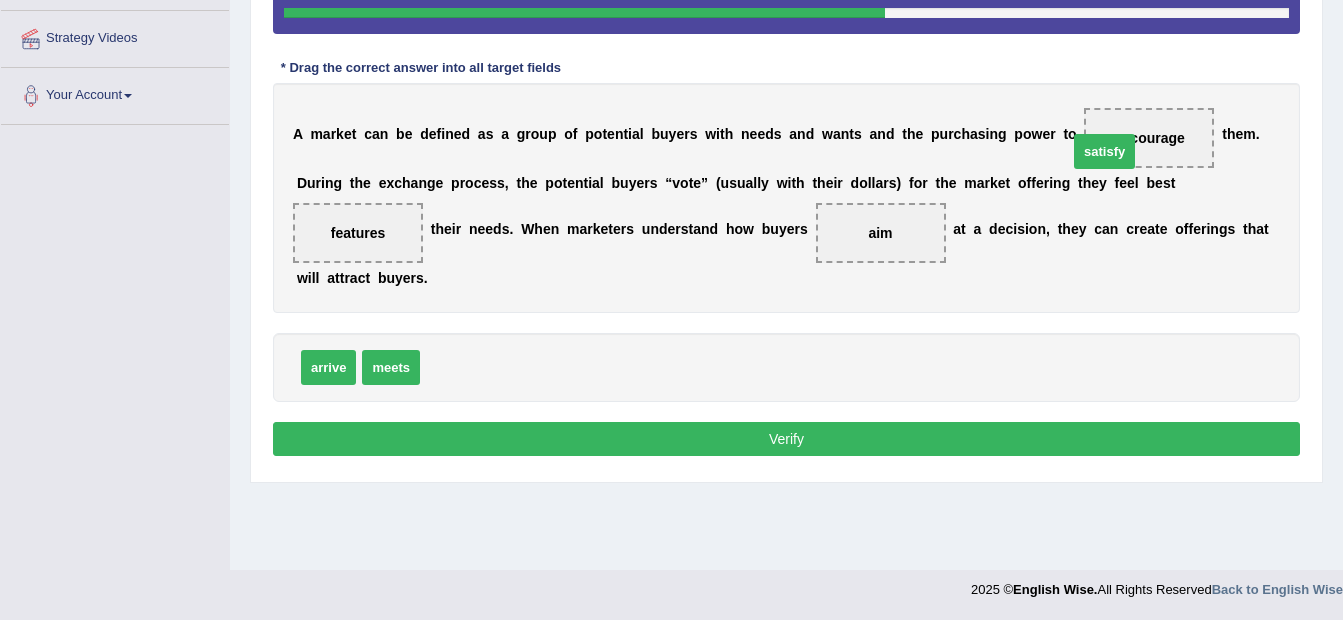 drag, startPoint x: 457, startPoint y: 365, endPoint x: 1103, endPoint y: 137, distance: 685.05475 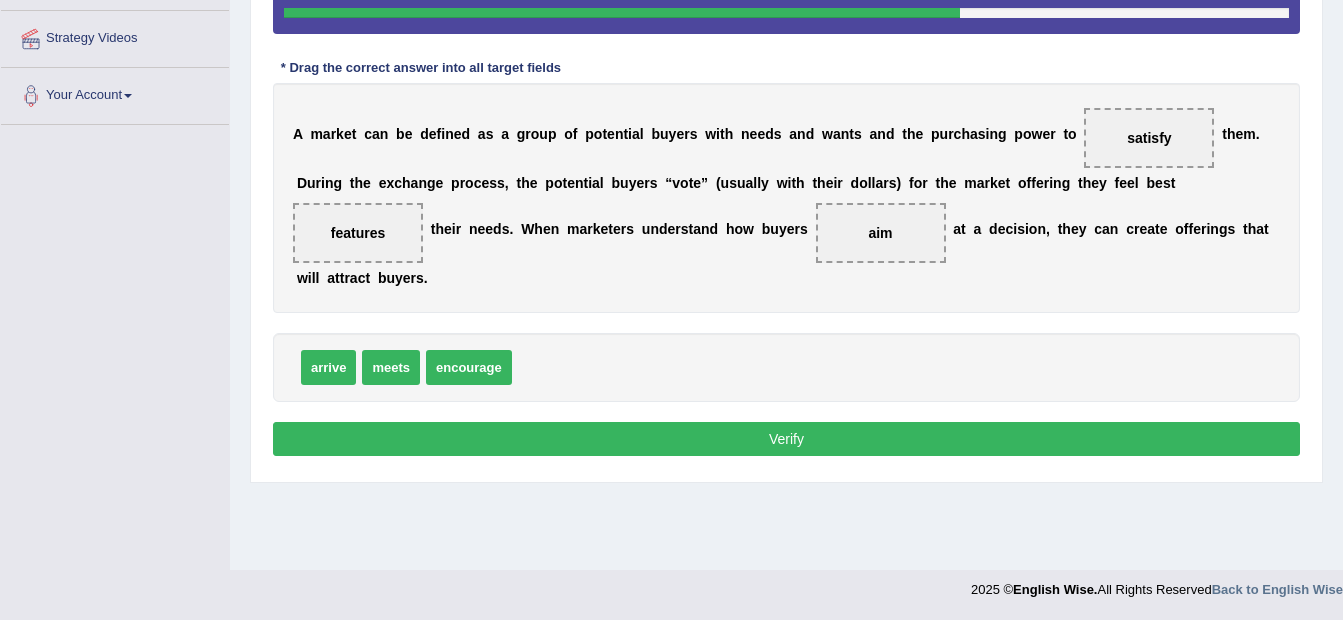 click on "Verify" at bounding box center (786, 439) 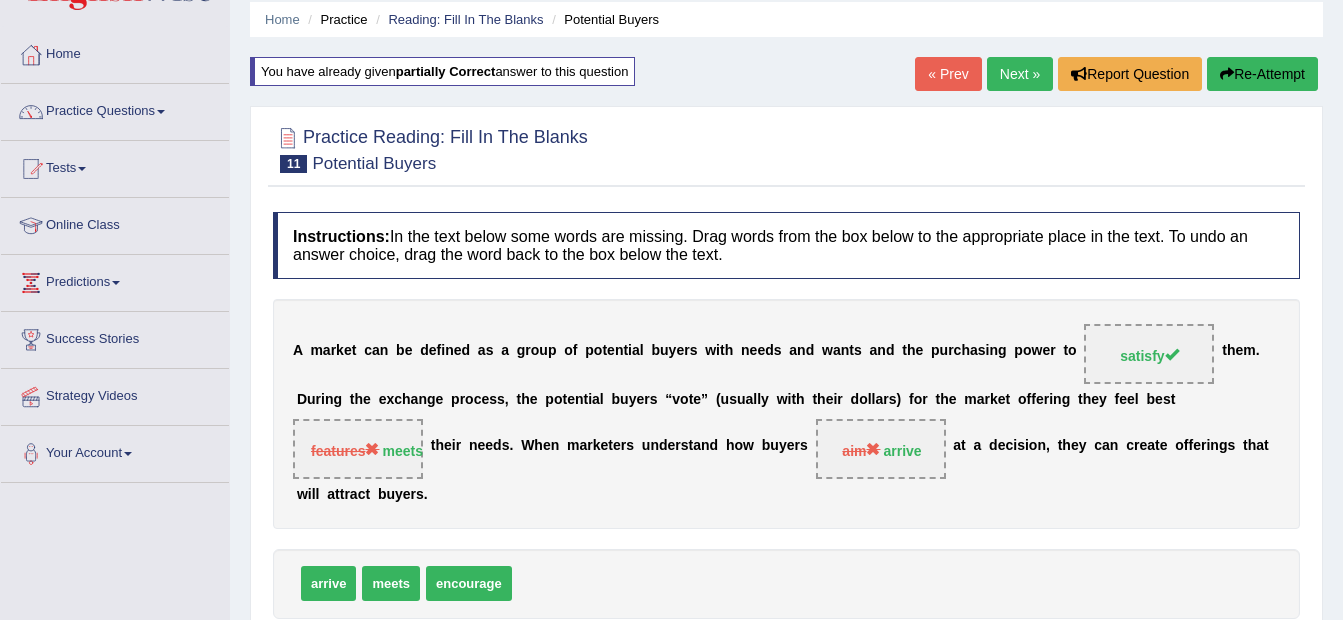 scroll, scrollTop: 30, scrollLeft: 0, axis: vertical 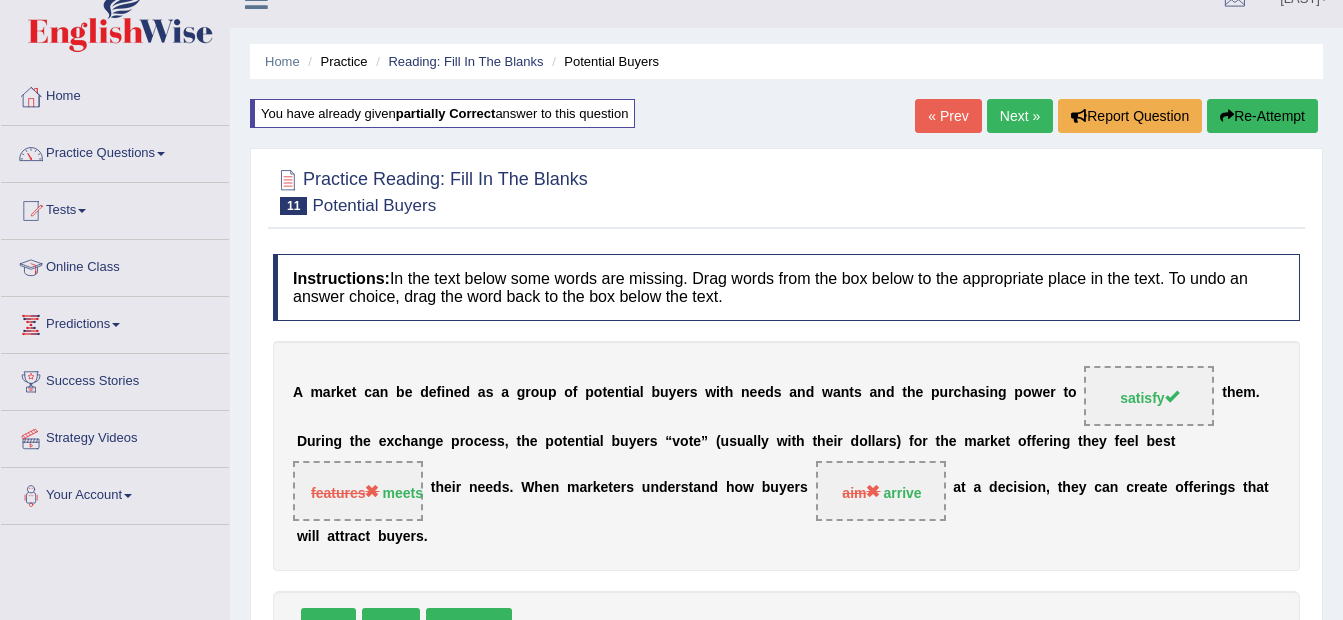 click on "Next »" at bounding box center (1020, 116) 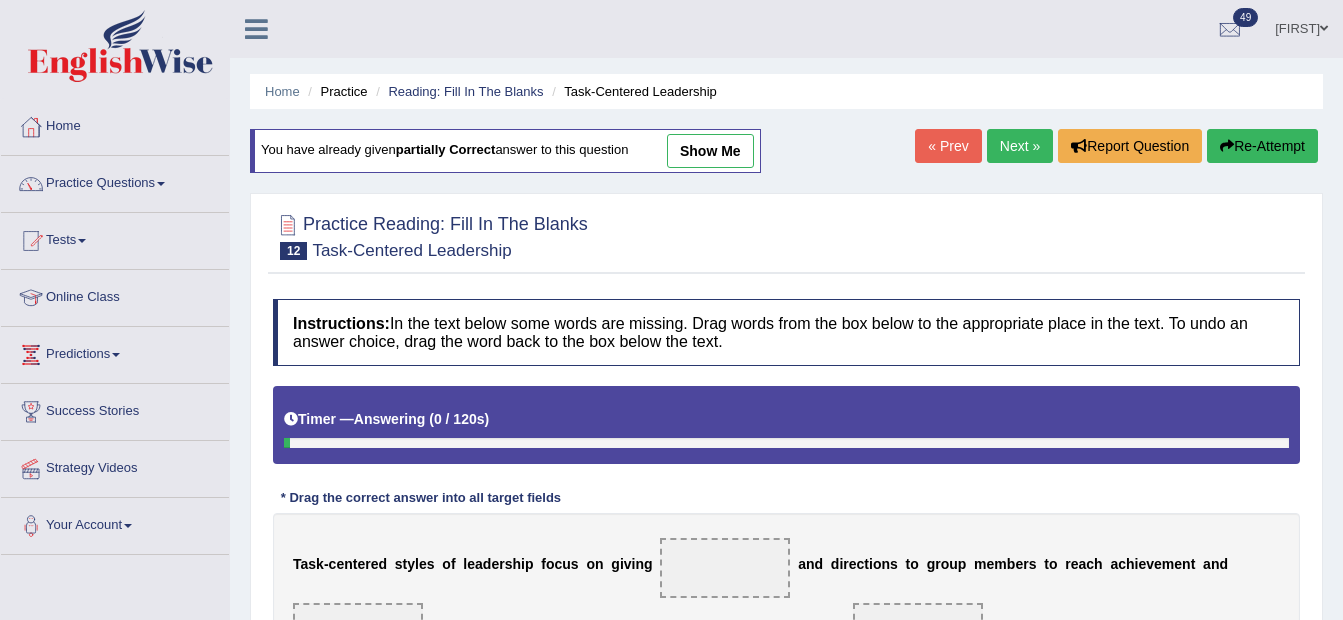 scroll, scrollTop: 0, scrollLeft: 0, axis: both 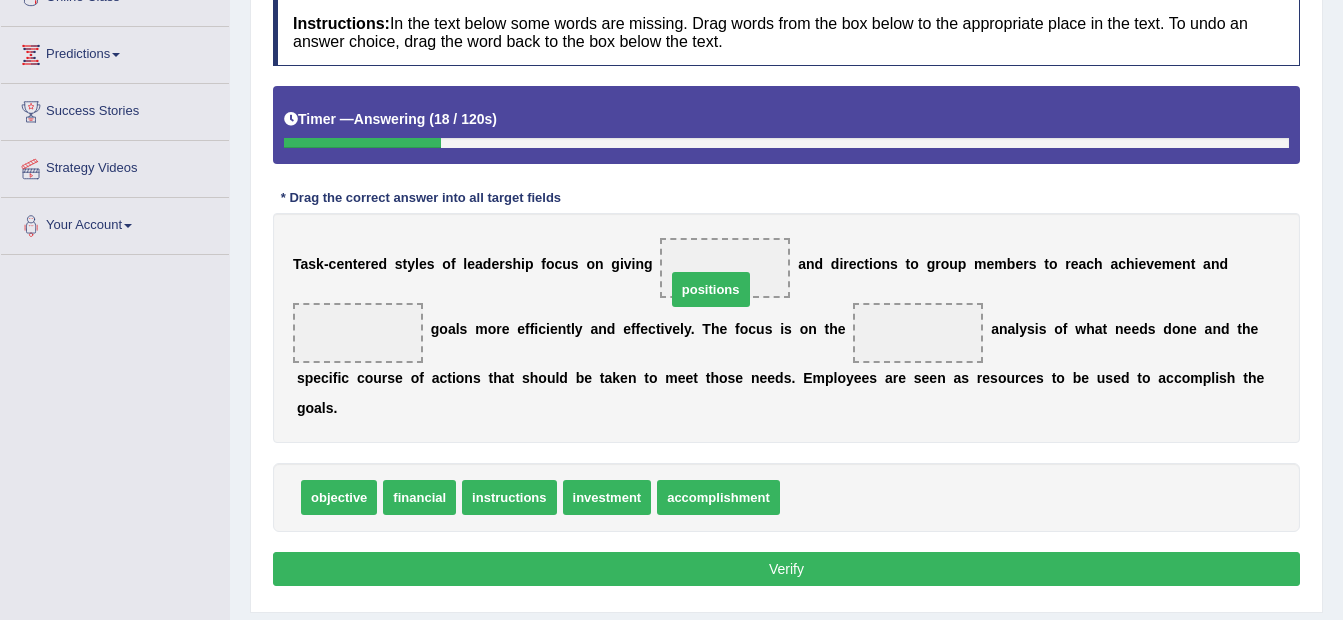 drag, startPoint x: 774, startPoint y: 470, endPoint x: 660, endPoint y: 262, distance: 237.19191 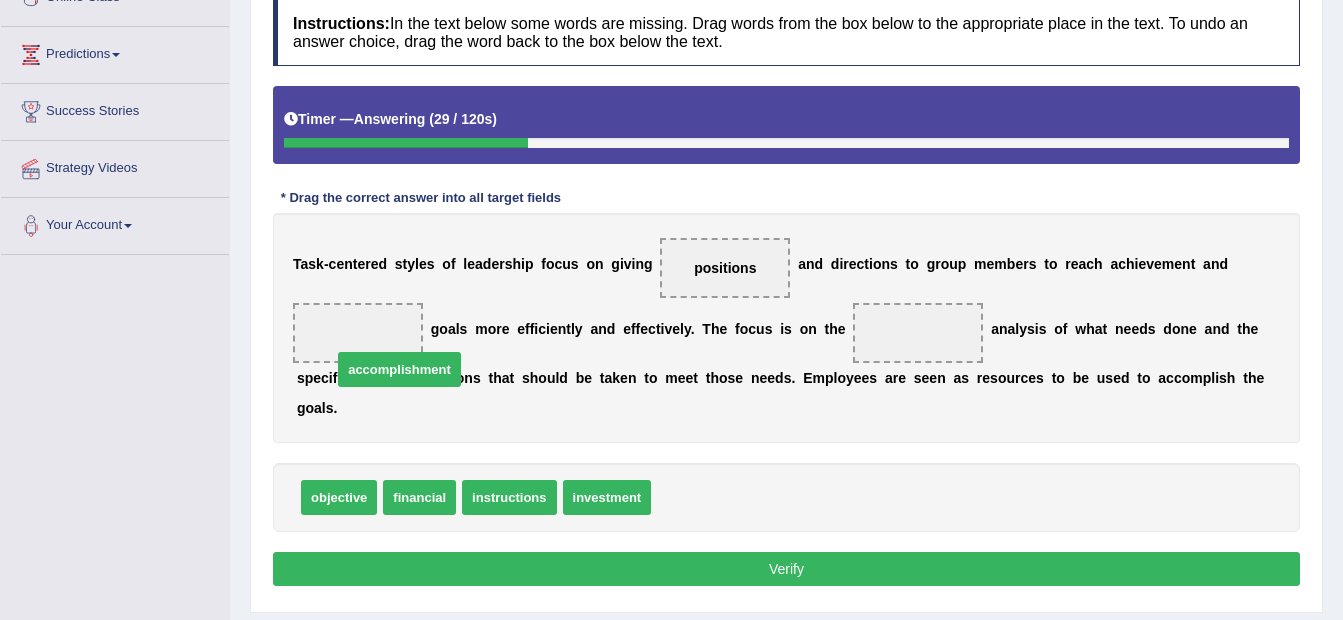 drag, startPoint x: 703, startPoint y: 465, endPoint x: 384, endPoint y: 337, distance: 343.72226 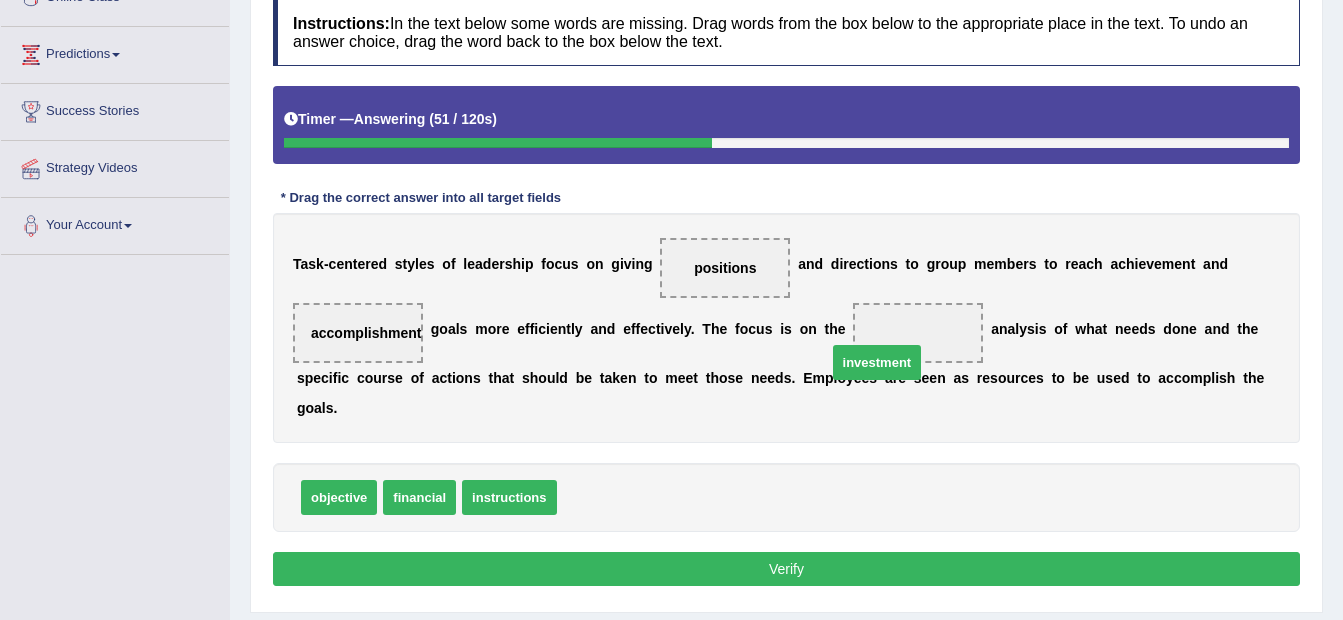 drag, startPoint x: 587, startPoint y: 480, endPoint x: 857, endPoint y: 345, distance: 301.86917 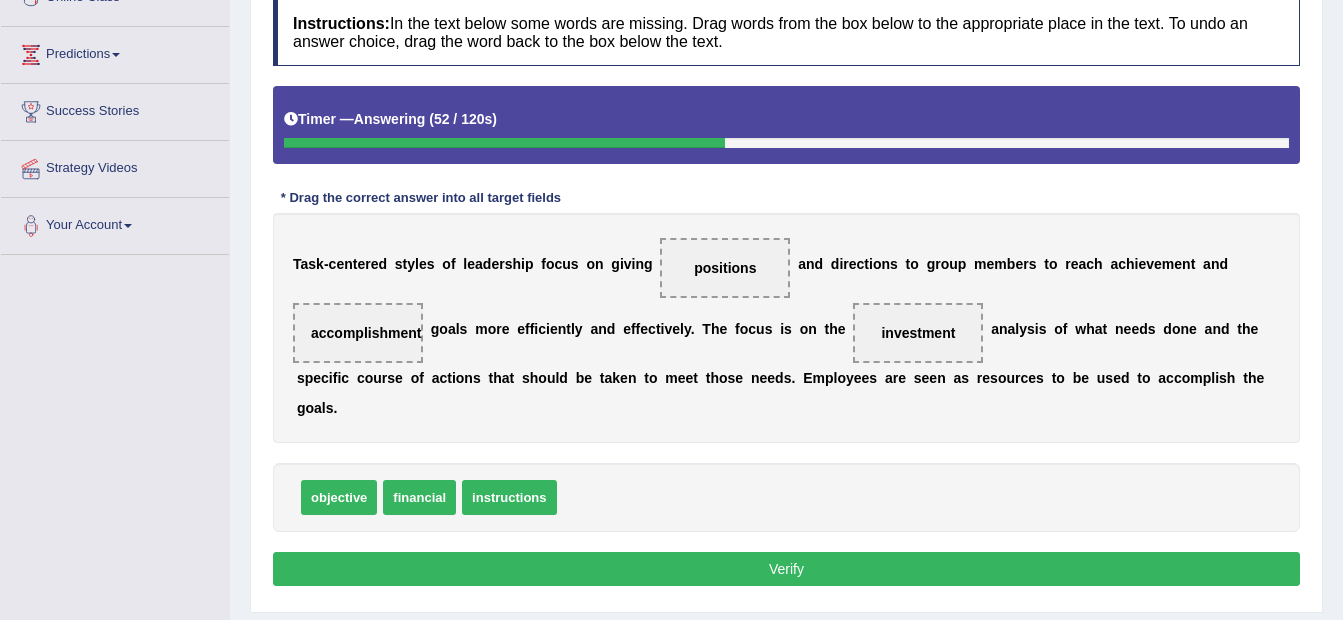 click on "Verify" at bounding box center [786, 569] 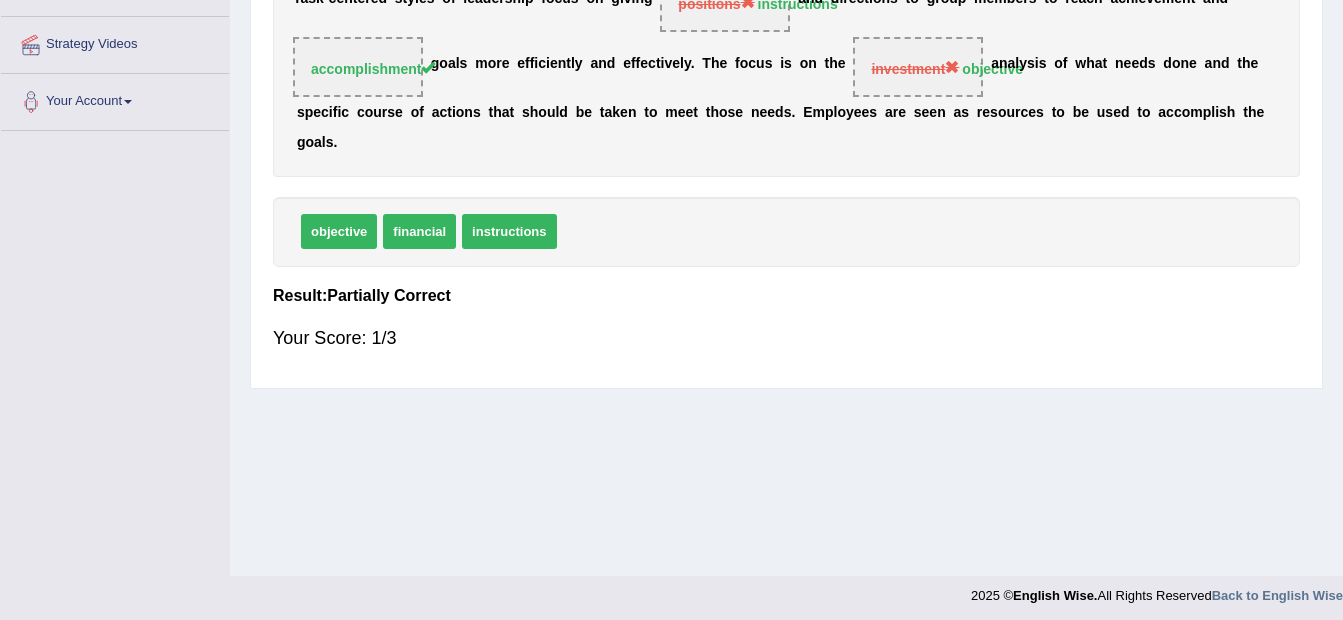 scroll, scrollTop: 0, scrollLeft: 0, axis: both 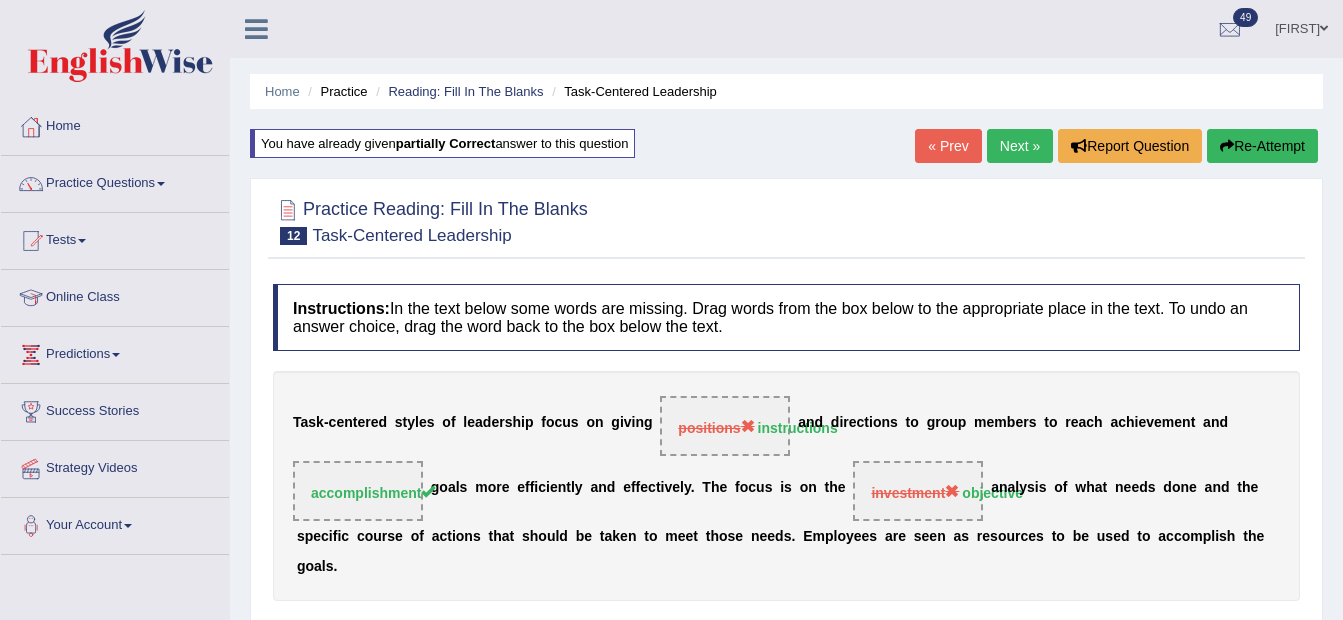 click on "Next »" at bounding box center (1020, 146) 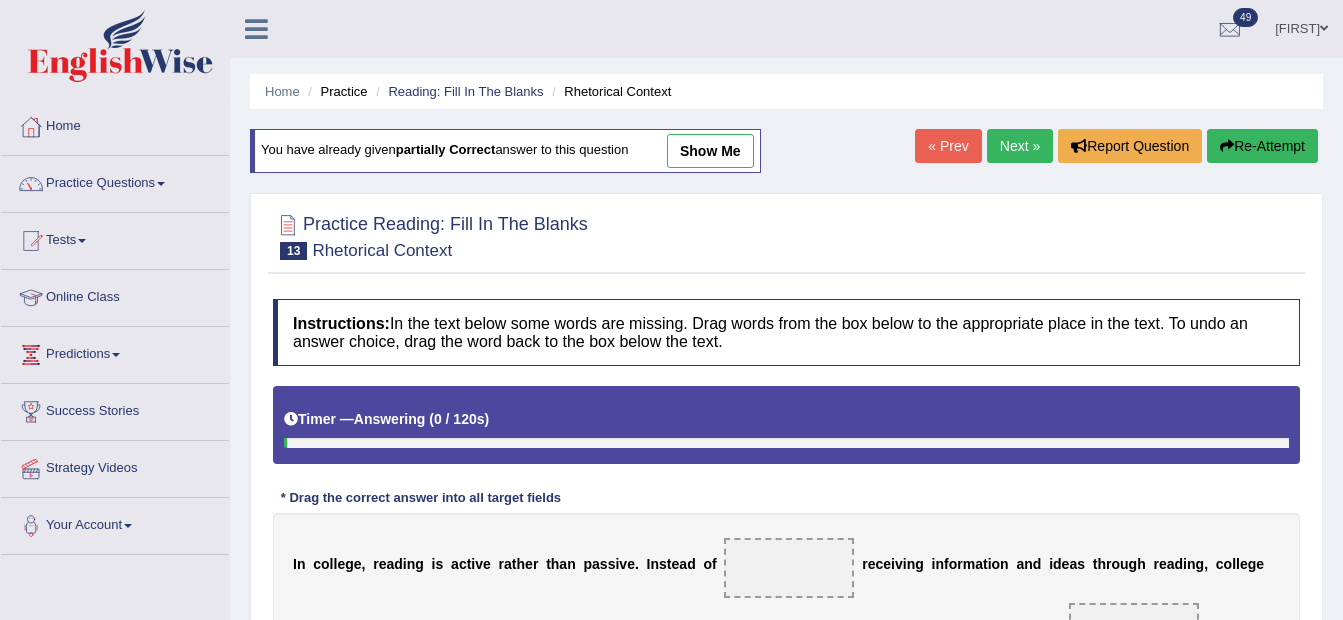 scroll, scrollTop: 0, scrollLeft: 0, axis: both 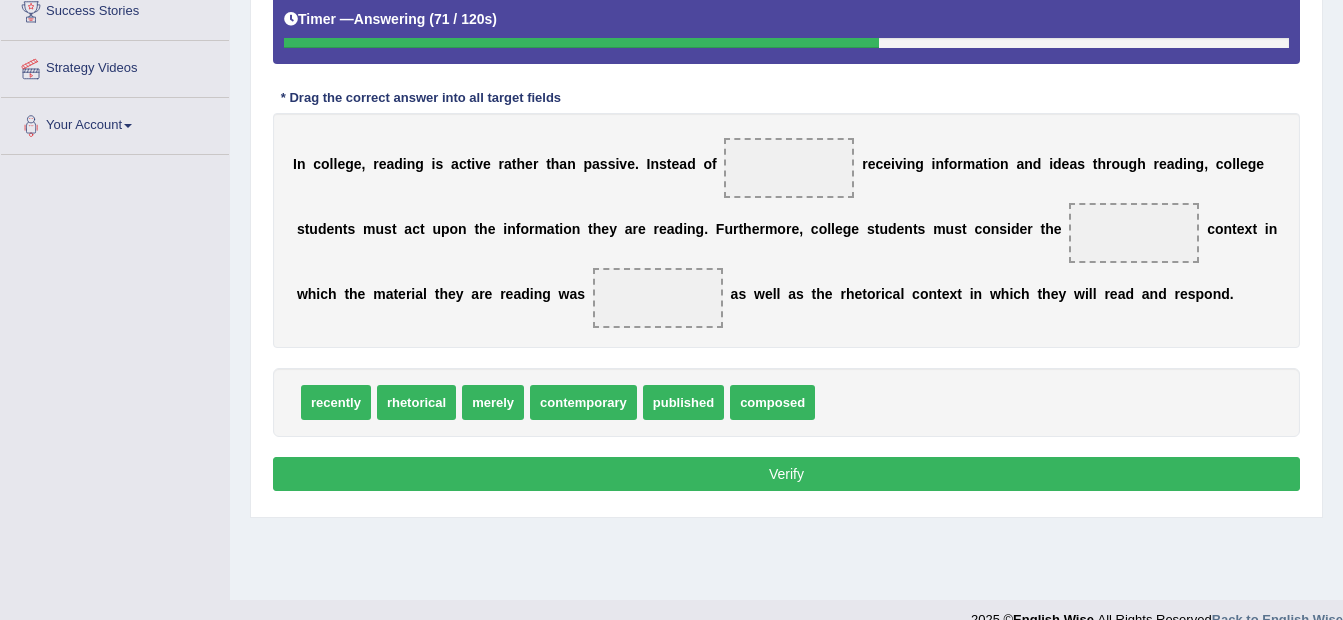 click on "recently rhetorical merely contemporary published composed" at bounding box center (786, 402) 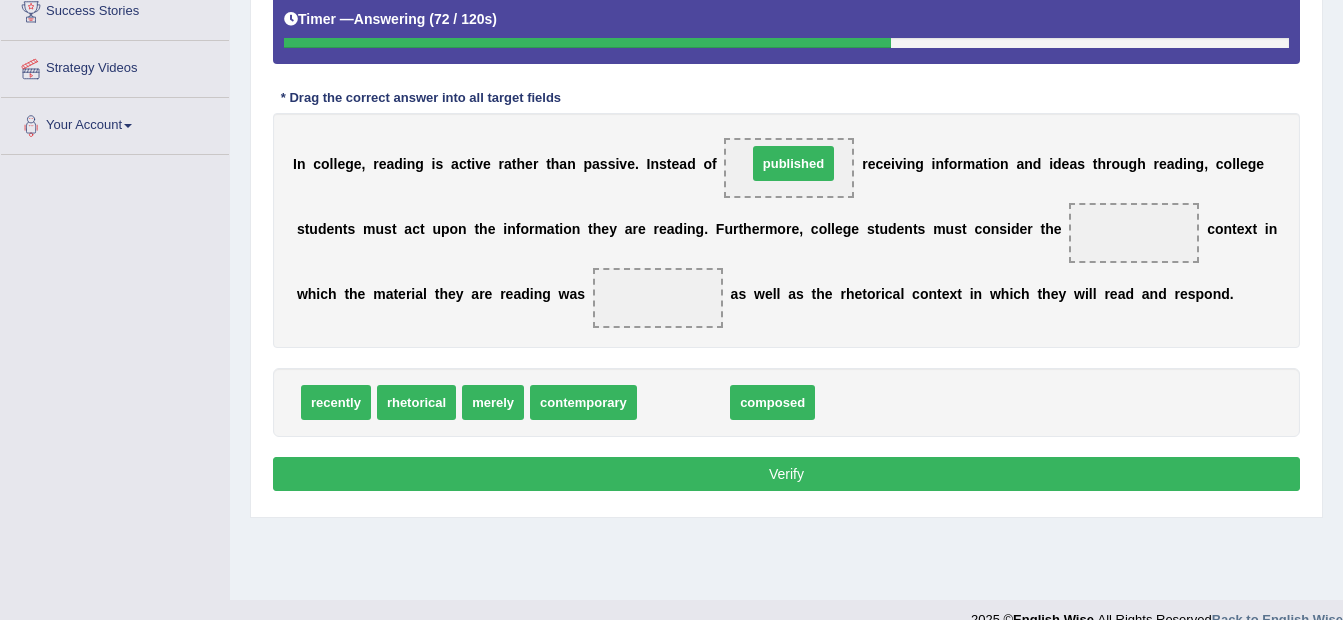 drag, startPoint x: 669, startPoint y: 392, endPoint x: 779, endPoint y: 153, distance: 263.09885 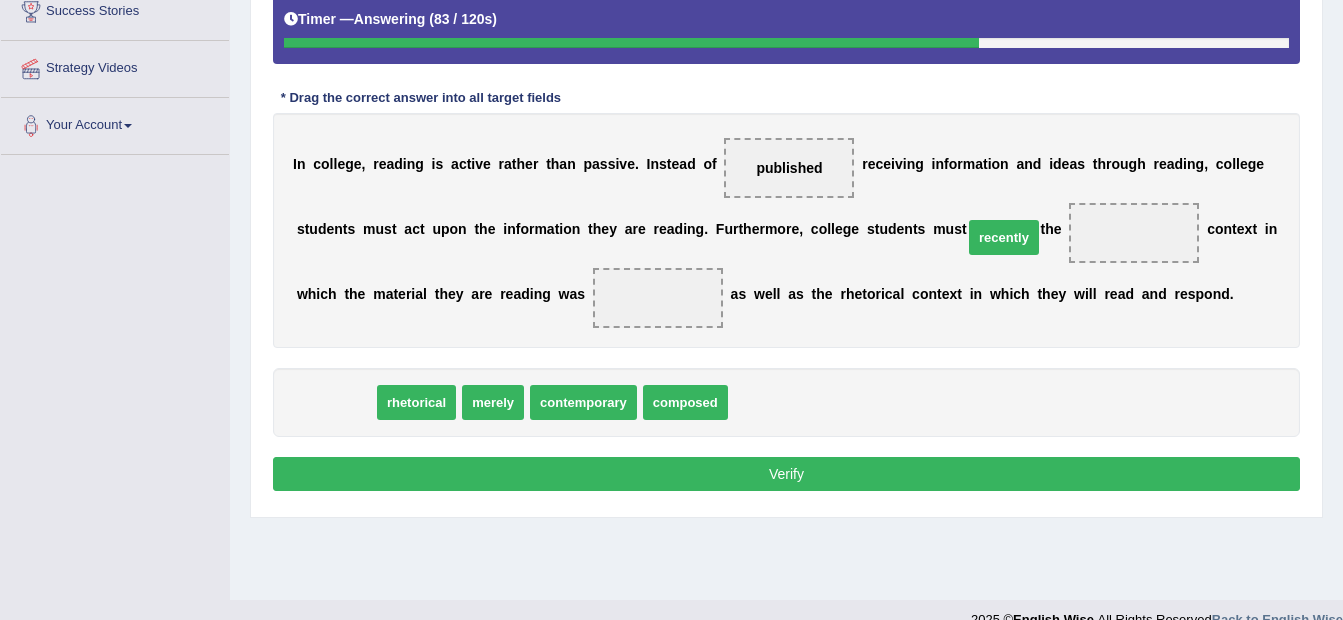 drag, startPoint x: 341, startPoint y: 400, endPoint x: 1009, endPoint y: 235, distance: 688.0763 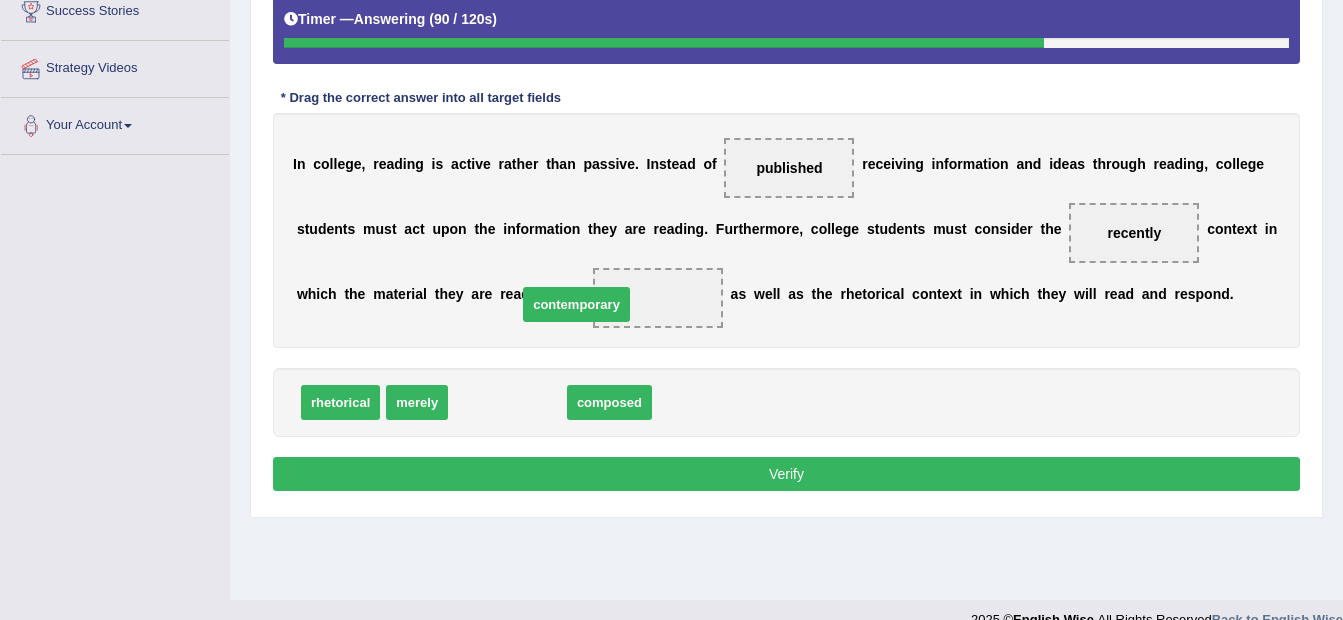 drag, startPoint x: 458, startPoint y: 403, endPoint x: 527, endPoint y: 305, distance: 119.85408 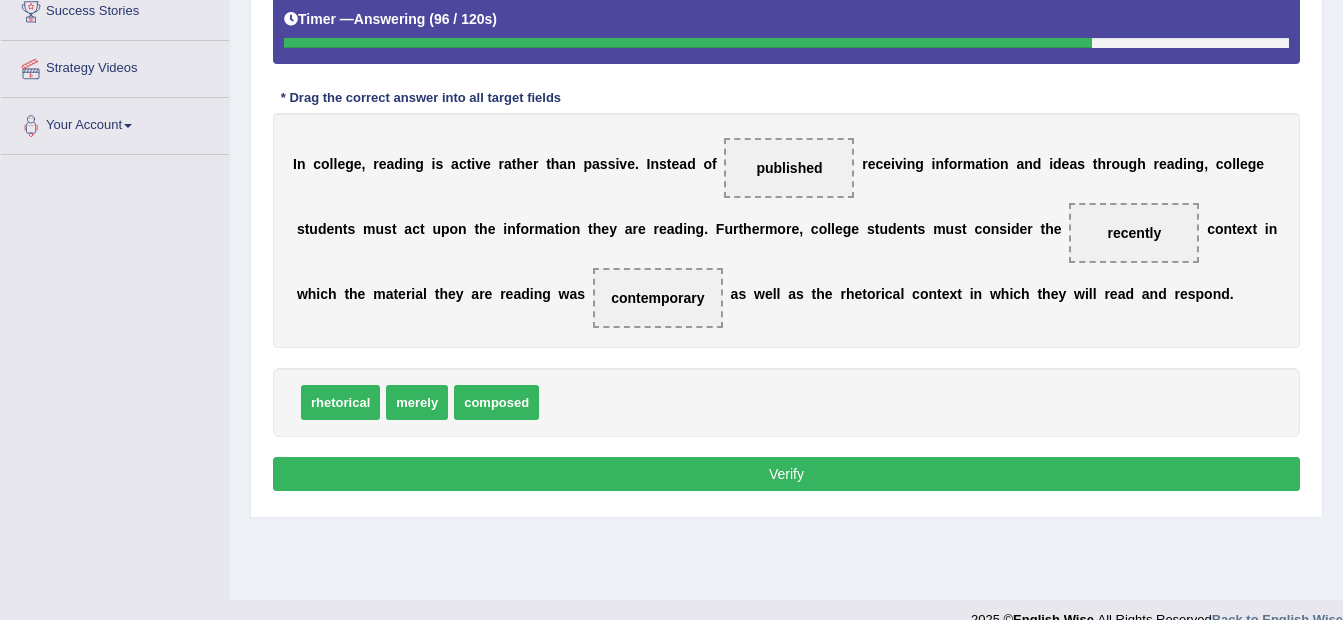 click on "Verify" at bounding box center (786, 474) 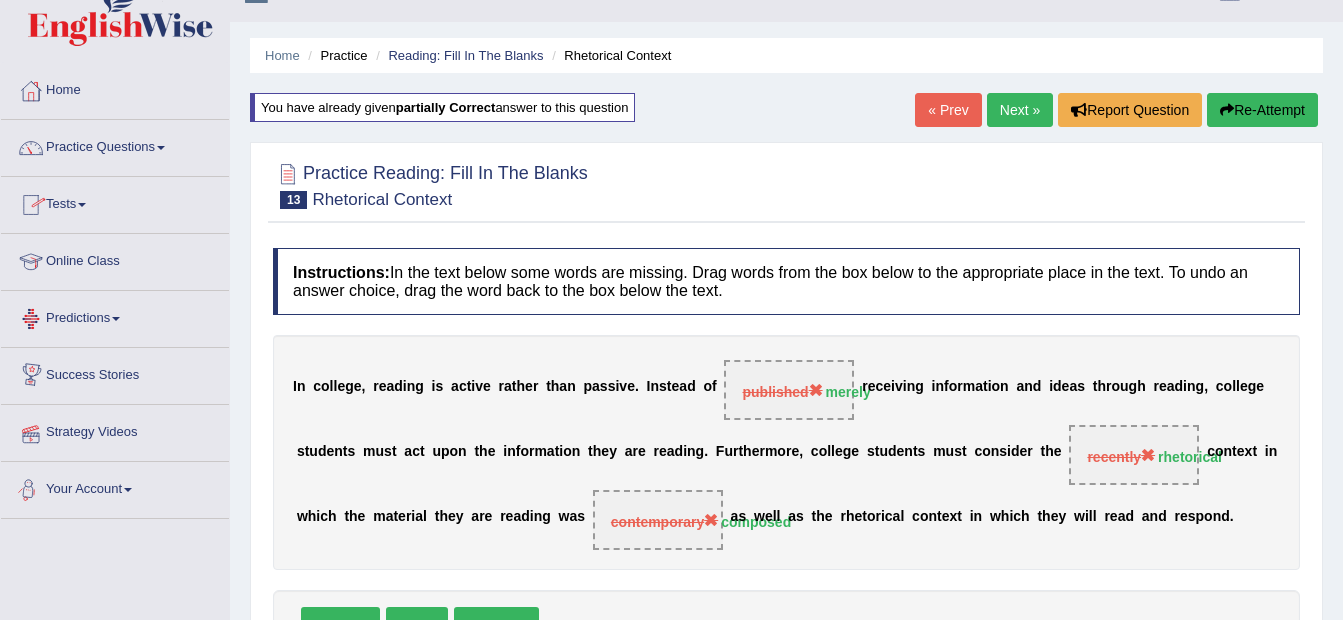 scroll, scrollTop: 0, scrollLeft: 0, axis: both 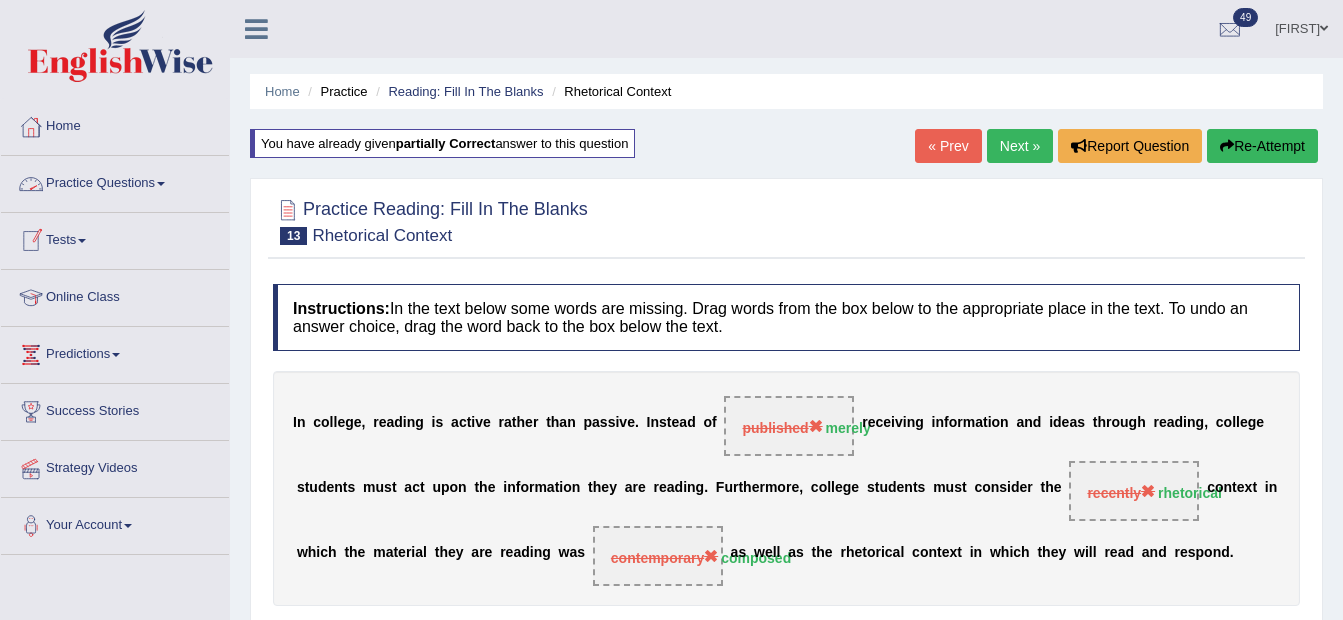 click on "Practice Questions" at bounding box center (115, 181) 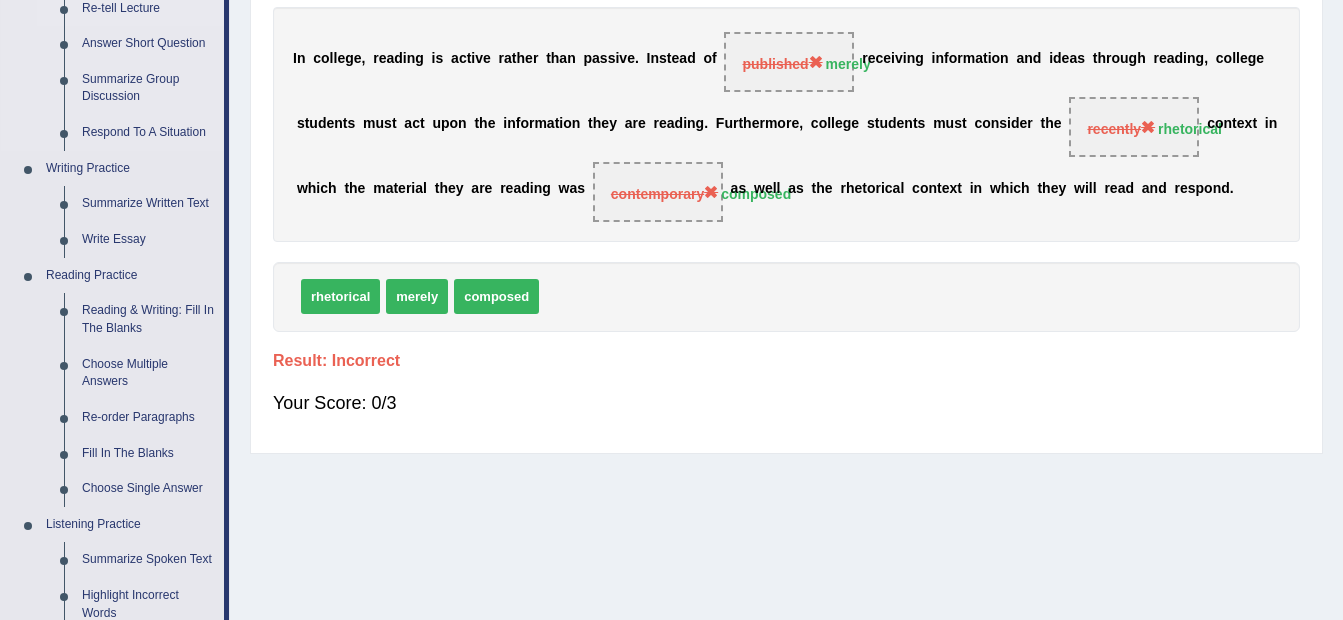 scroll, scrollTop: 400, scrollLeft: 0, axis: vertical 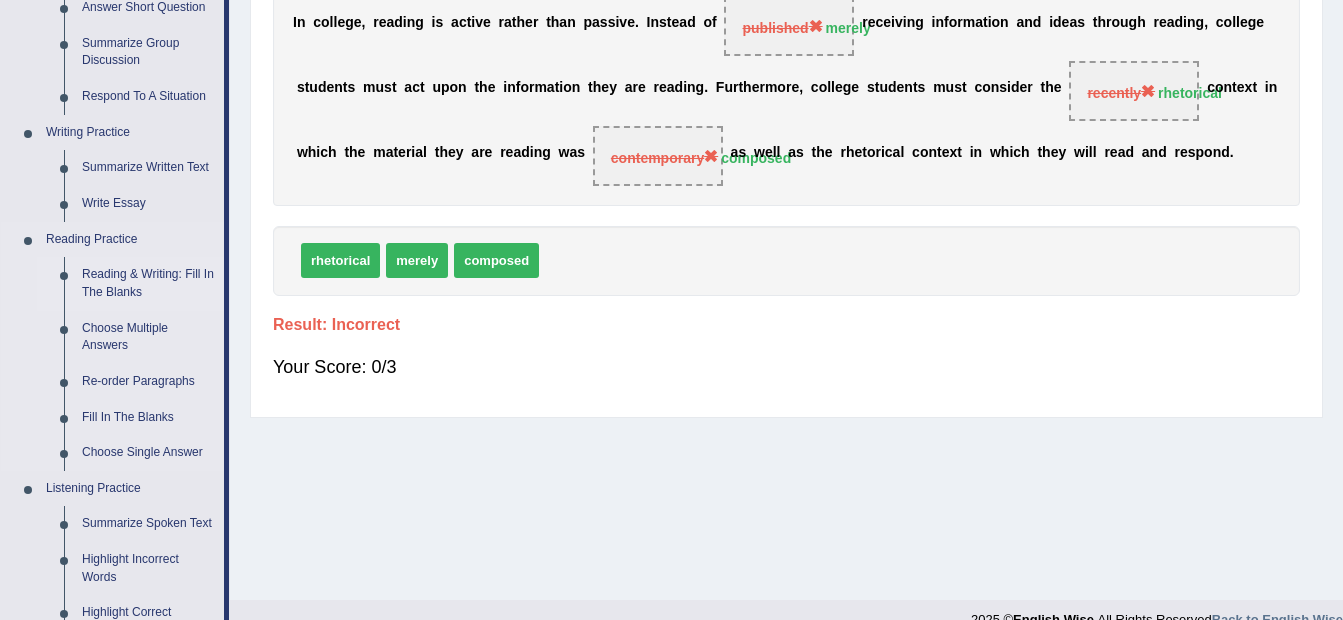 click on "Reading & Writing: Fill In The Blanks" at bounding box center (148, 283) 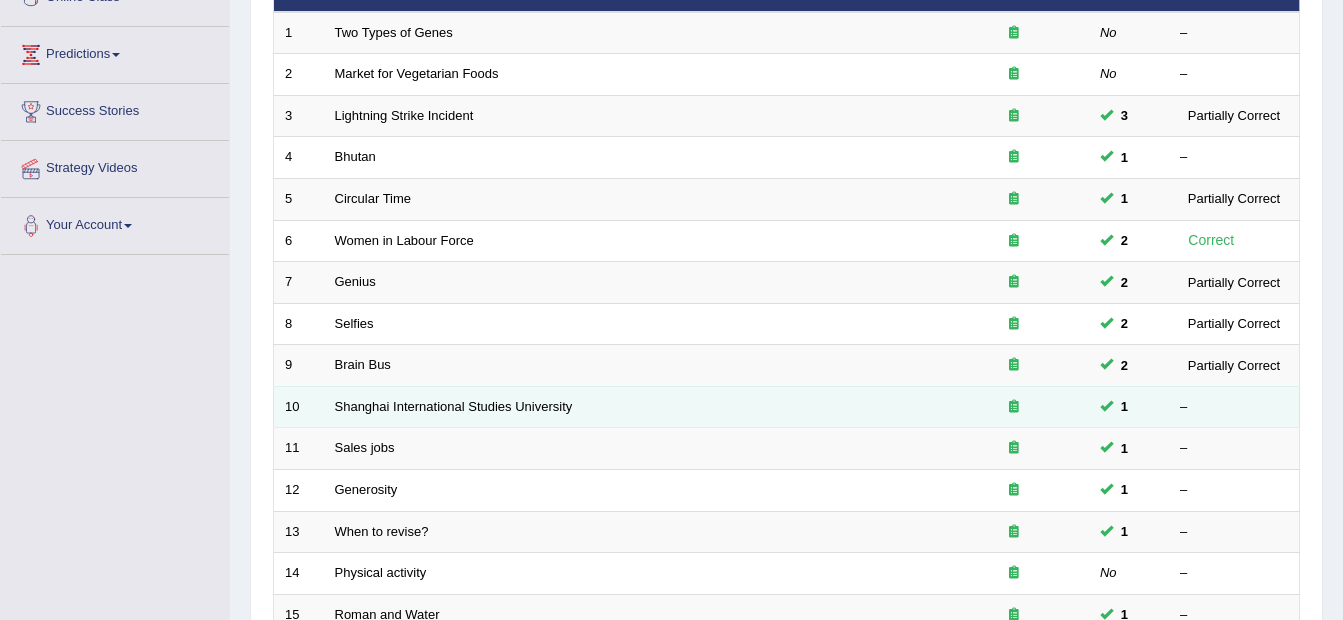 scroll, scrollTop: 300, scrollLeft: 0, axis: vertical 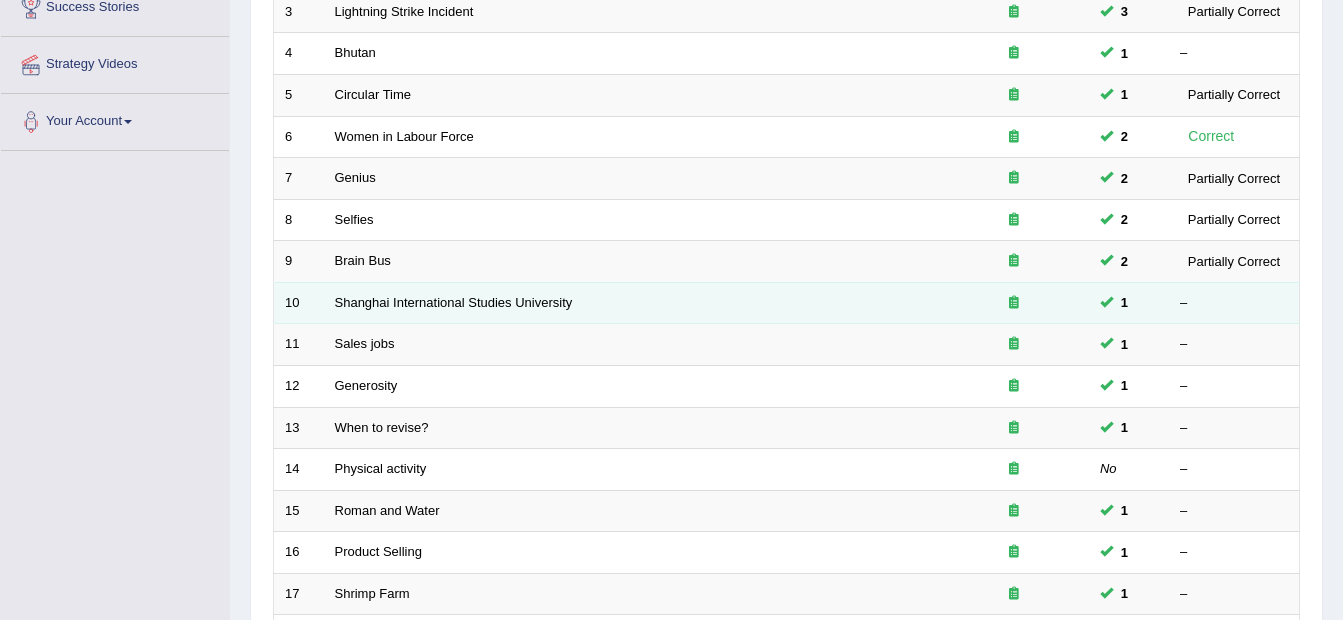 click on "Shanghai International Studies University" at bounding box center [631, 303] 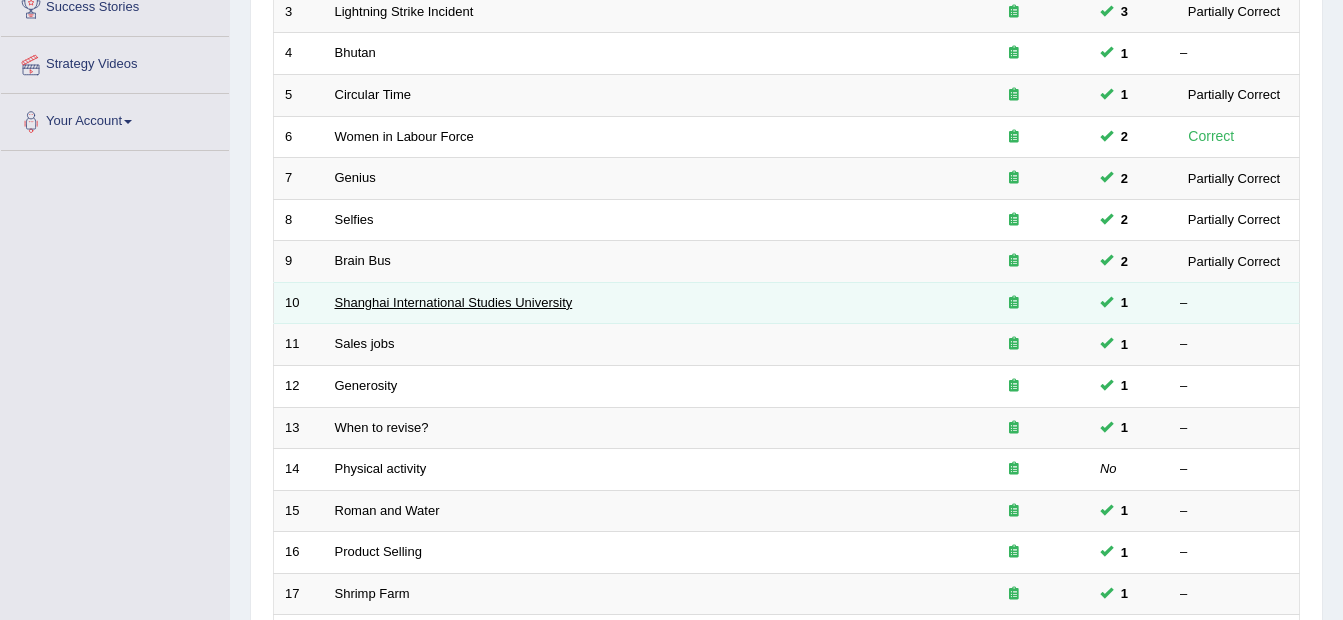 click on "Shanghai International Studies University" at bounding box center (454, 302) 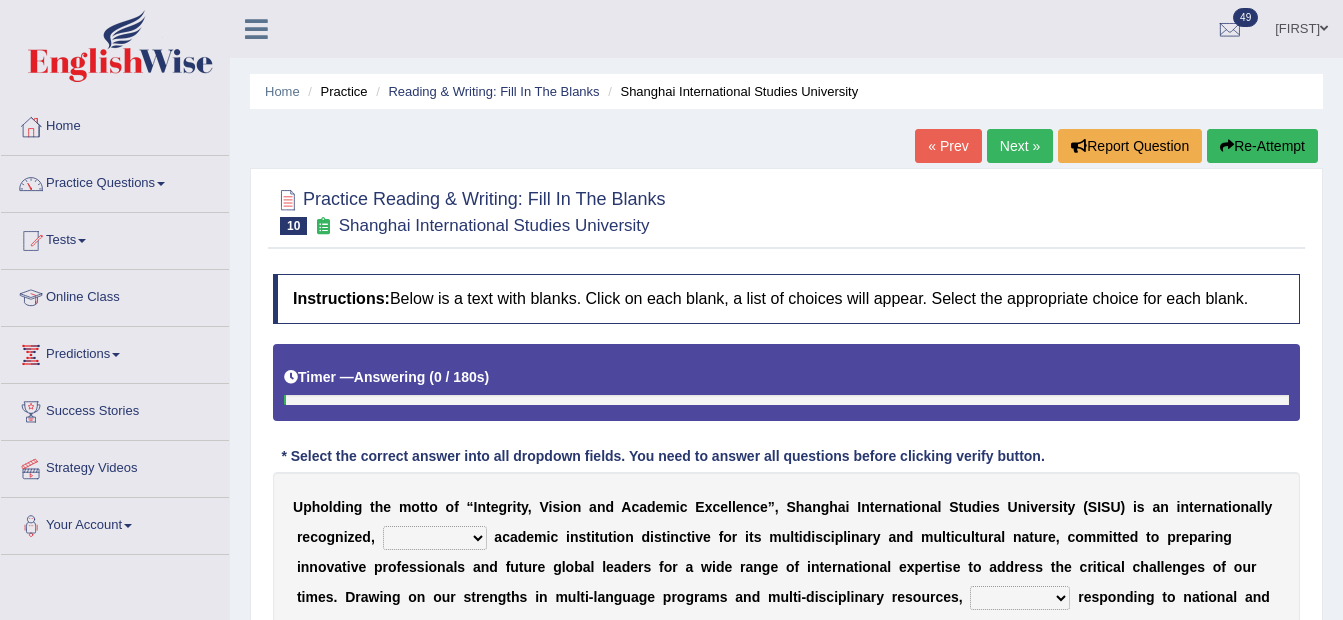 scroll, scrollTop: 200, scrollLeft: 0, axis: vertical 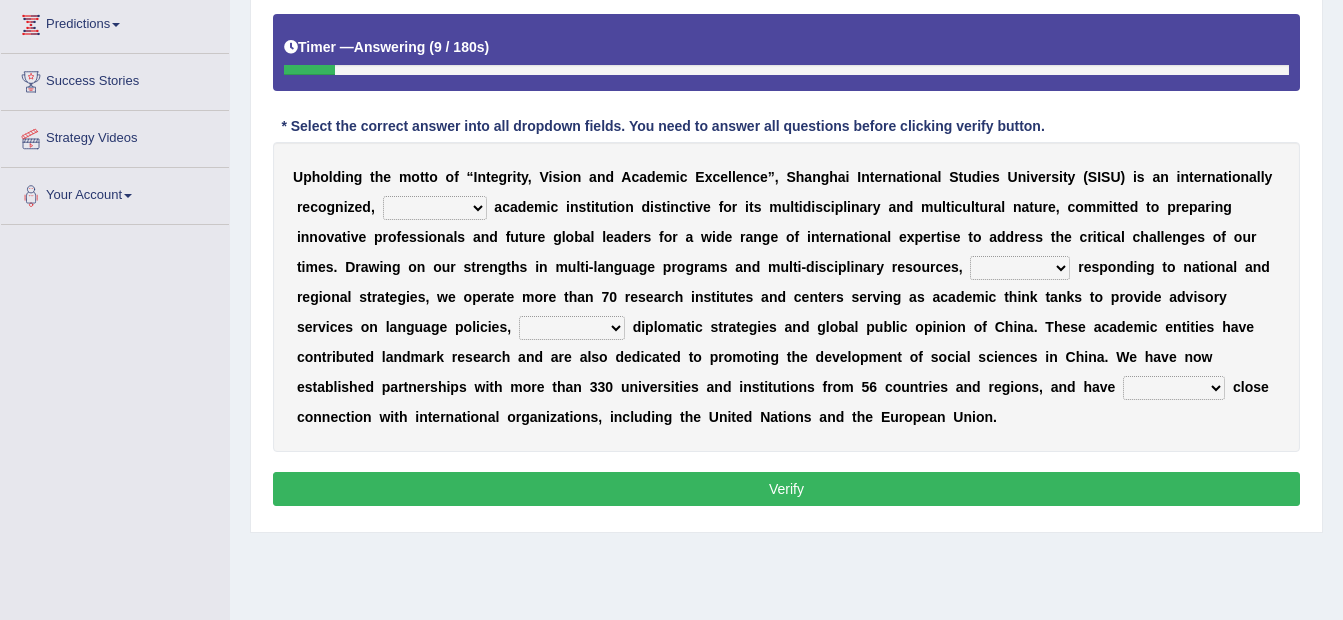 click on "universal amiable dishonest prestigious" at bounding box center [435, 208] 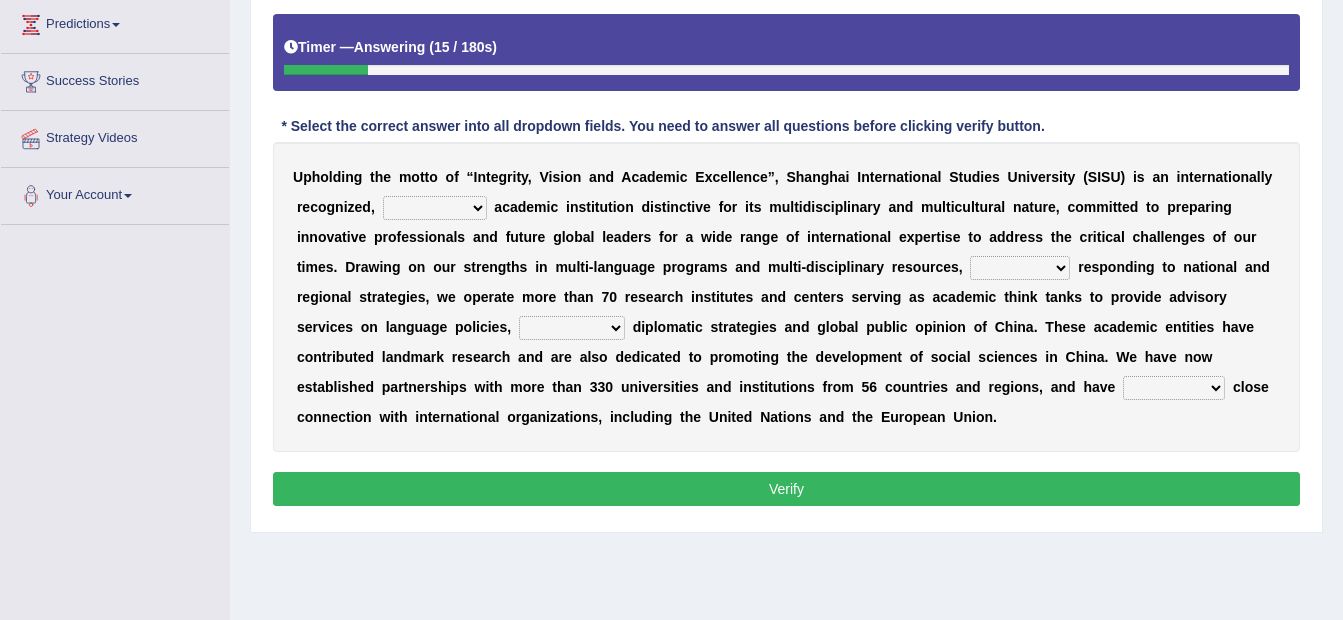 select on "prestigious" 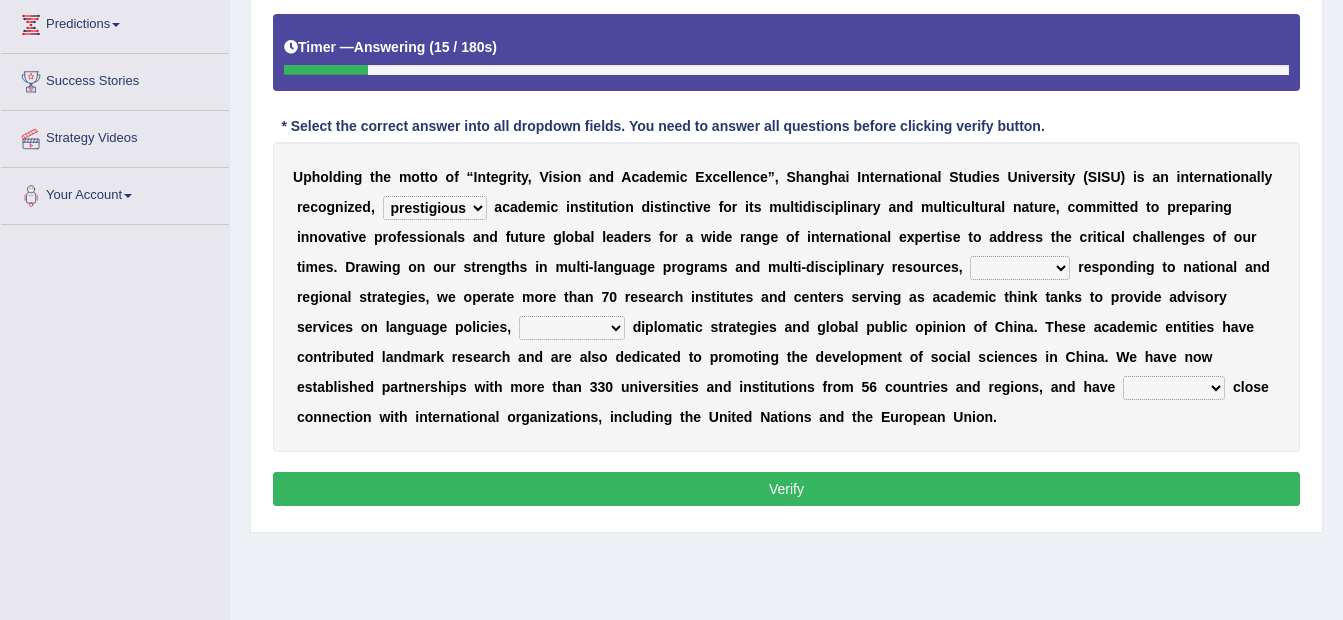 click on "universal amiable dishonest prestigious" at bounding box center [435, 208] 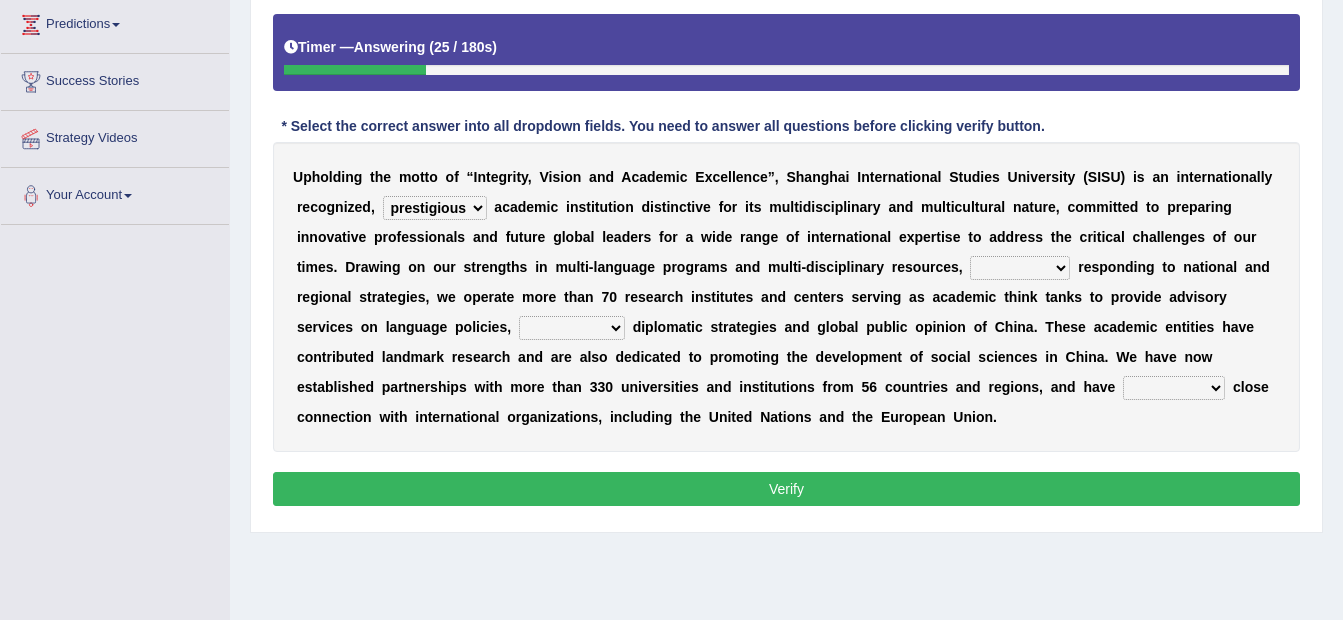 click on "of as with while" at bounding box center (1020, 268) 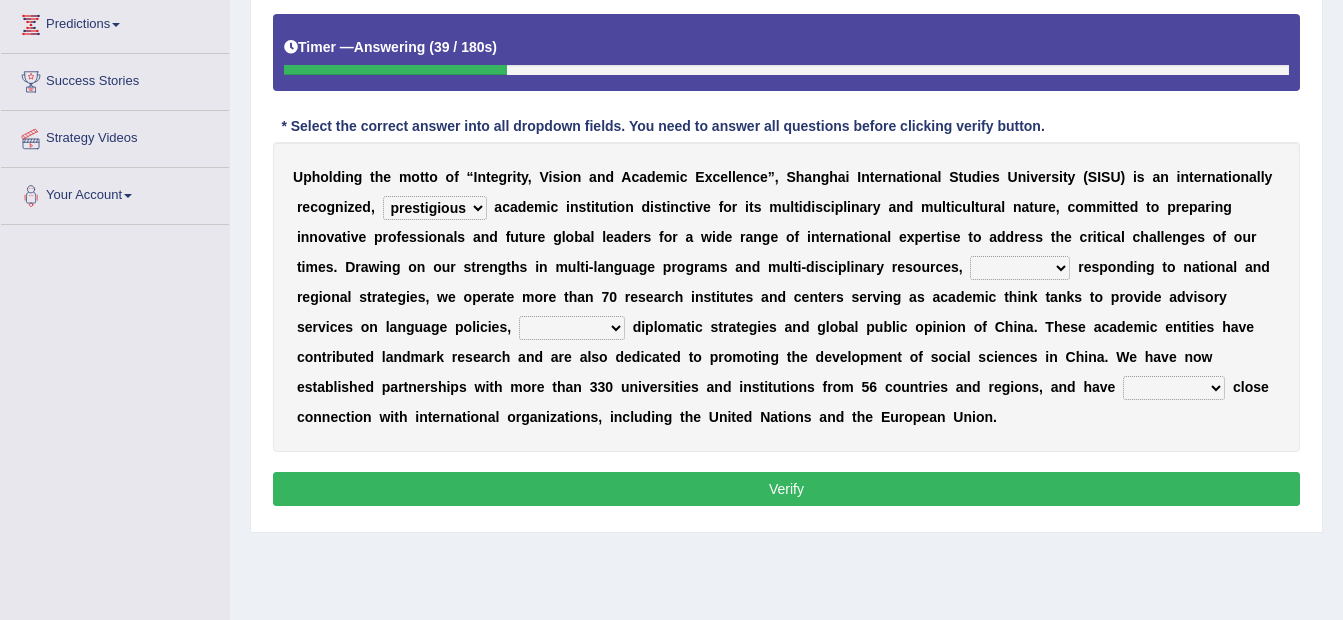 select on "while" 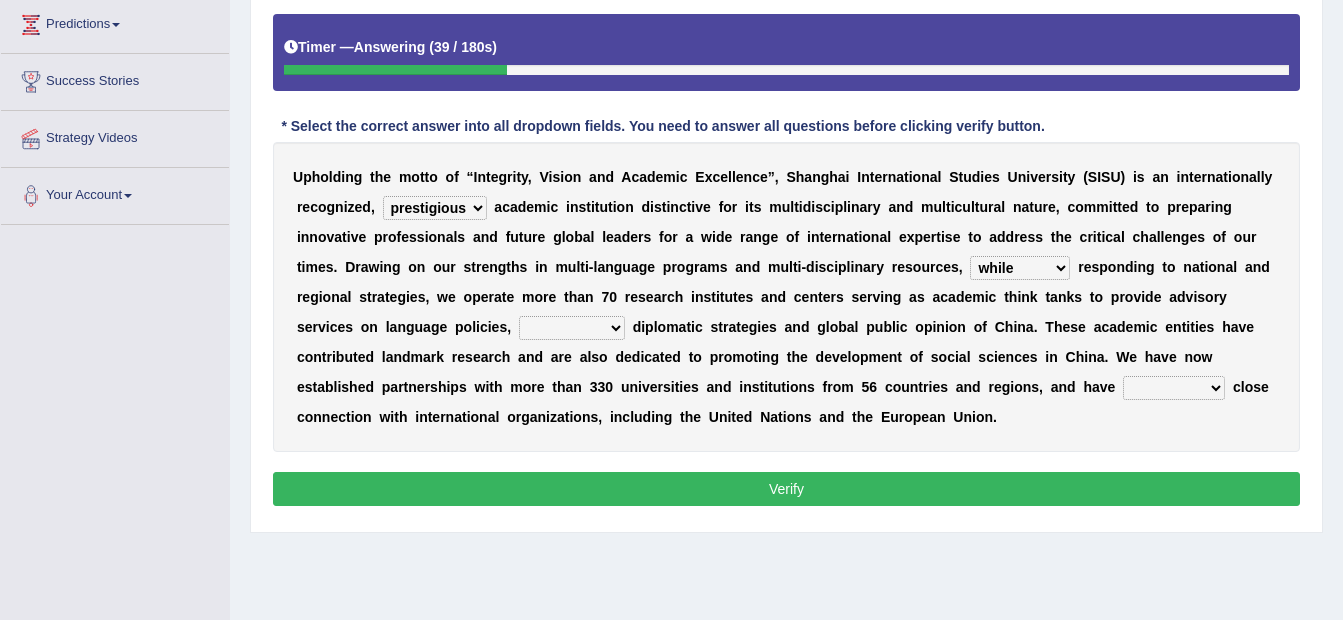 click on "of as with while" at bounding box center [1020, 268] 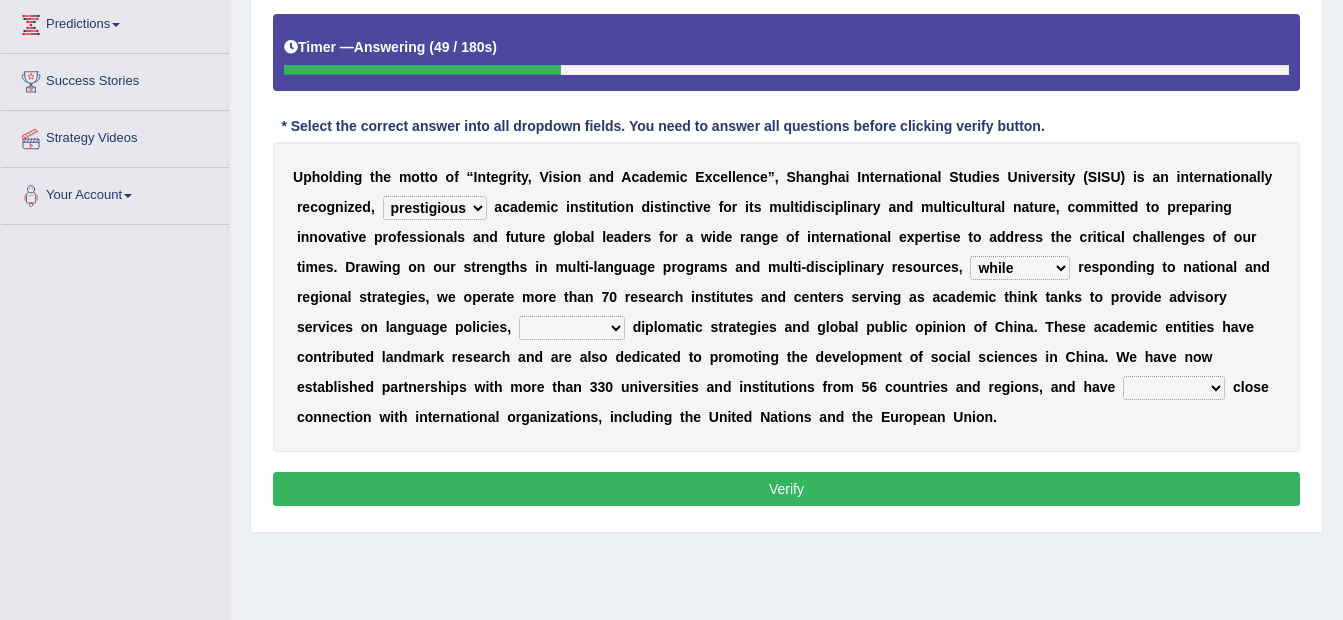 click on "city's country's university's province's" at bounding box center [572, 328] 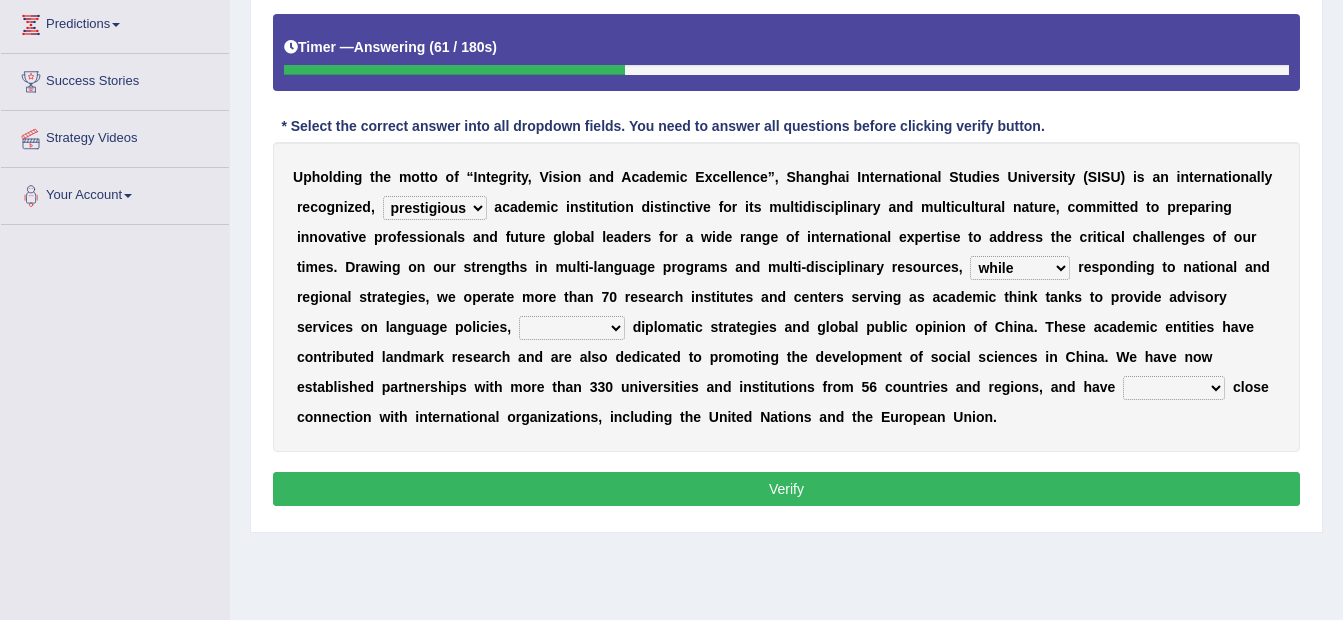 select on "country's" 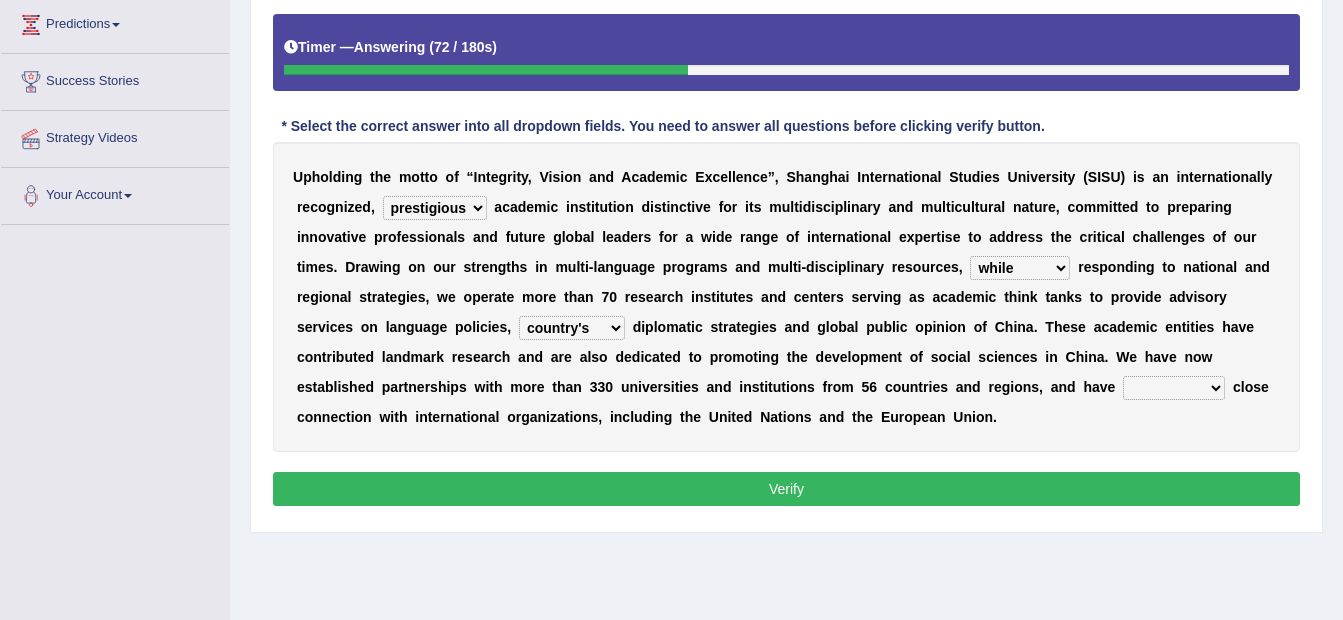 click on "maintained disarmed displaced revised" at bounding box center [1174, 388] 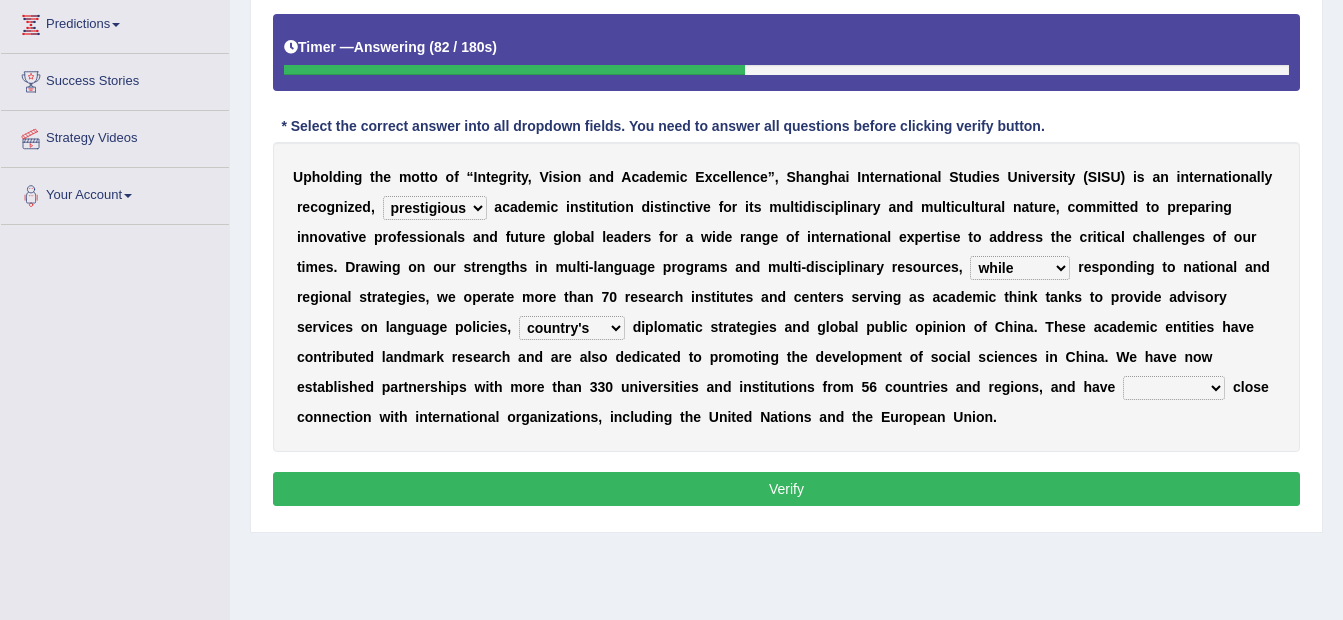 select on "maintained" 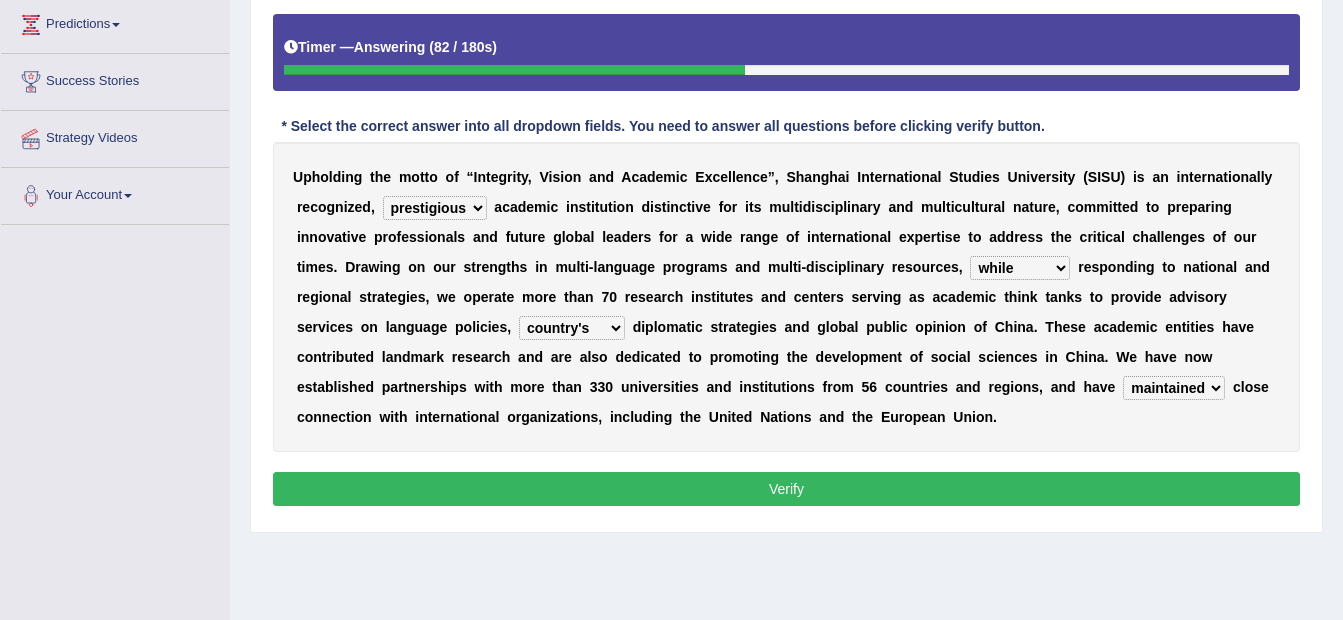 click on "maintained disarmed displaced revised" at bounding box center [1174, 388] 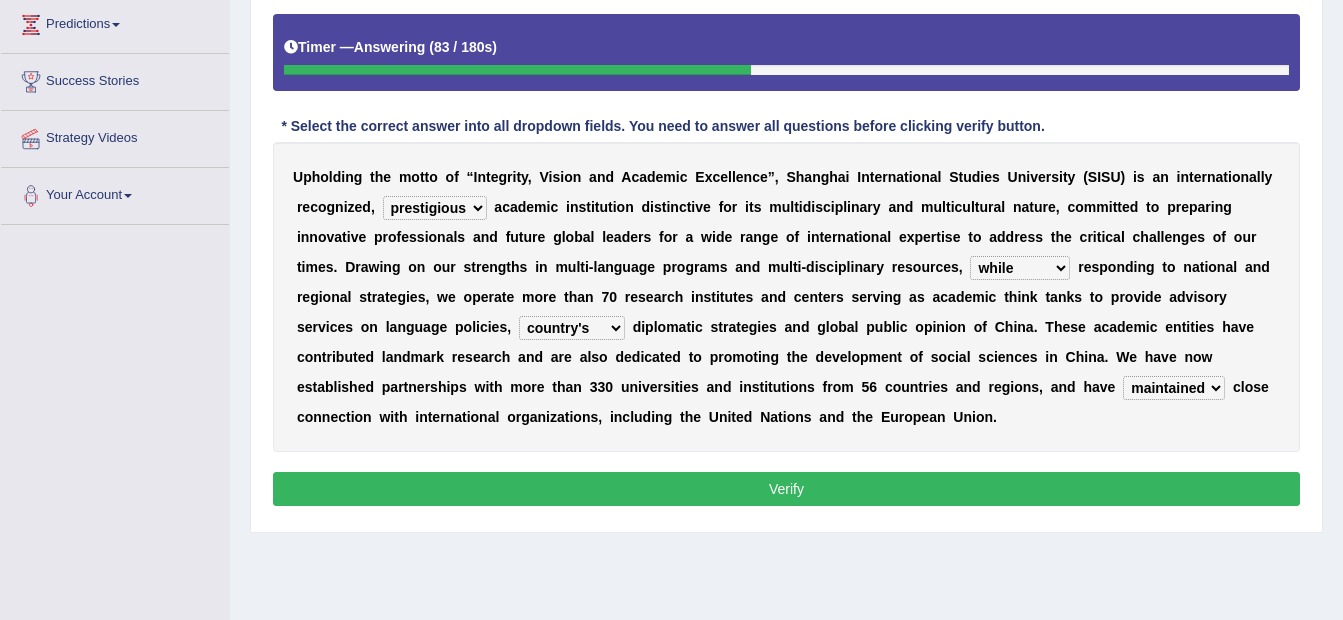 click on "Verify" at bounding box center [786, 489] 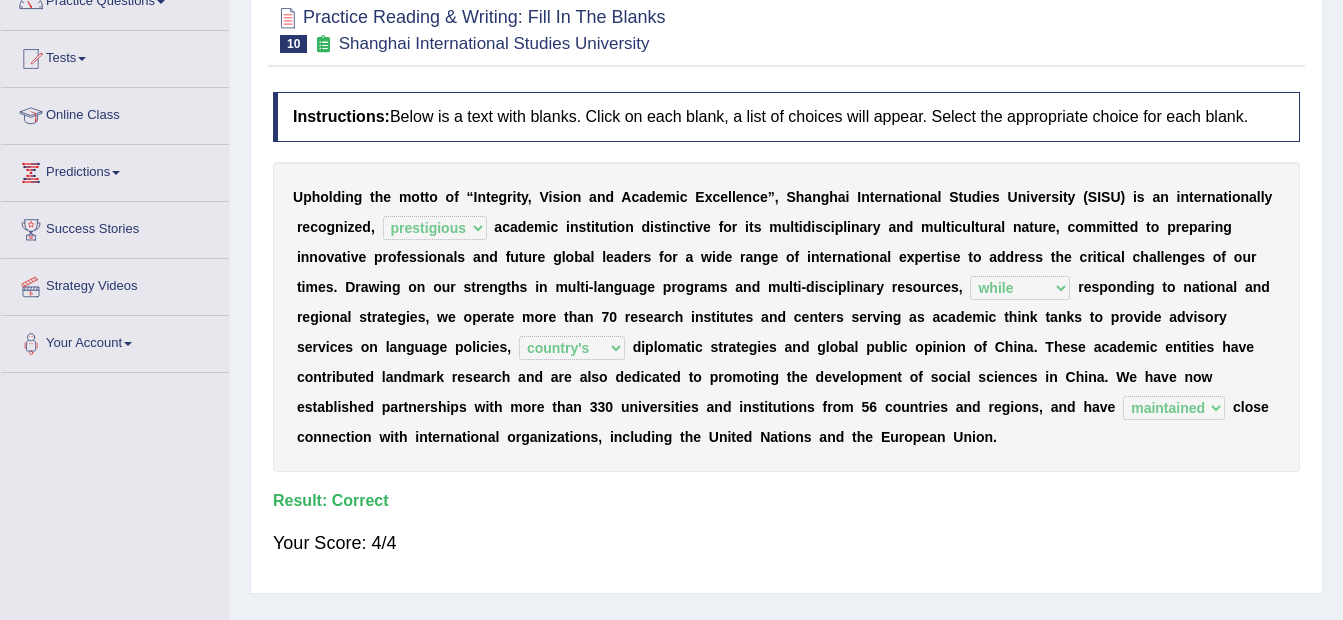 scroll, scrollTop: 0, scrollLeft: 0, axis: both 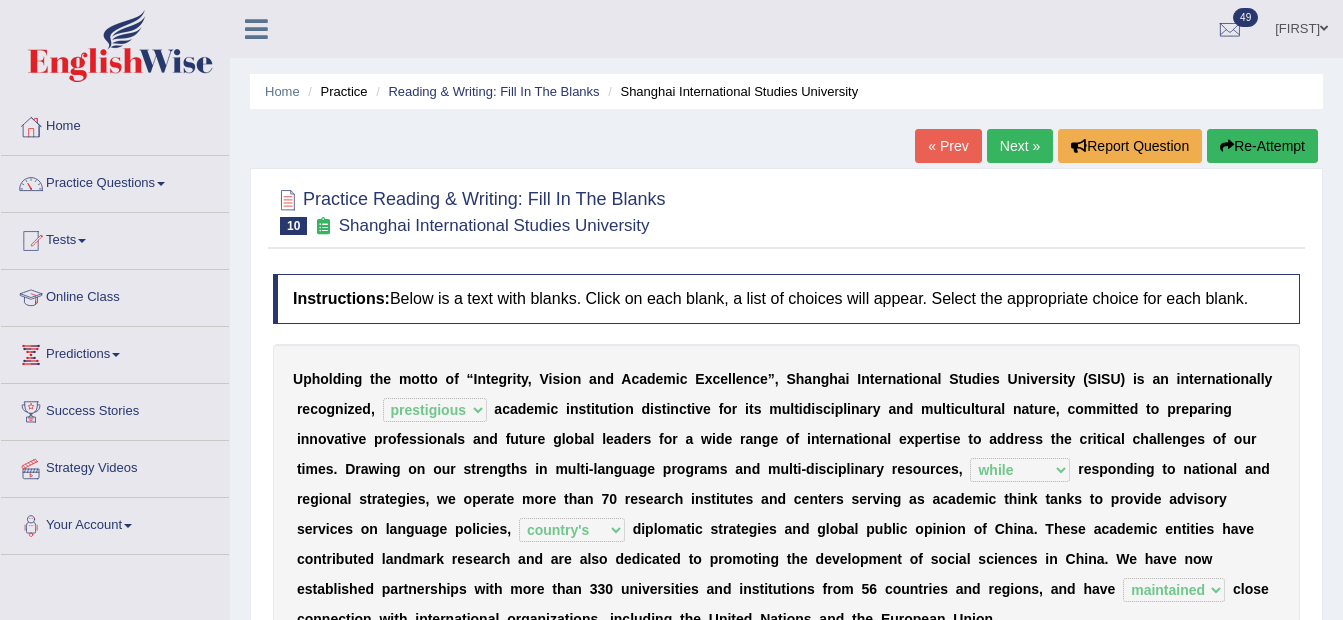 click on "Next »" at bounding box center (1020, 146) 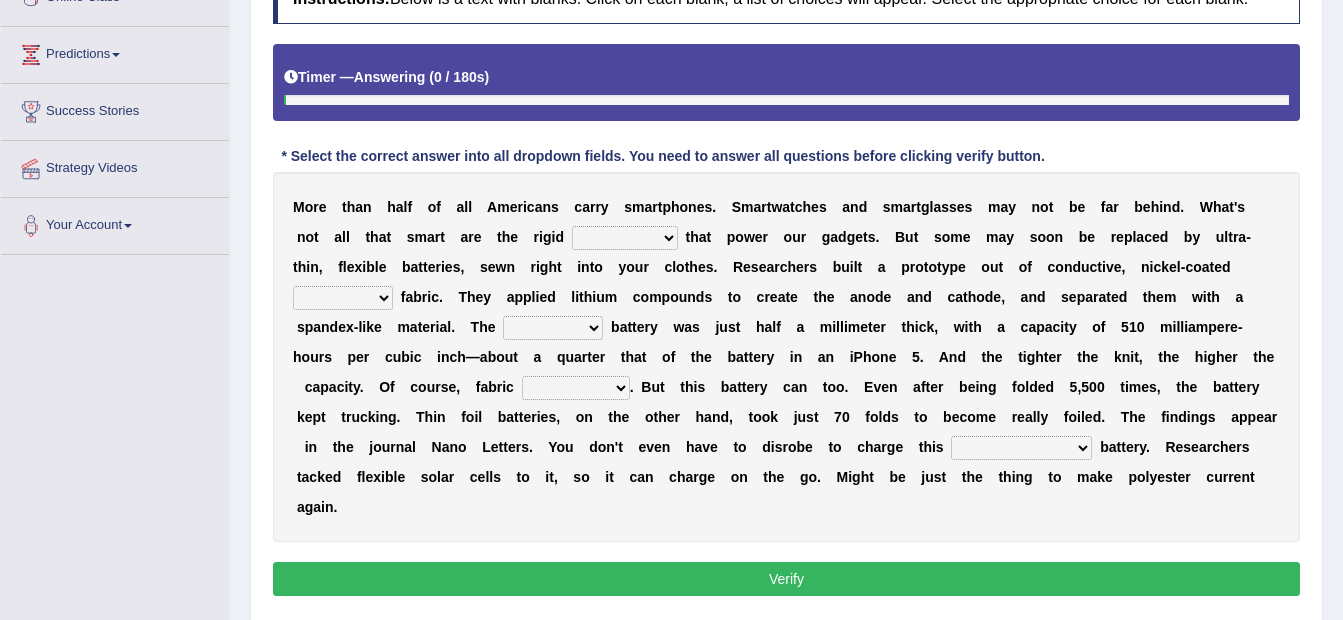 scroll, scrollTop: 300, scrollLeft: 0, axis: vertical 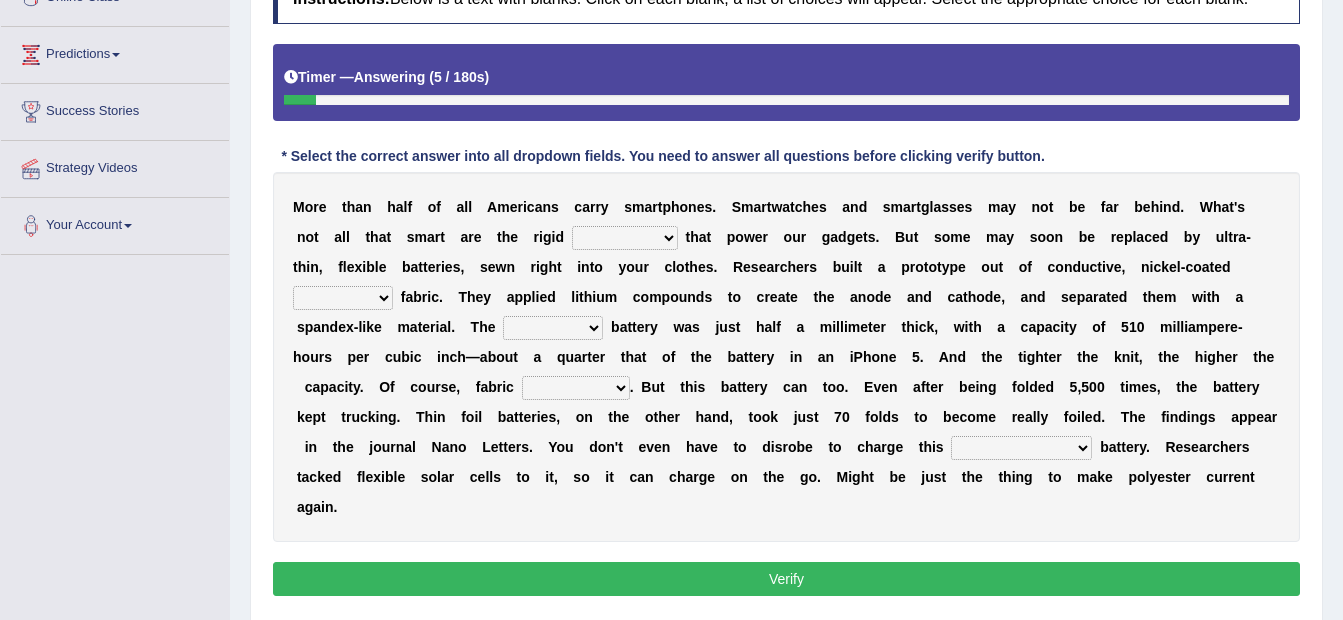 click on "carveries halfpennies batteries rhspdodies" at bounding box center (625, 238) 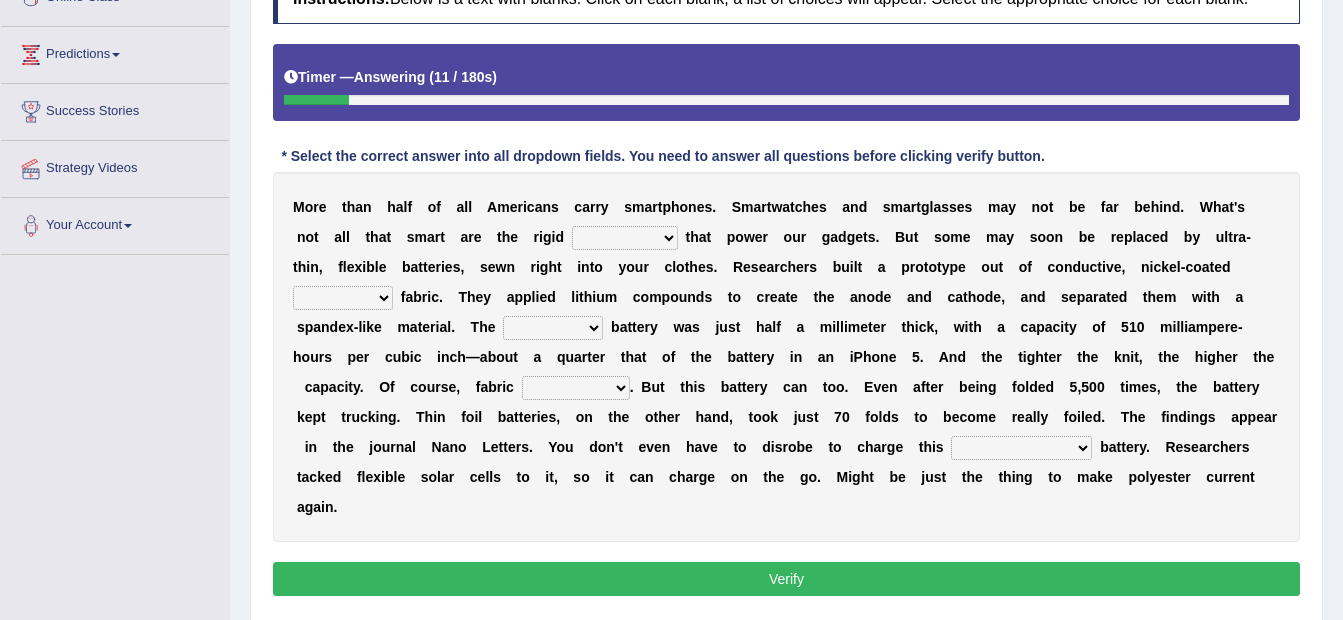 click on "Practice Reading & Writing: Fill In The Blanks
11
Smartwatches
Instructions:  Below is a text with blanks. Click on each blank, a list of choices will appear. Select the appropriate choice for each blank.
Timer —  Answering   ( 11 / 180s ) Skip * Select the correct answer into all dropdown fields. You need to answer all questions before clicking verify button. M o r e       t h a n       h a l f       o f       a l l       A m e r i c a n s       c a r r y       s m a r t p h o n e s .       S m a r t w a t c h e s       a n d       s m a r t g l a s s e s       m a y       n o t       b e       f a r       b e h i n d .       W h a t ' s       n o t       a l l       t h a t       s m a r t       a r e       t h e       r i g i d    carveries halfpennies batteries rhspdodies    t h a t       p o w e r       o u r       g a d g e t s .       B u t       s o m e    m" at bounding box center (786, 245) 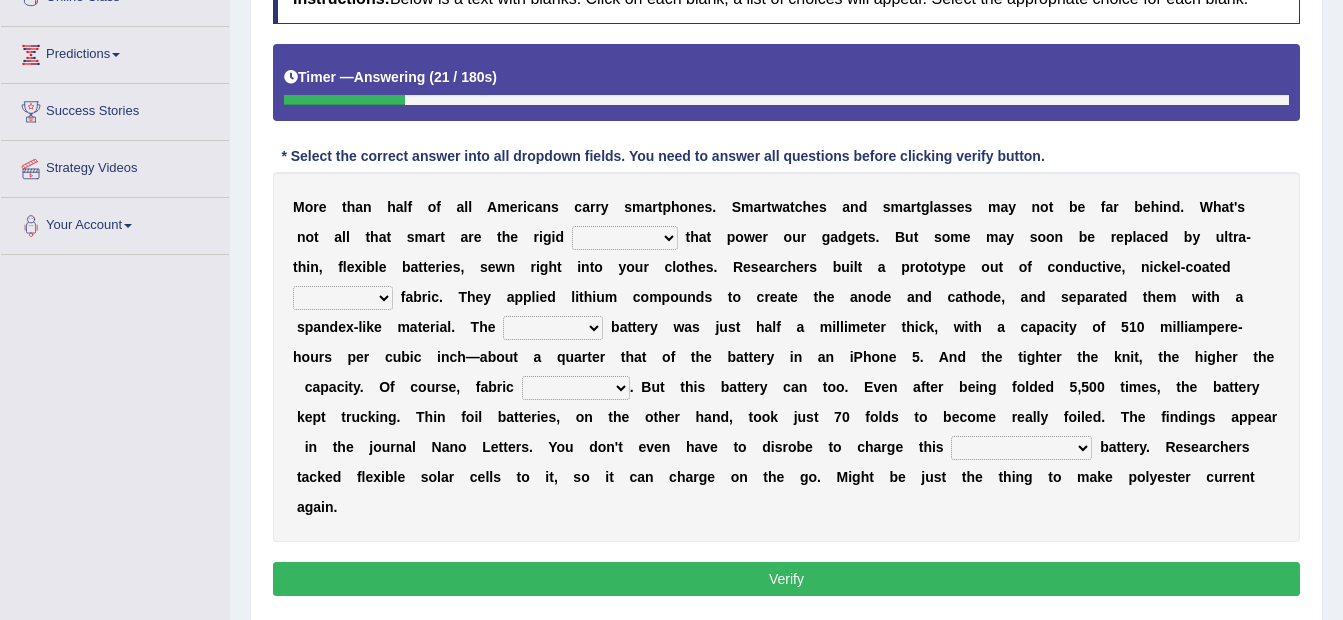 click on "polyester lesser giver prefigure" at bounding box center [343, 298] 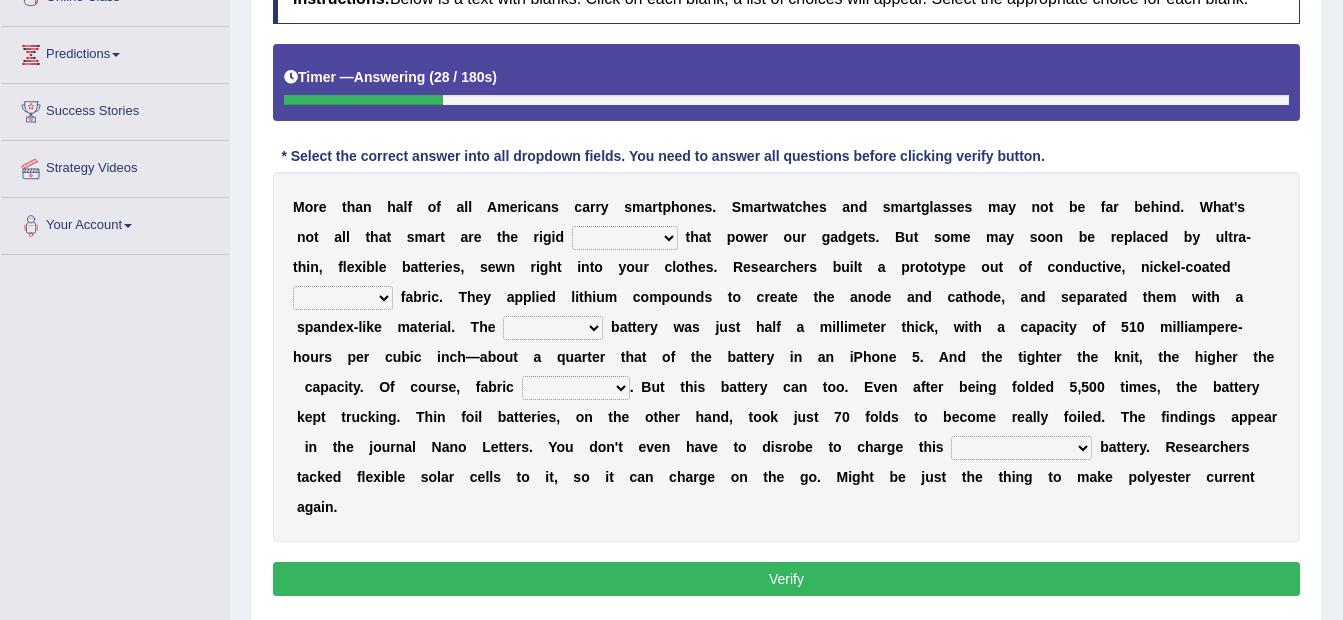 select on "polyester" 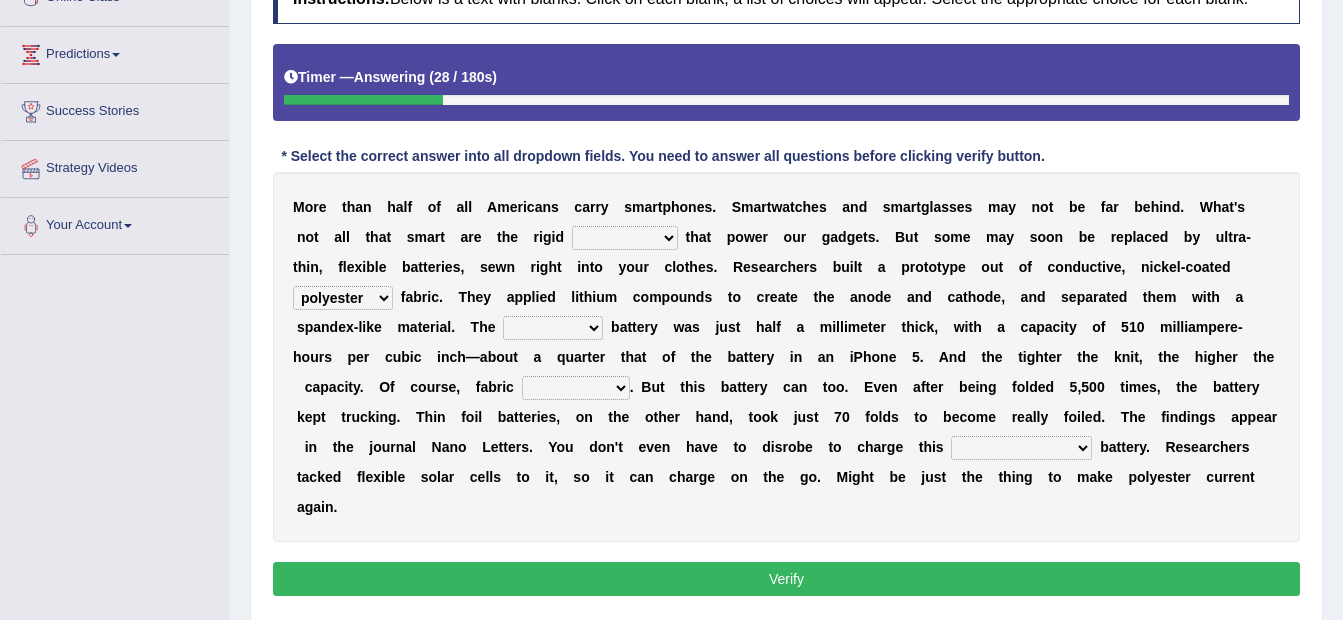 click on "polyester lesser giver prefigure" at bounding box center [343, 298] 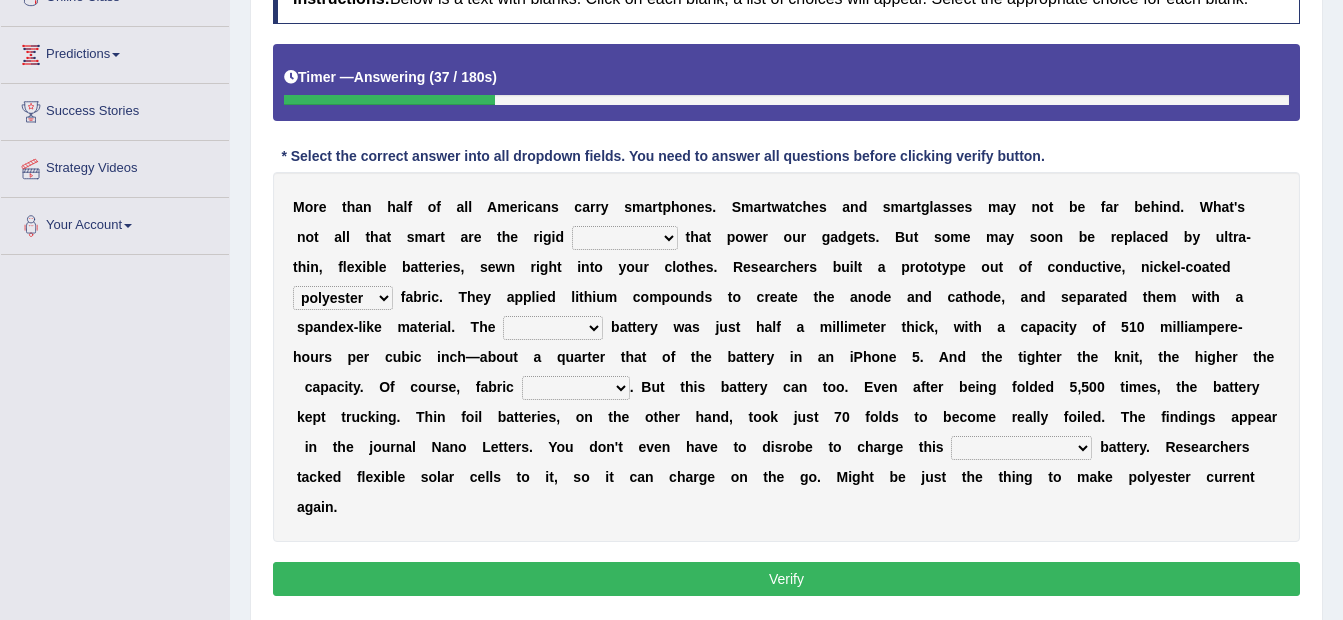 click on "finished unsifted drifnet shortlisted" at bounding box center [553, 328] 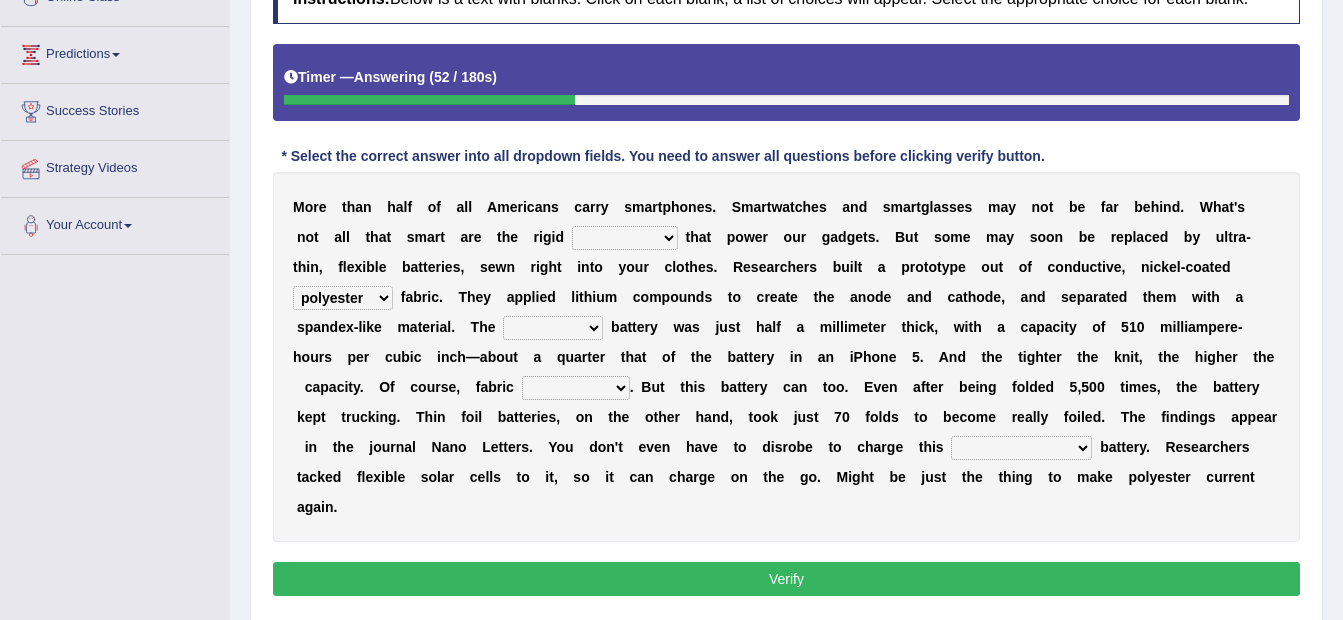 click on "l" at bounding box center (881, 417) 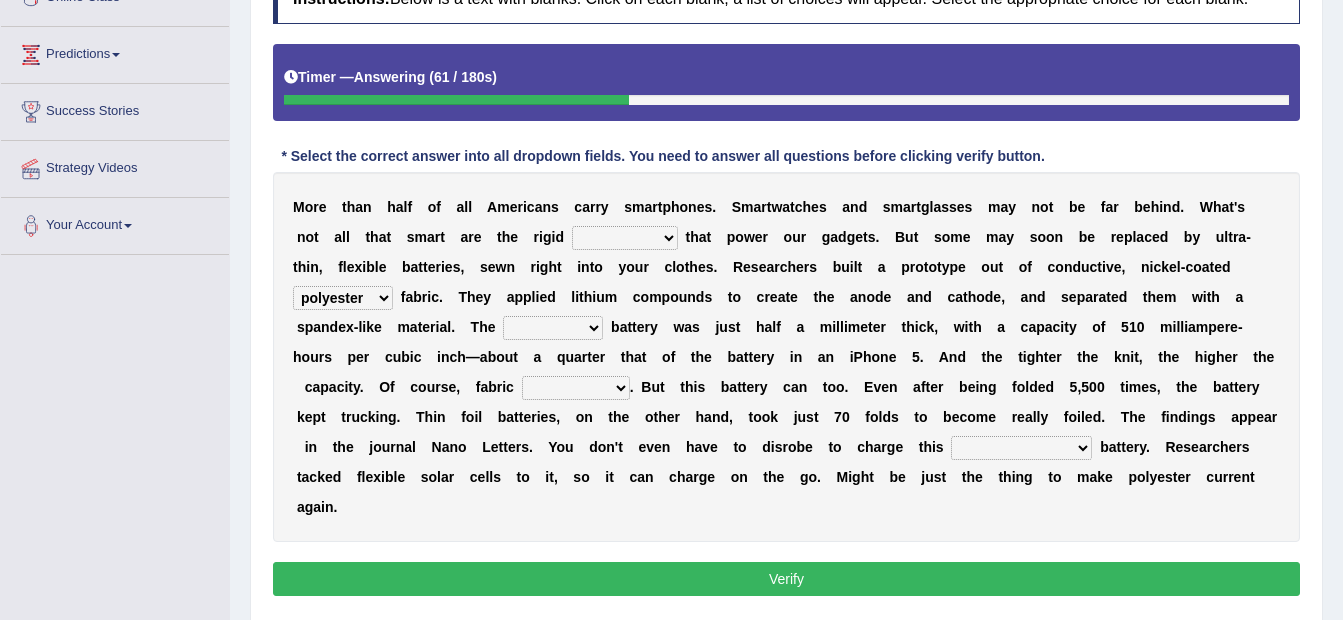 click on "tellers predictors wrinkles oppositions" at bounding box center [576, 388] 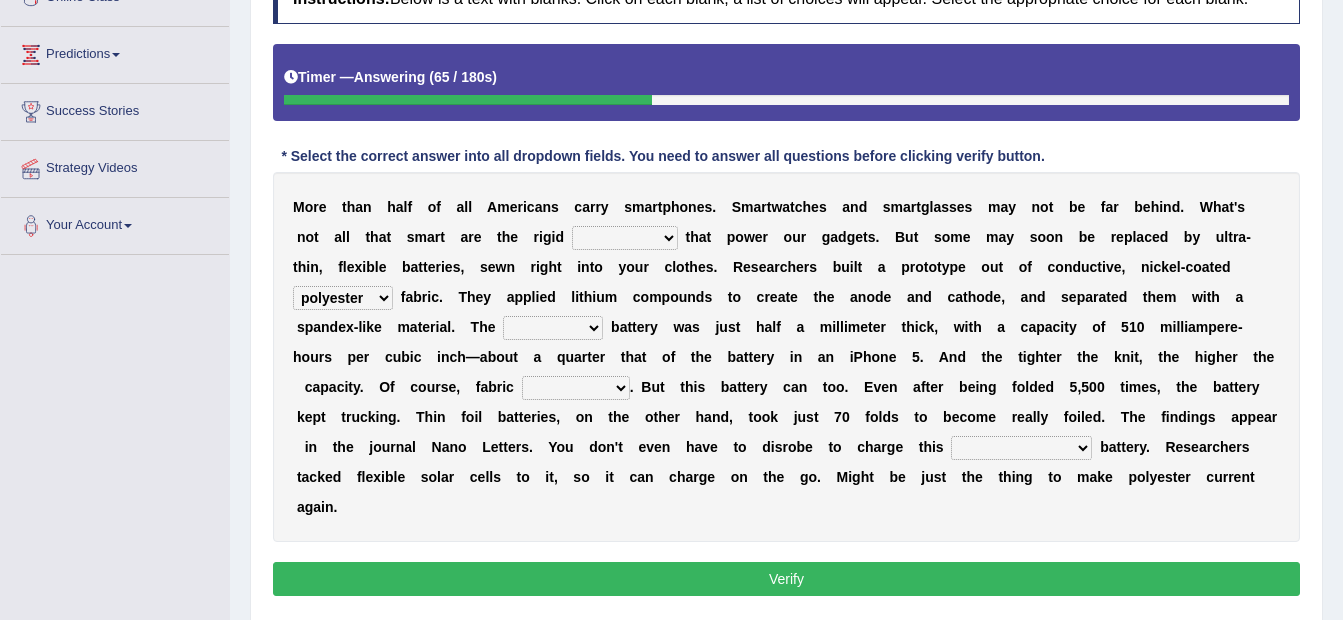 select on "wrinkles" 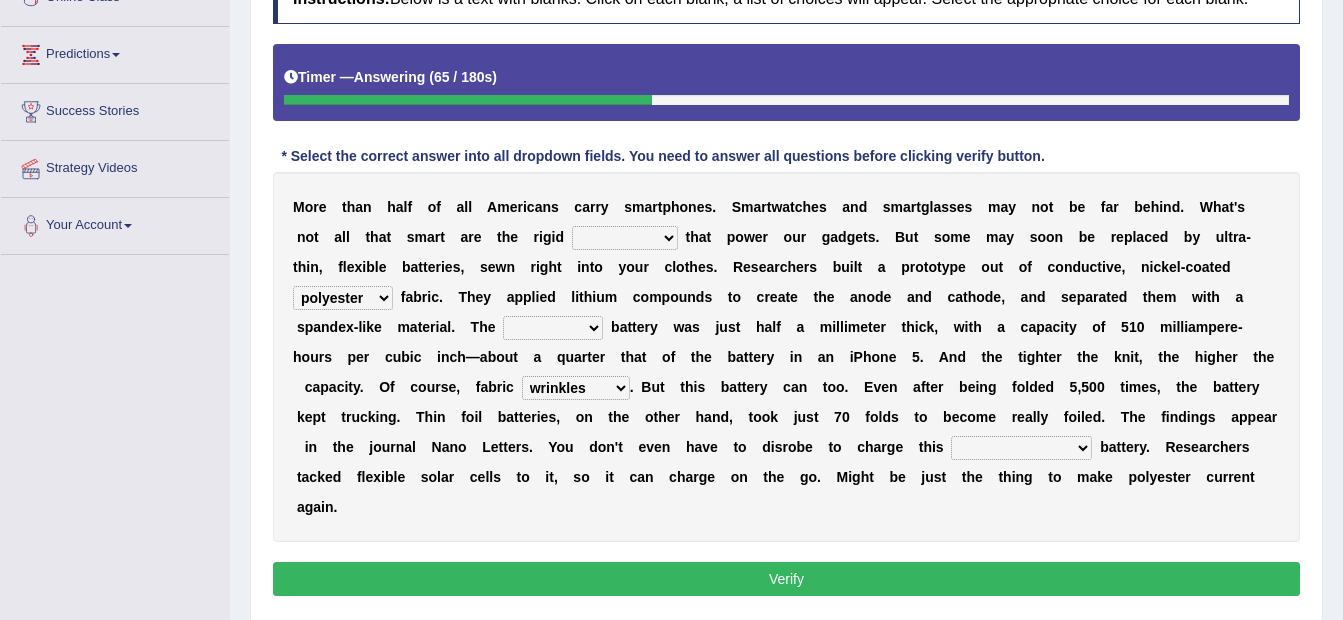 click on "tellers predictors wrinkles oppositions" at bounding box center [576, 388] 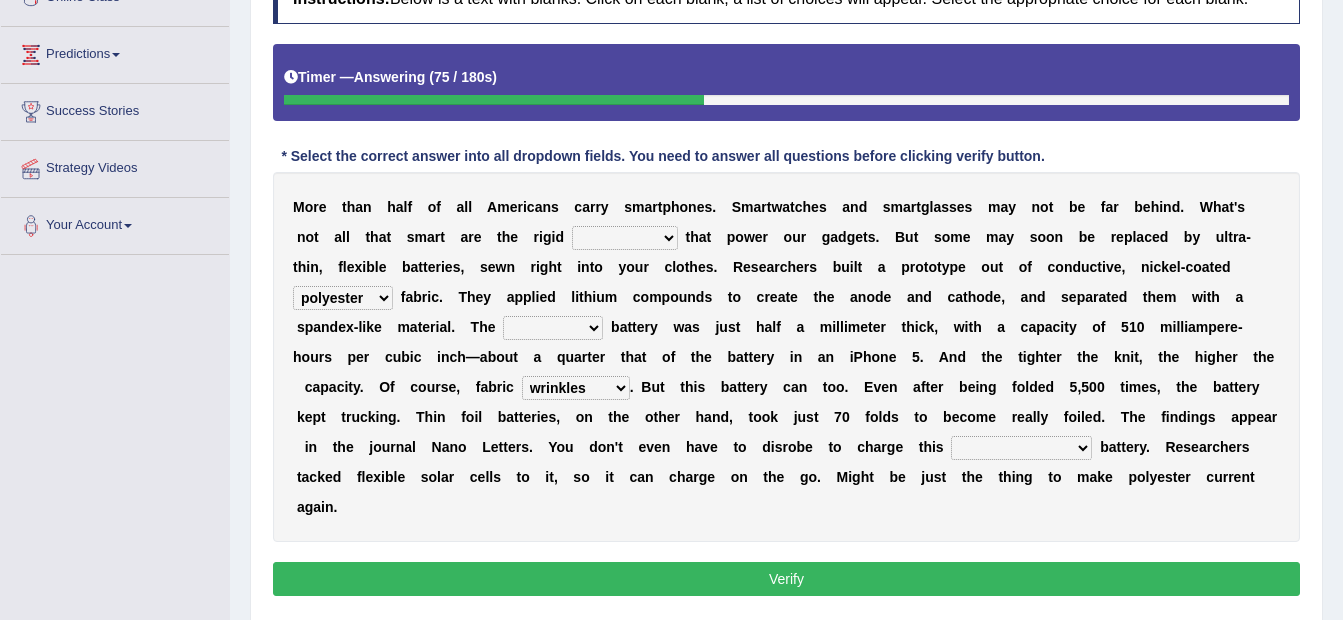 click on "physicochemical unintentional wearable integral" at bounding box center (1021, 448) 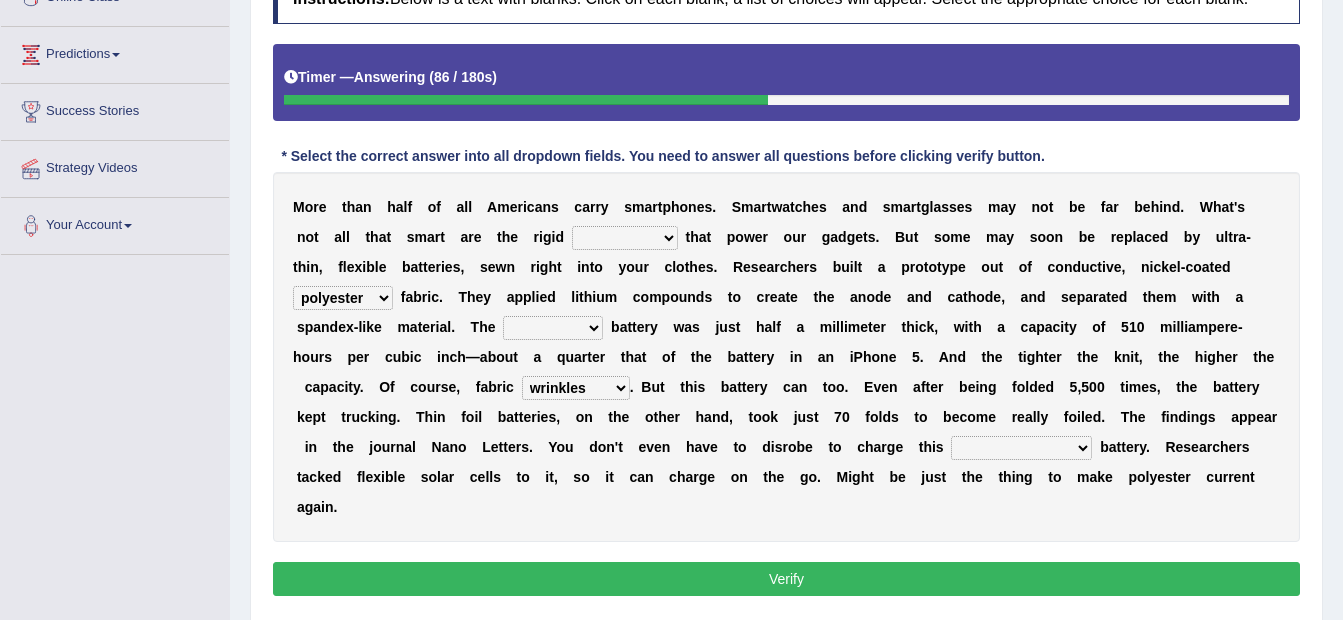 select on "physicochemical" 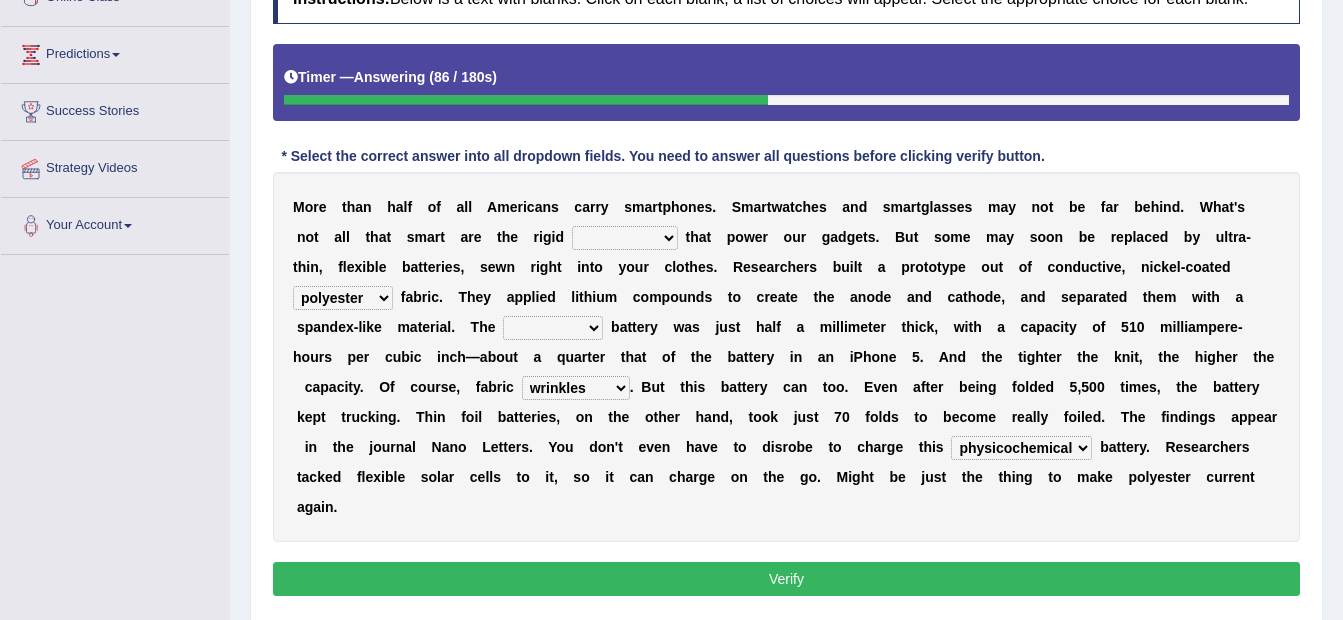 click on "physicochemical unintentional wearable integral" at bounding box center (1021, 448) 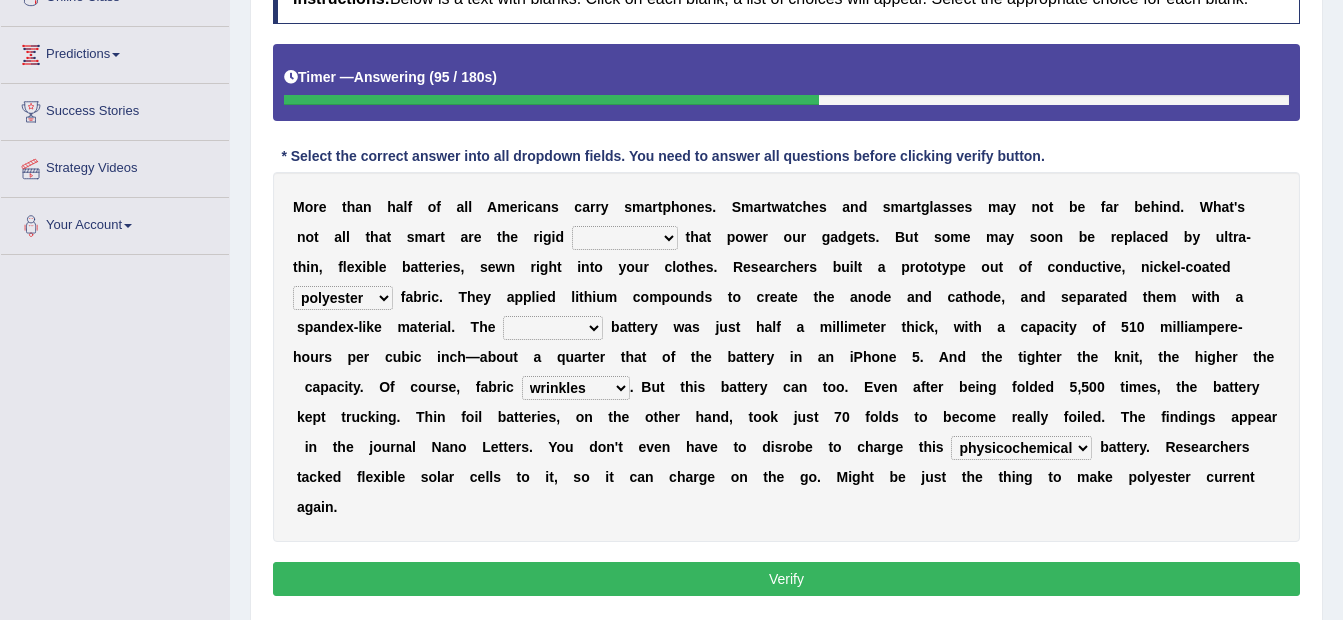 click on "carveries halfpennies batteries rhspdodies" at bounding box center [625, 238] 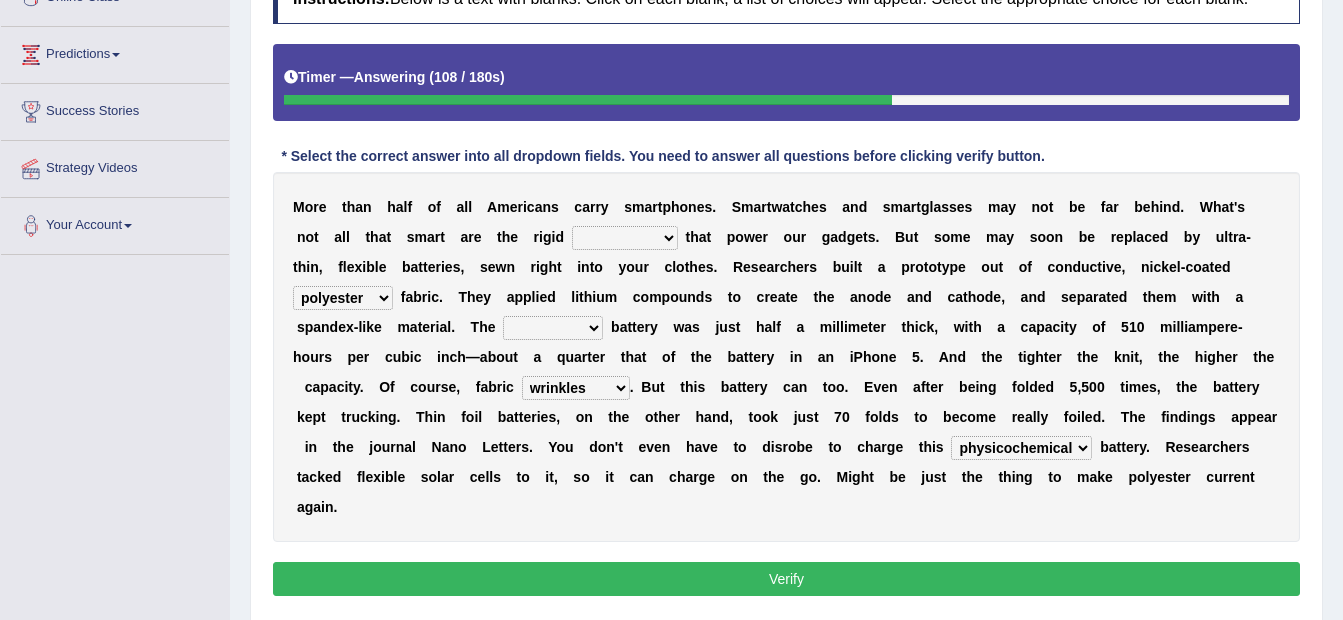 select on "batteries" 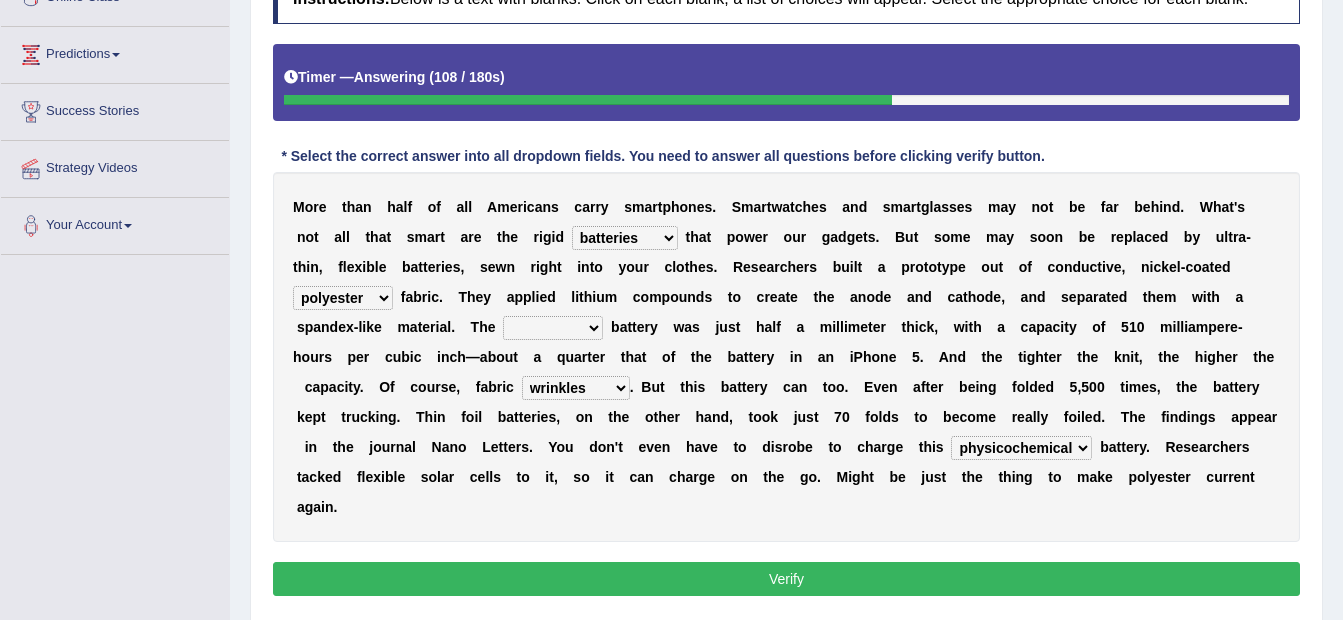 click on "carveries halfpennies batteries rhspdodies" at bounding box center [625, 238] 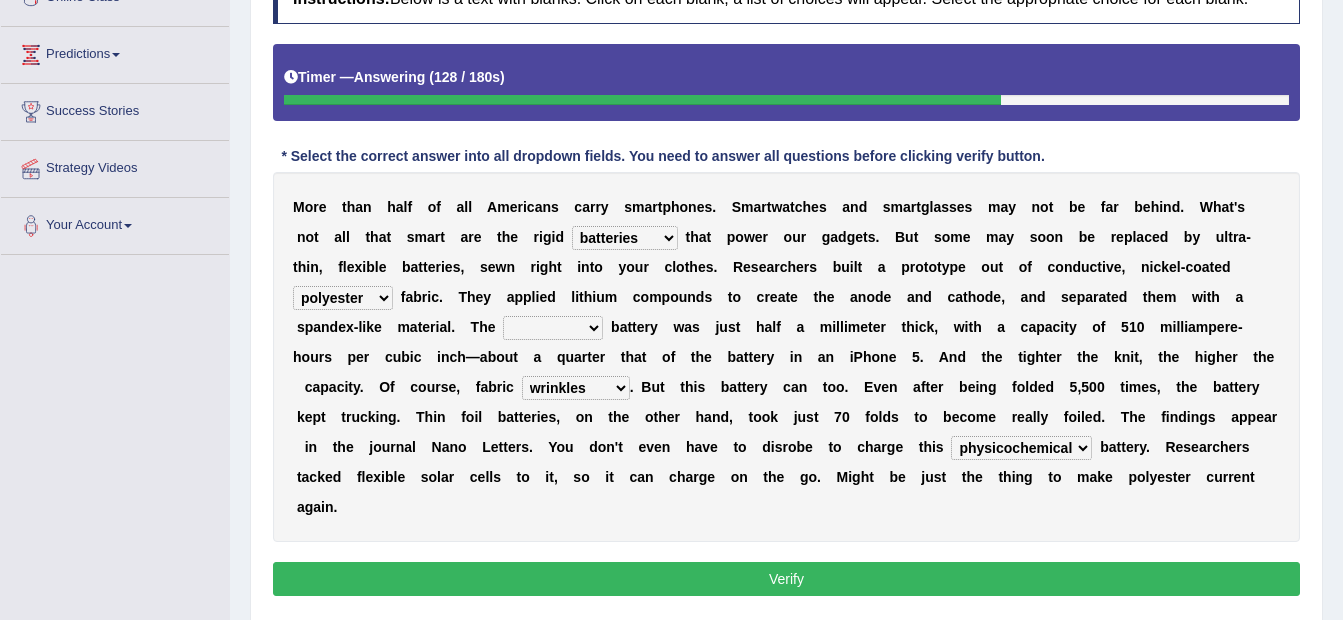 click on "finished unsifted drifnet shortlisted" at bounding box center (553, 328) 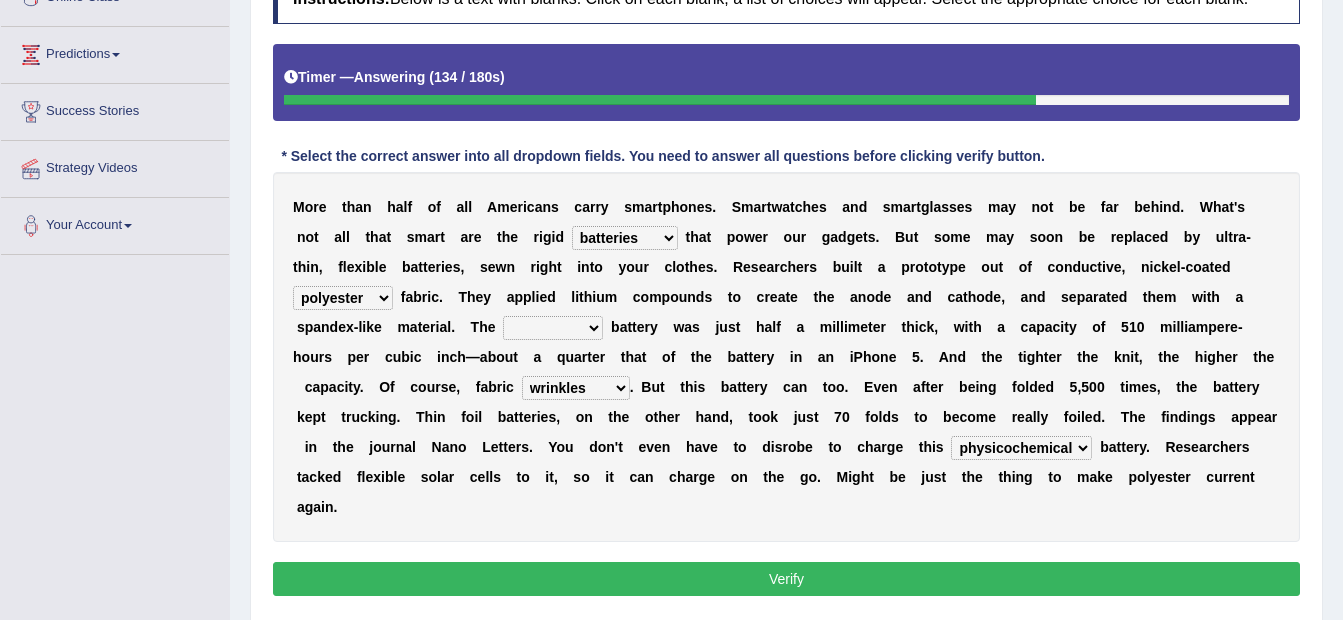 select on "unsifted" 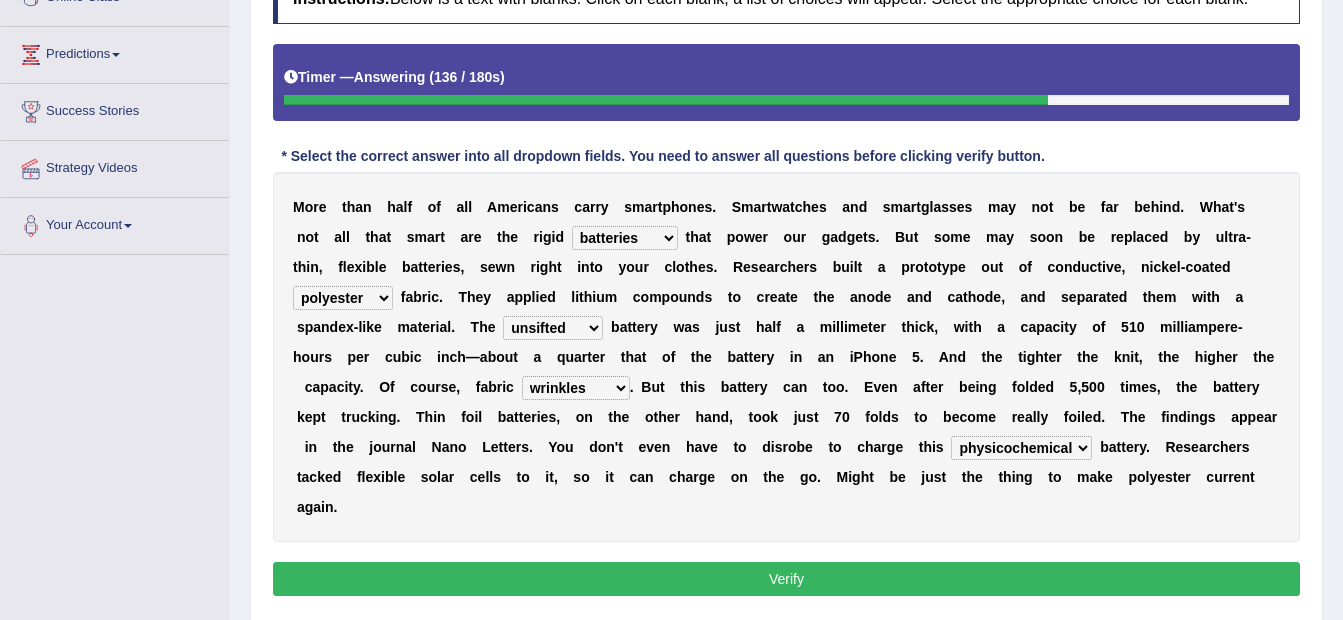 click on "Verify" at bounding box center [786, 579] 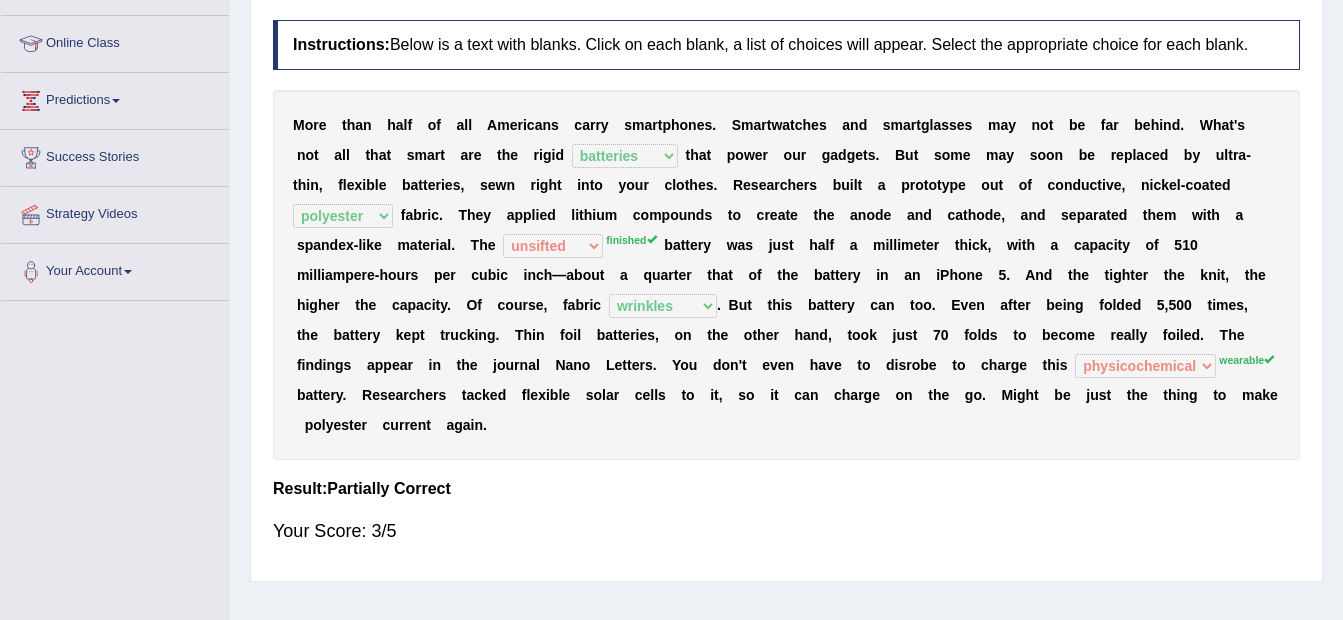 scroll, scrollTop: 30, scrollLeft: 0, axis: vertical 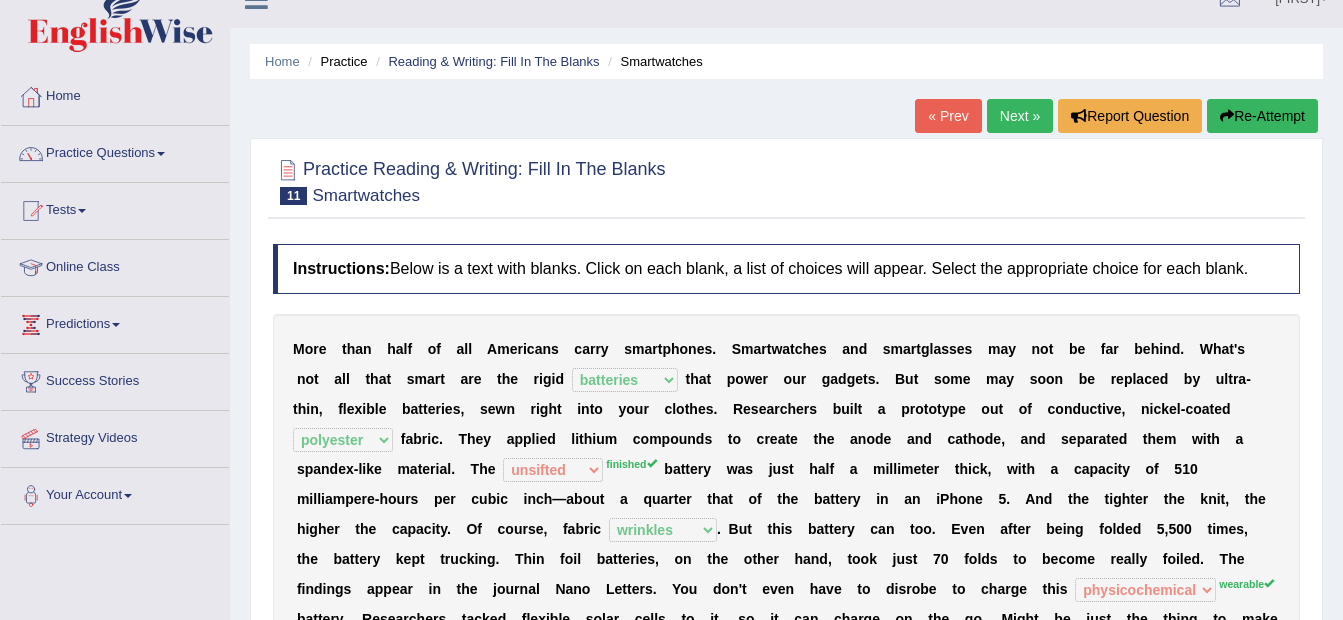 click on "Next »" at bounding box center [1020, 116] 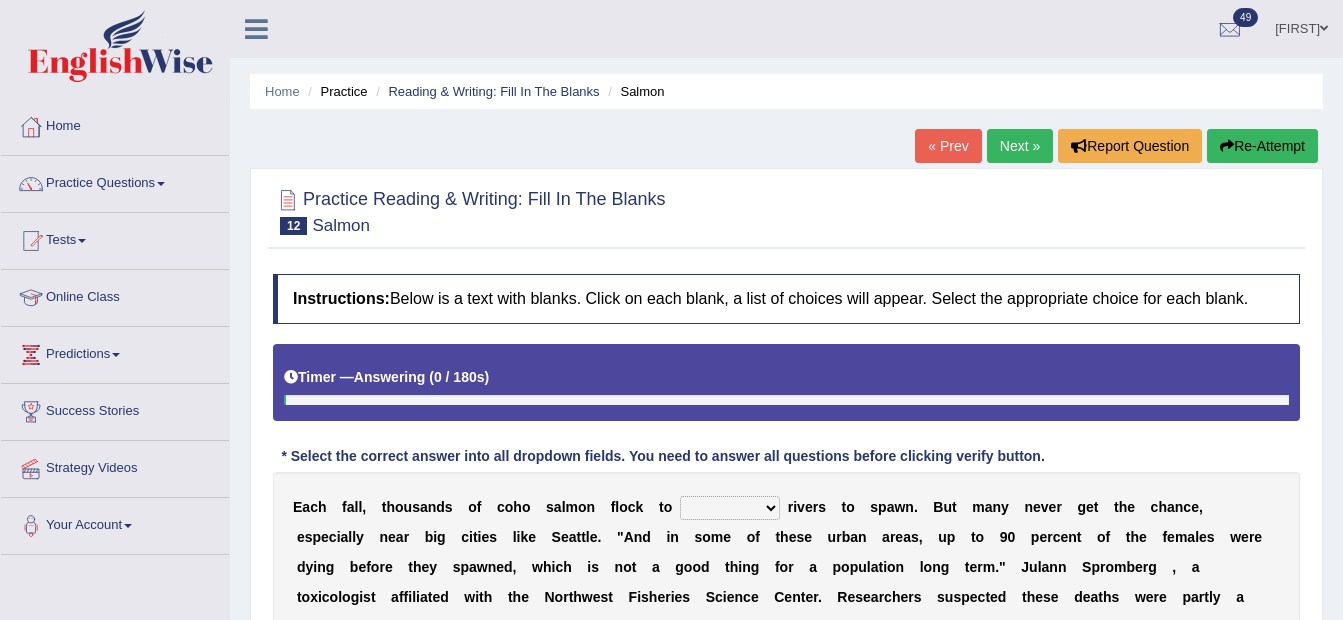 scroll, scrollTop: 300, scrollLeft: 0, axis: vertical 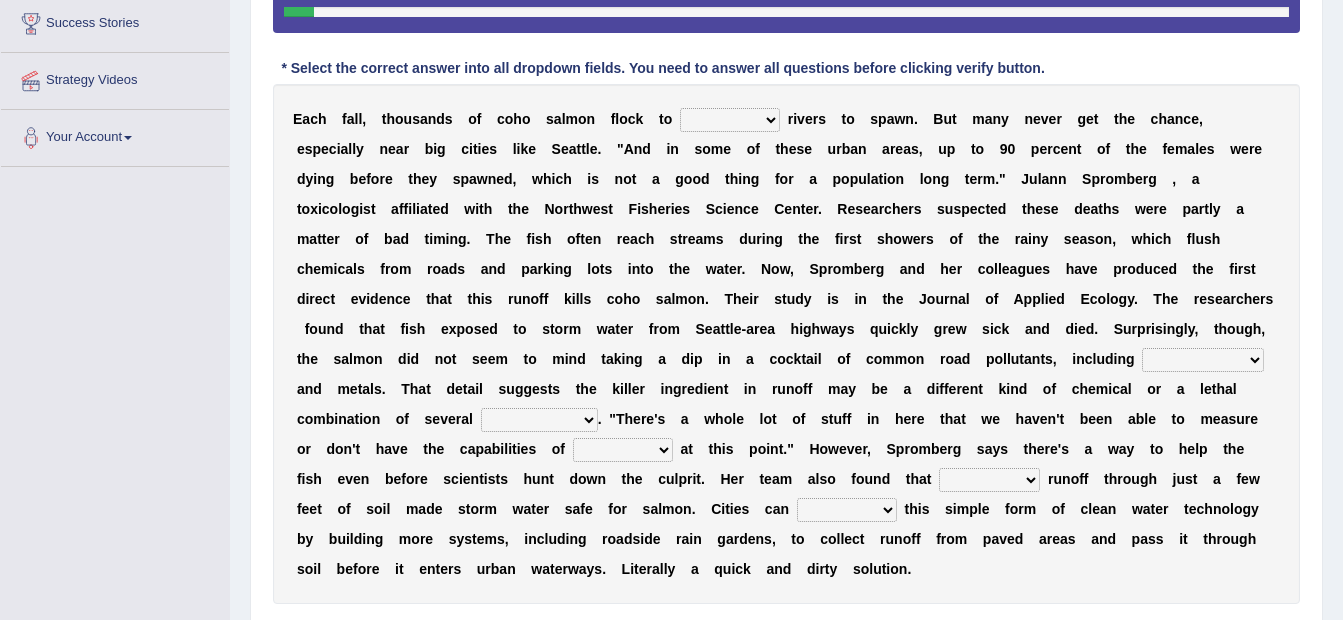click on "protect meant rebuilt northwest" at bounding box center (730, 120) 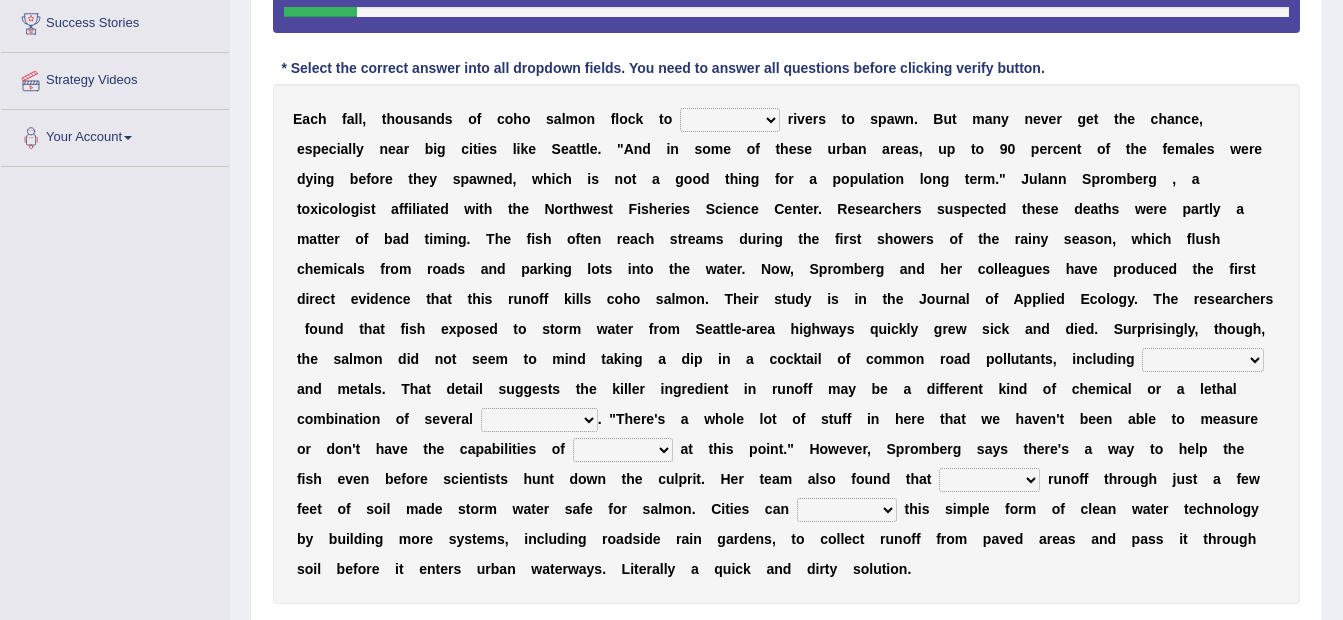 select on "northwest" 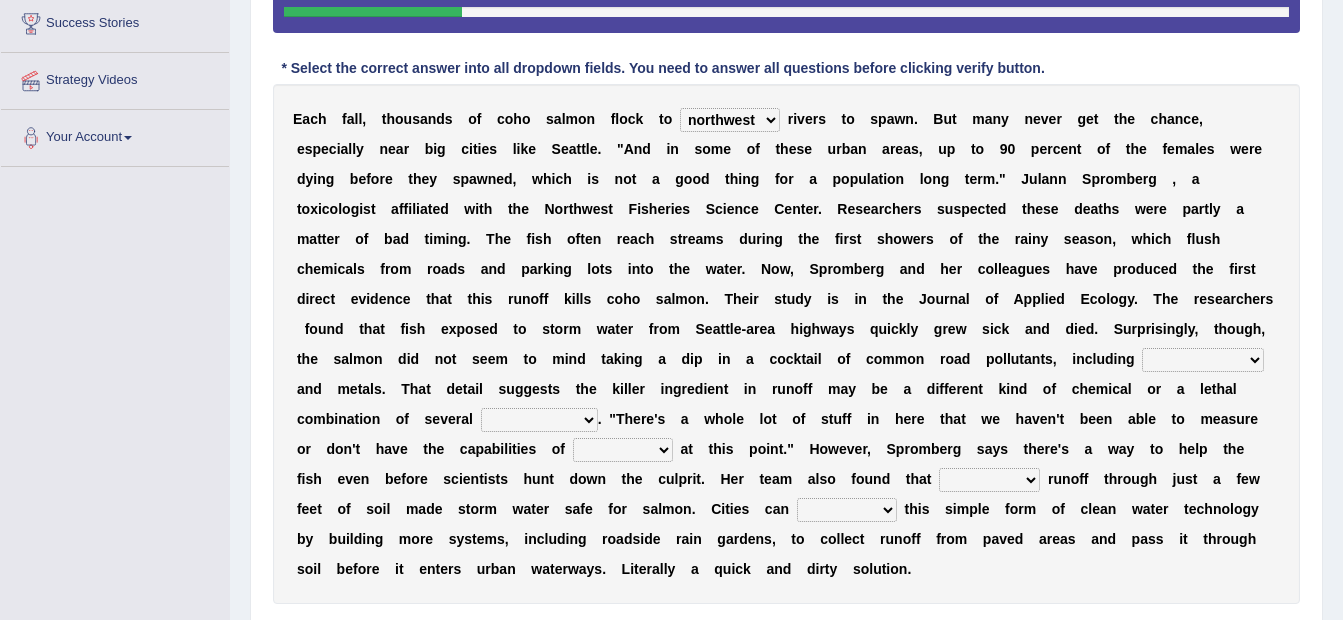 click on "hydrocarbons carcass mothers harness" at bounding box center (1203, 360) 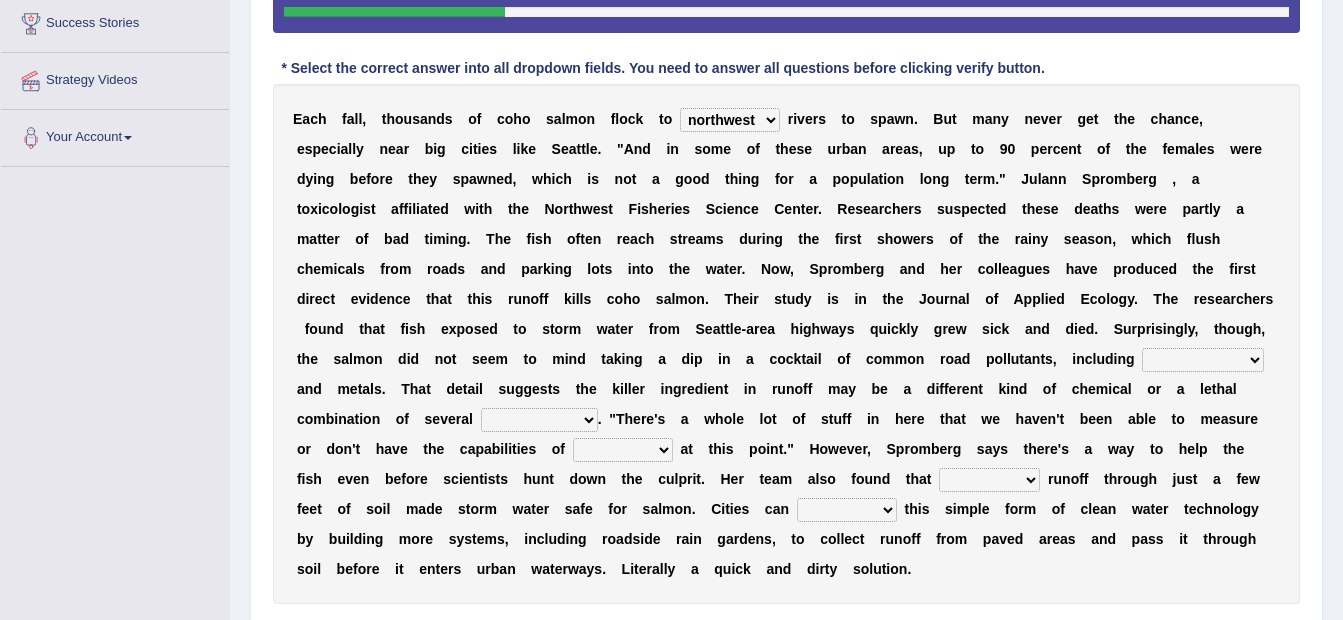 select on "hydrocarbons" 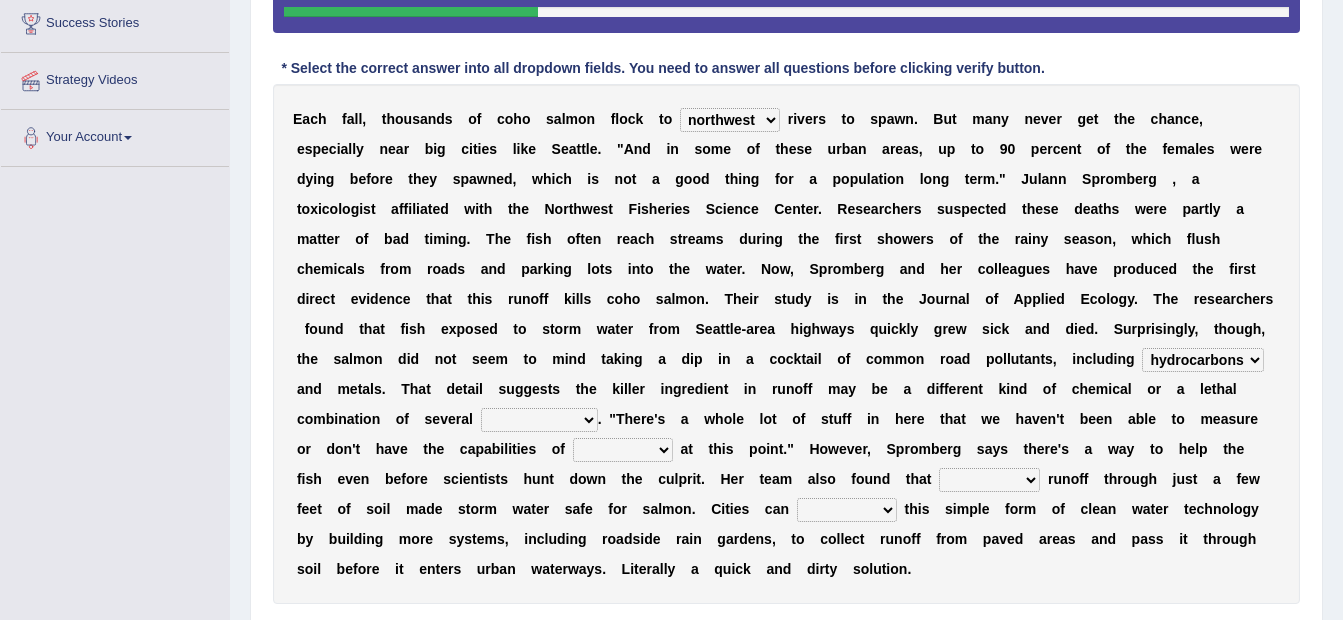 click on "compounds bloodhounds knockouts dropouts" at bounding box center (539, 420) 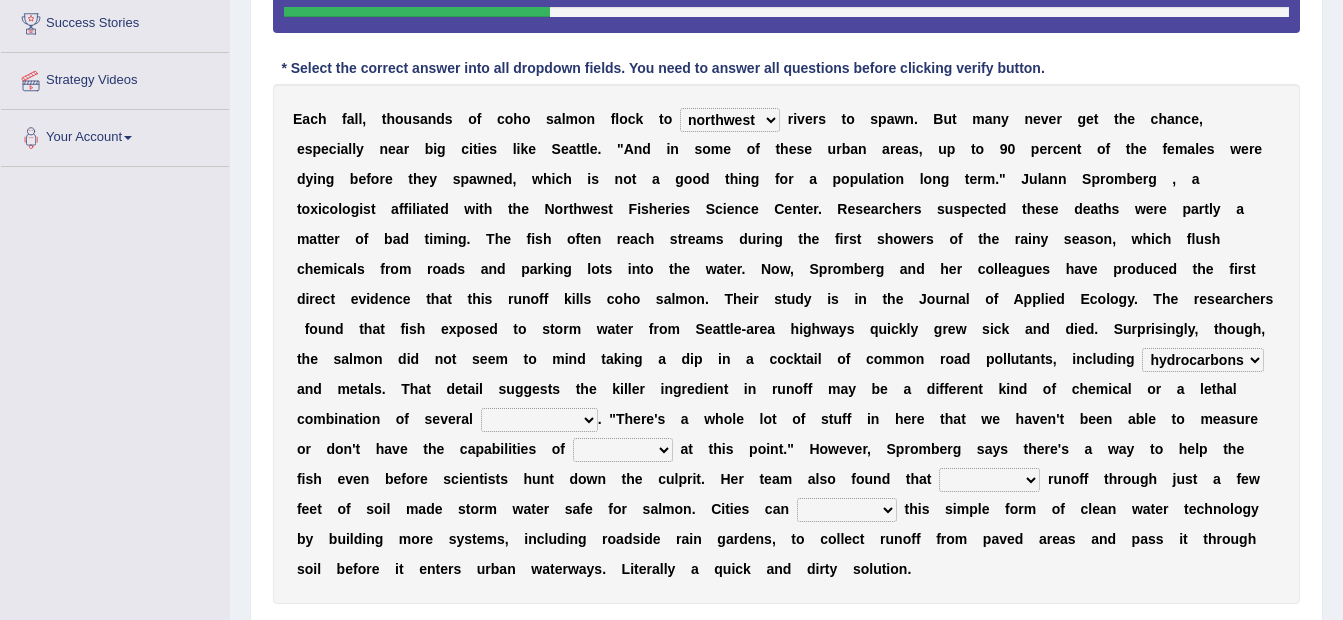 click on "compounds bloodhounds knockouts dropouts" at bounding box center (539, 420) 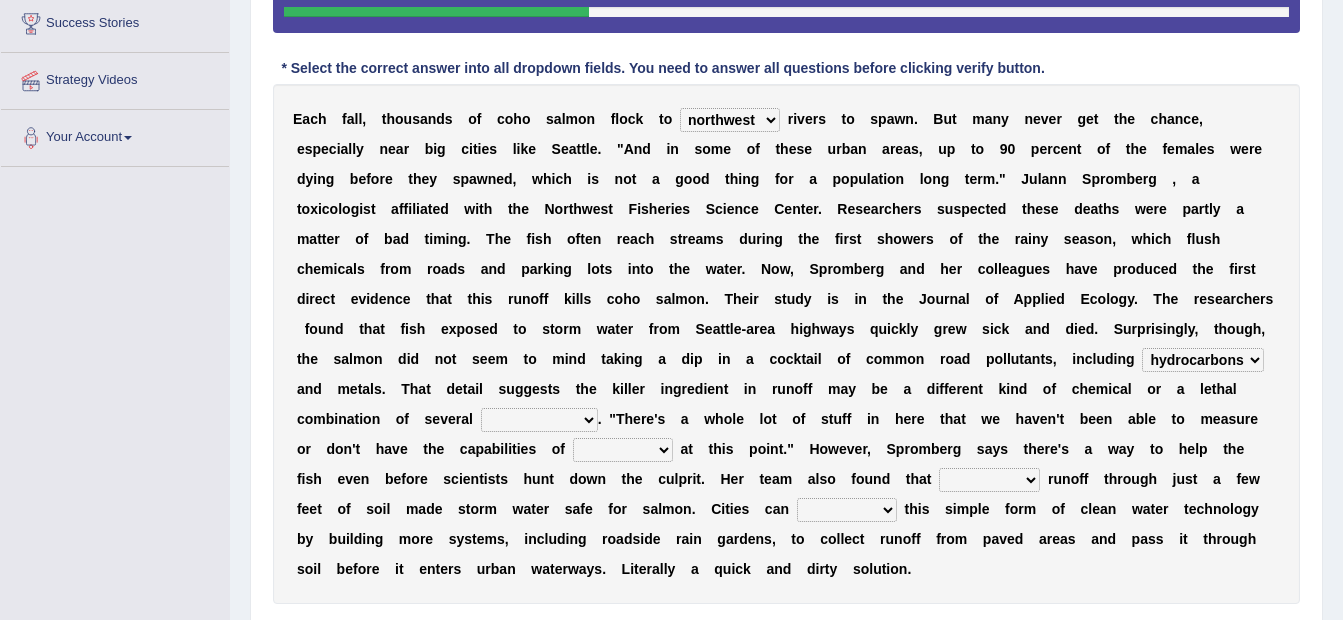 click on "compounds bloodhounds knockouts dropouts" at bounding box center (539, 420) 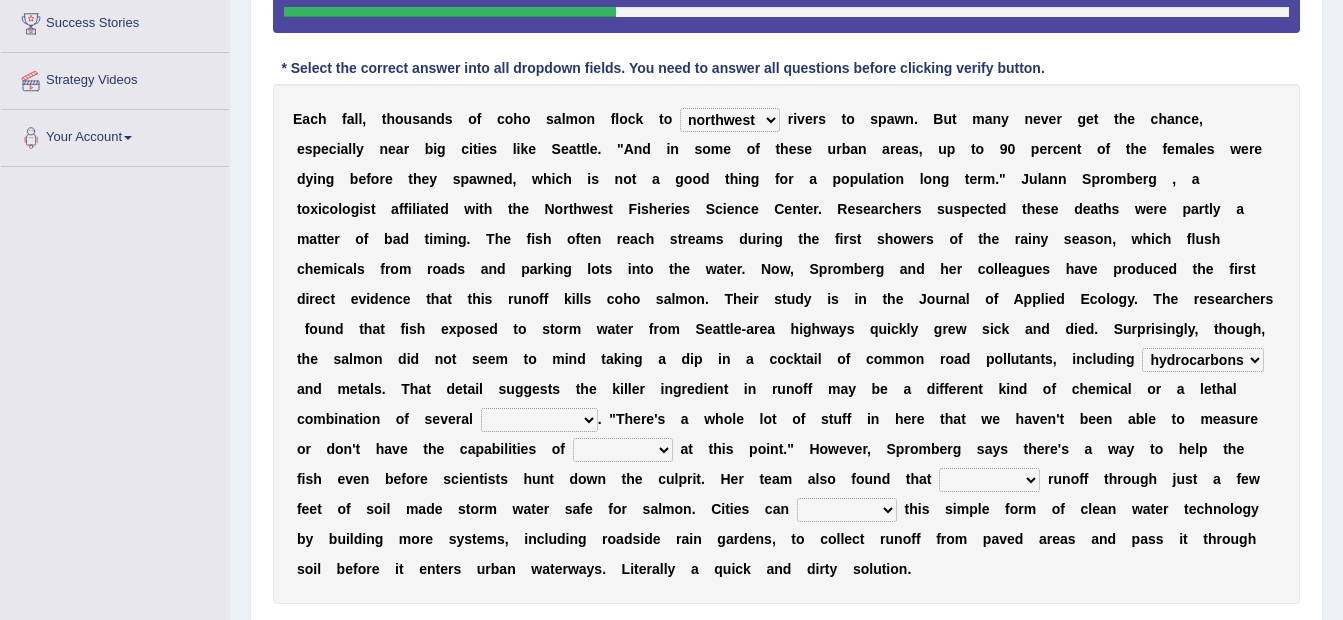 select on "compounds" 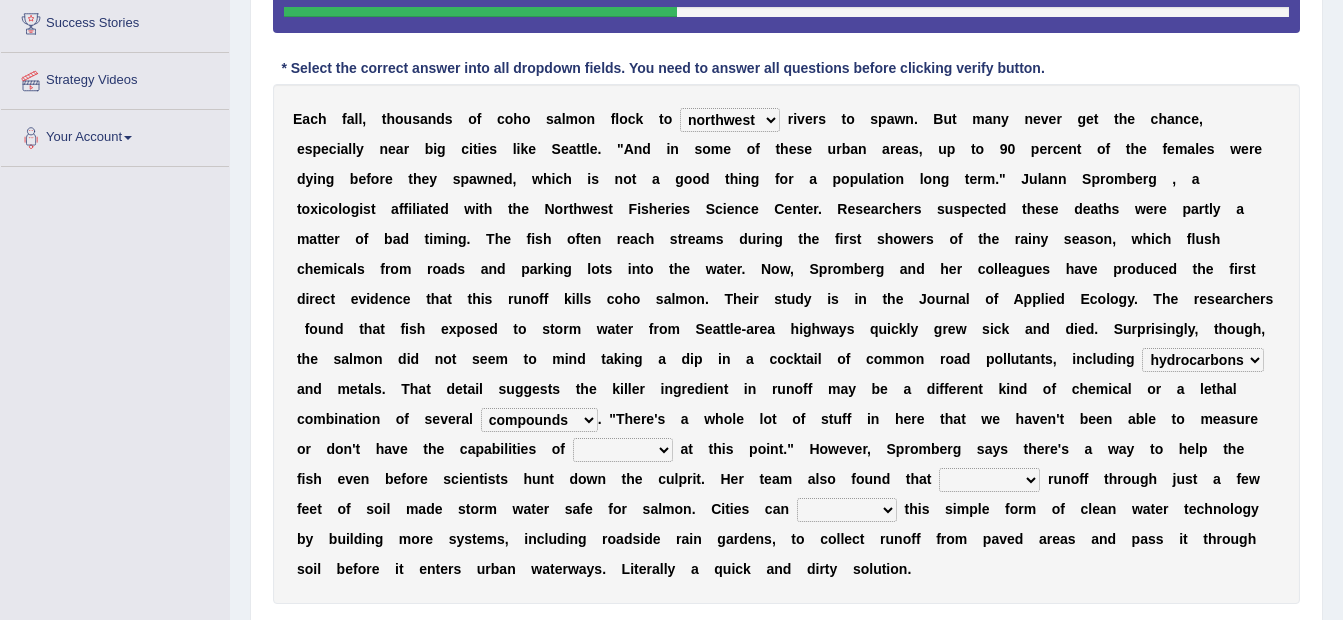 click on "frittering measuring glistening heralding" at bounding box center (623, 450) 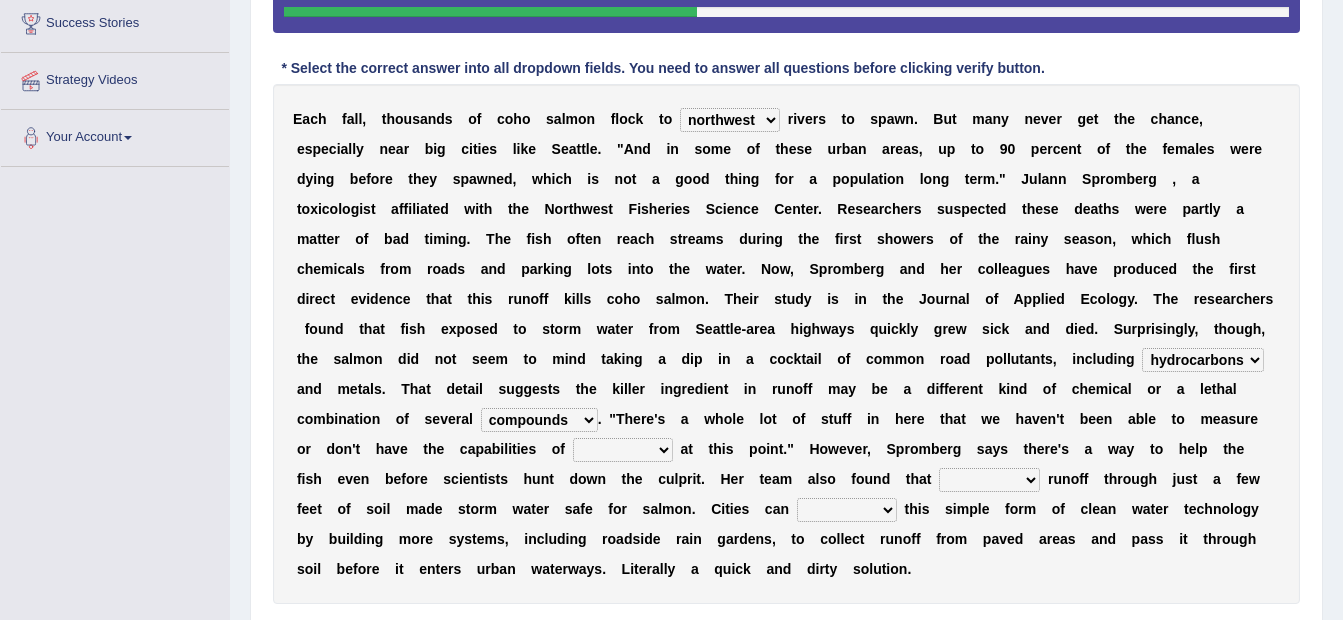 click on "frittering measuring glistening heralding" at bounding box center (623, 450) 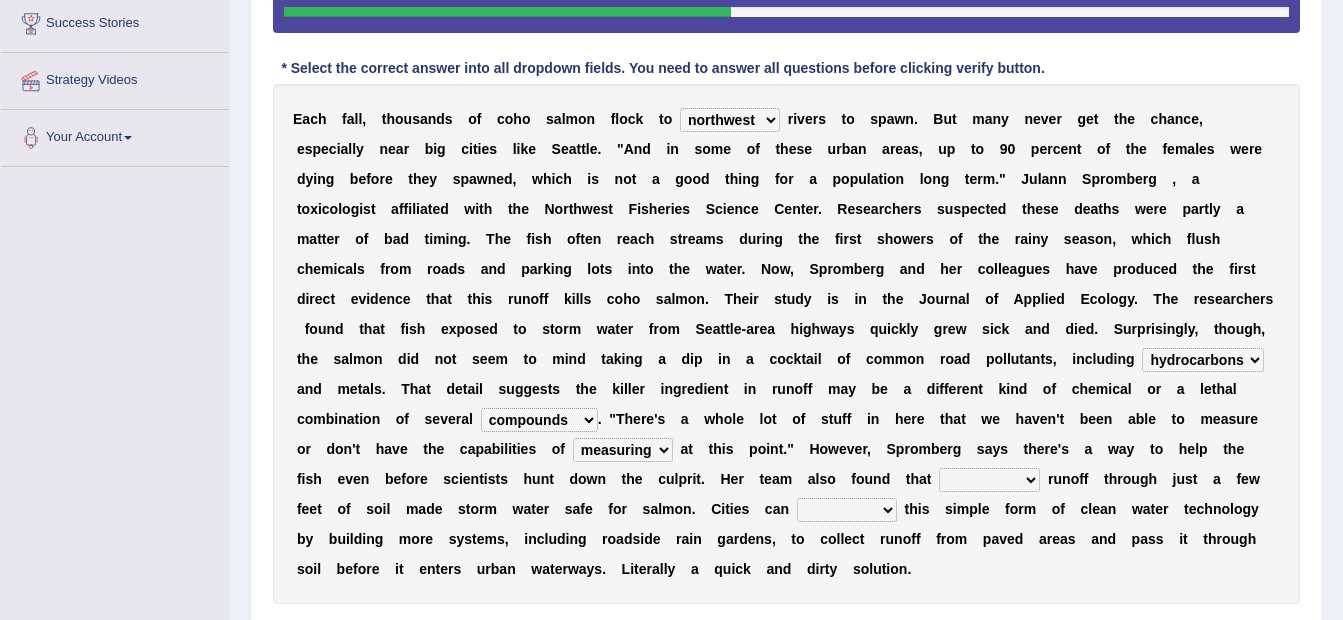click on "frittering measuring glistening heralding" at bounding box center (623, 450) 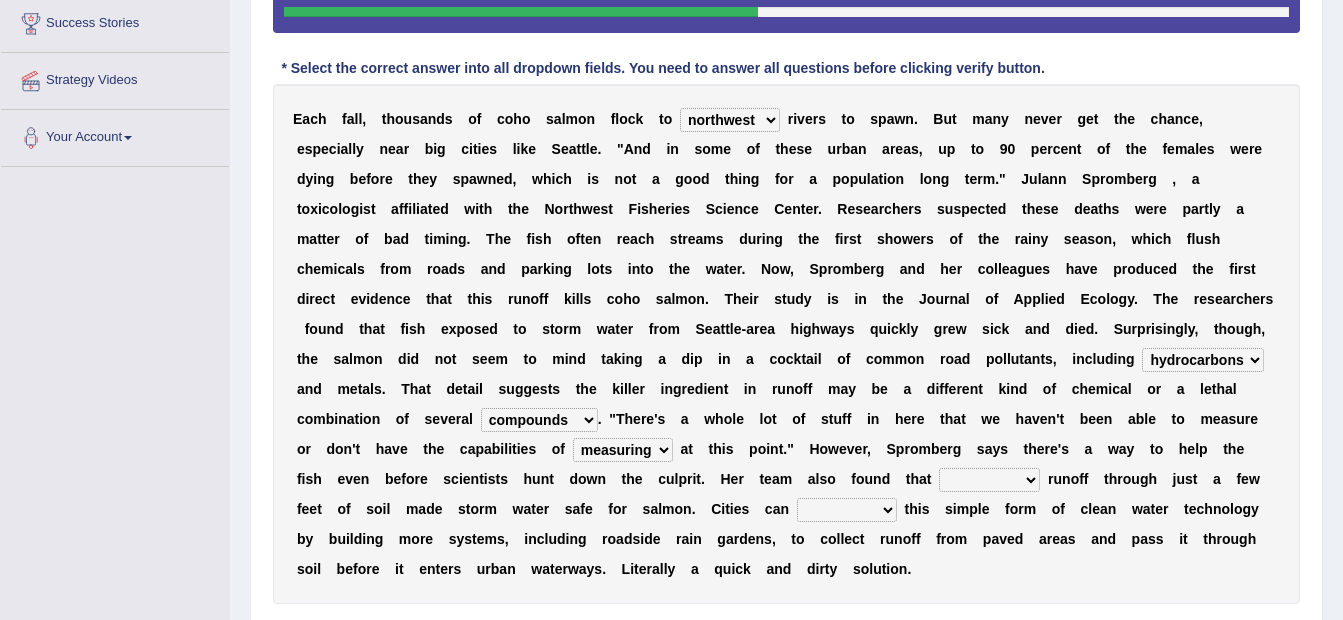 select on "frittering" 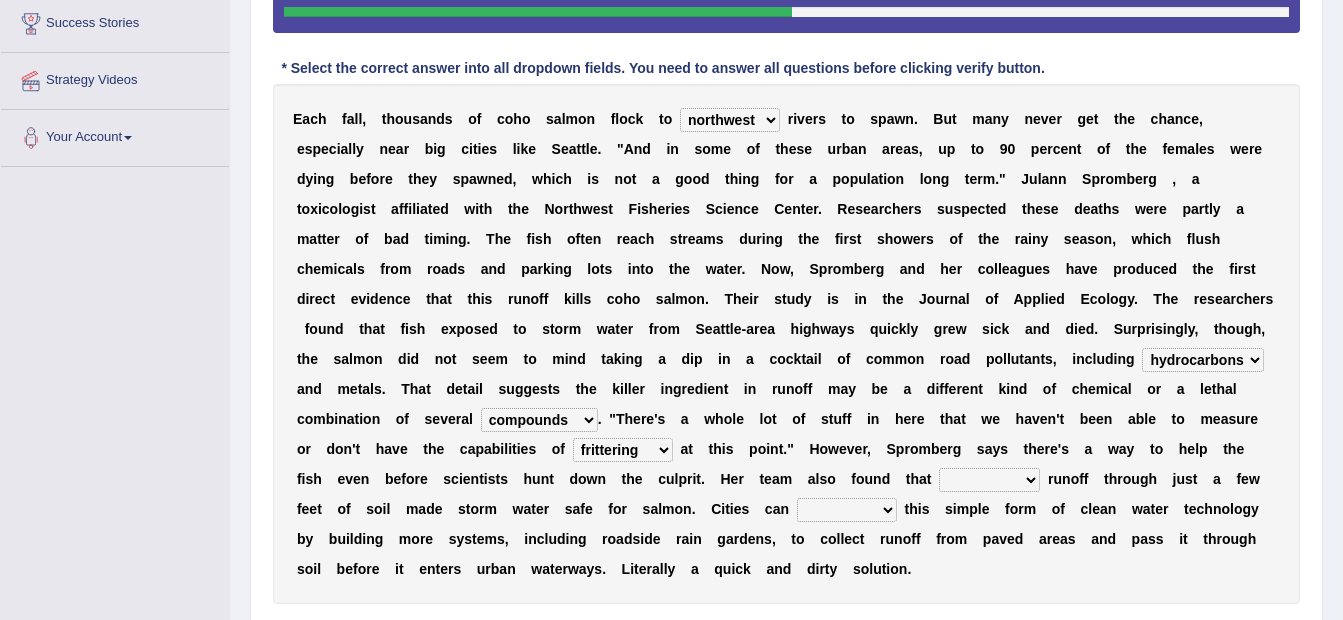 click on "stencilling pressuring pentioning filtering" at bounding box center (989, 480) 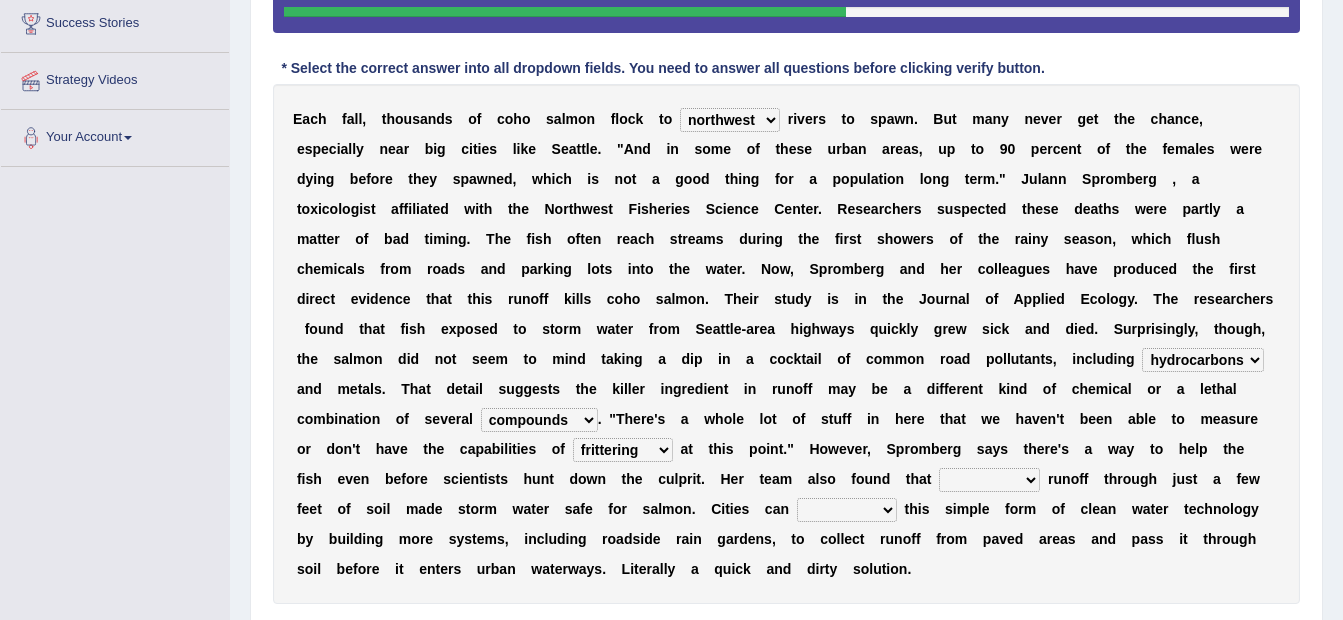 select on "filtering" 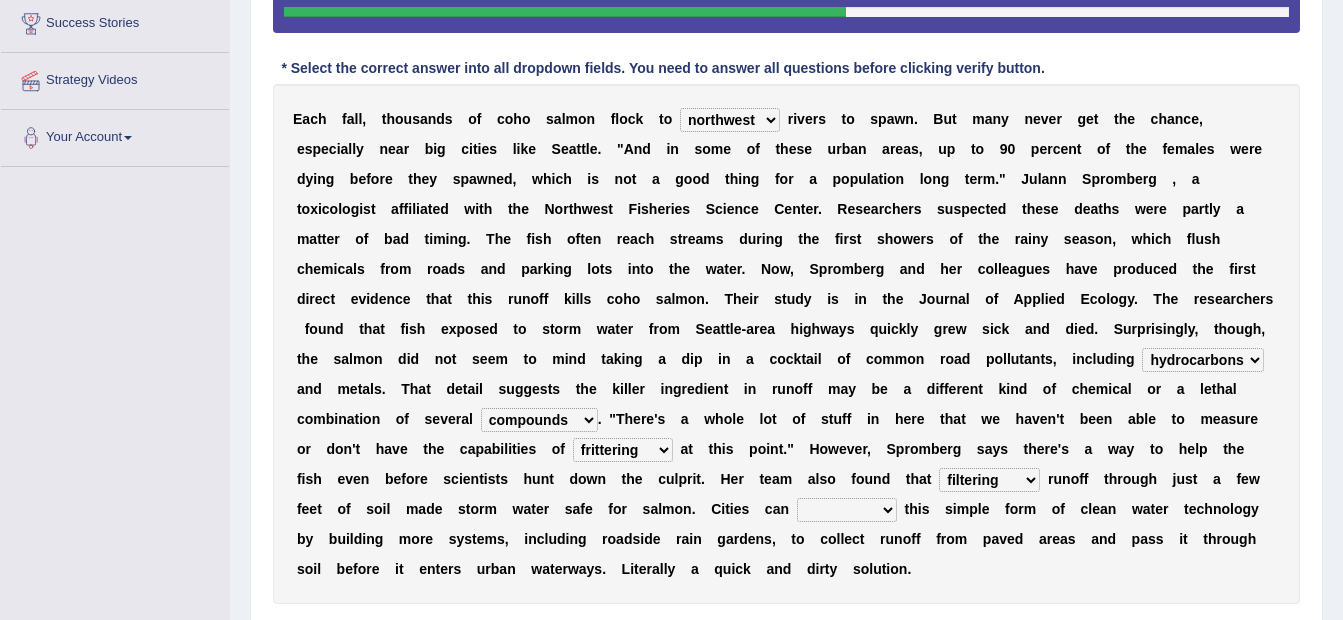click on "stencilling pressuring pentioning filtering" at bounding box center [989, 480] 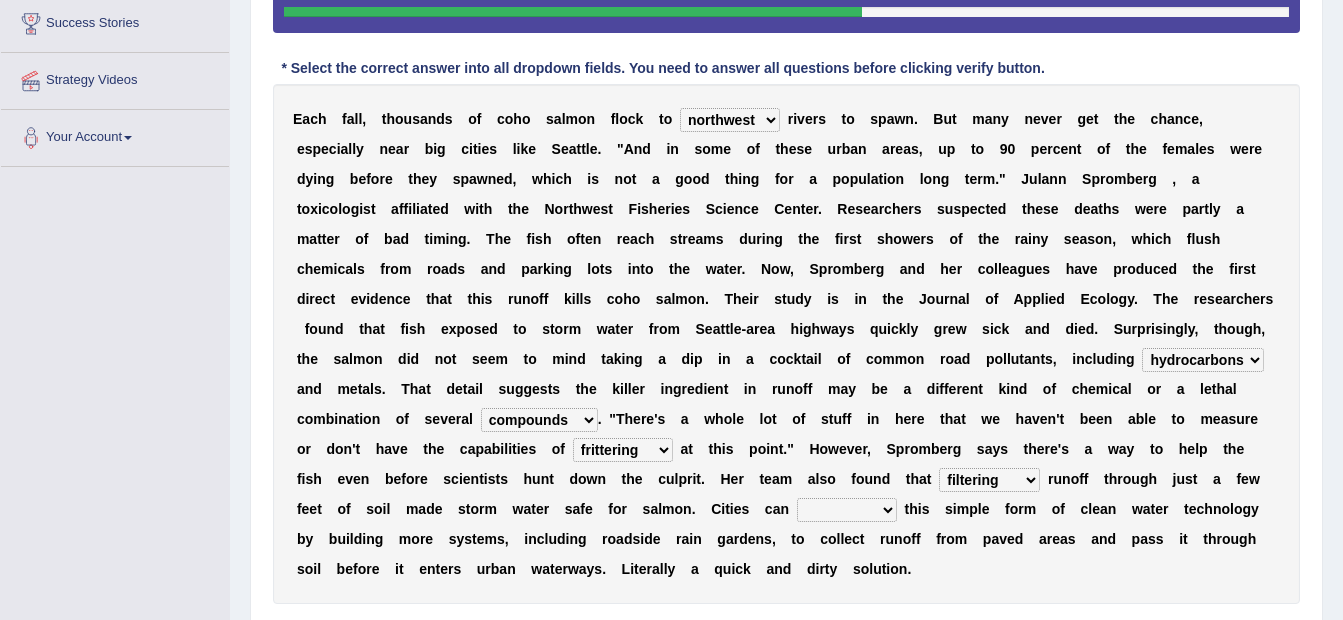click on "polemicist littlest implement dissonant" at bounding box center [847, 510] 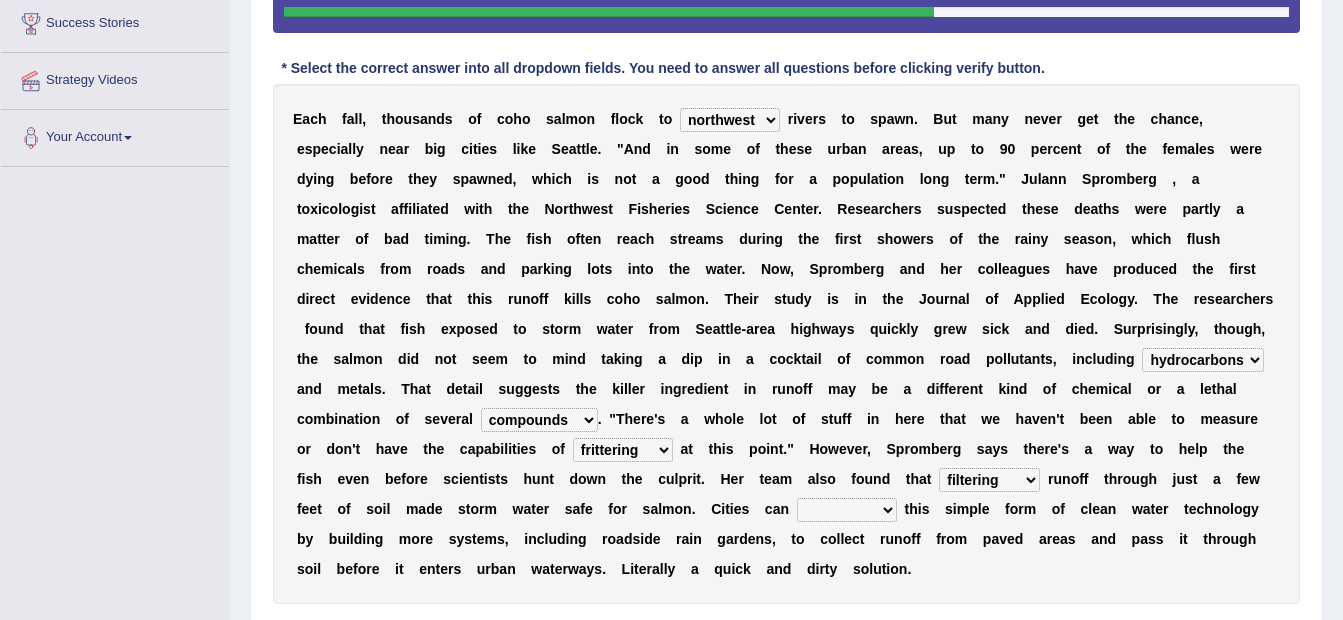 select on "implement" 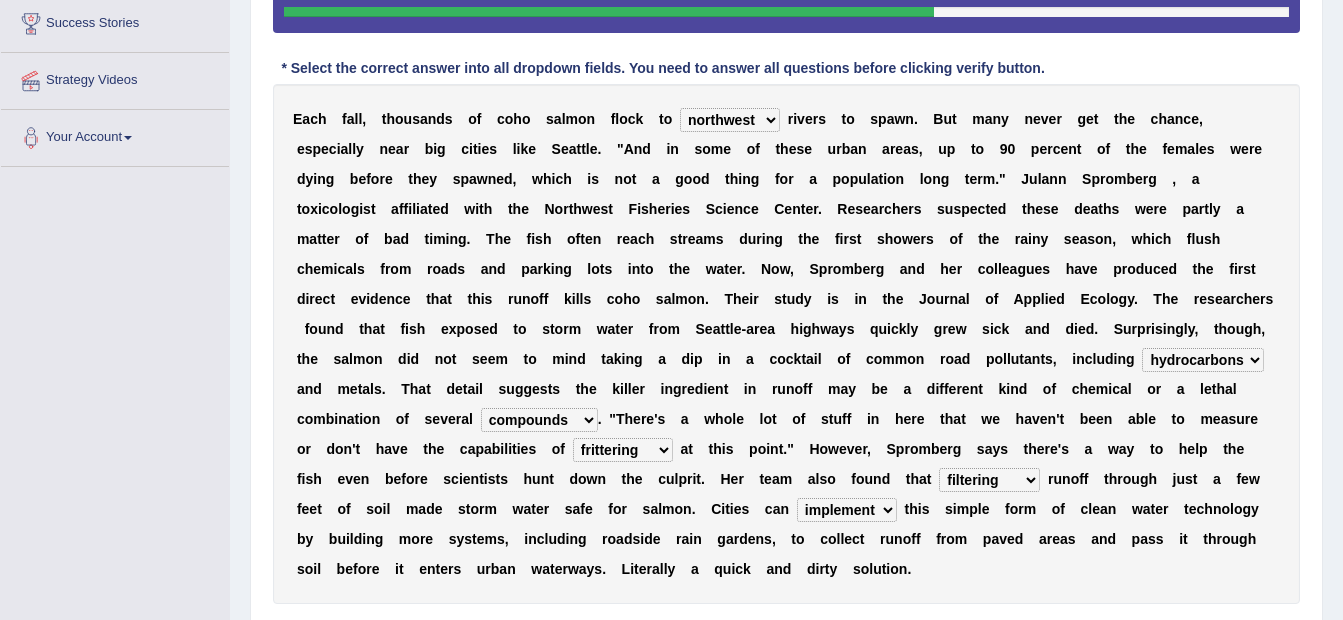 click on "polemicist littlest implement dissonant" at bounding box center [847, 510] 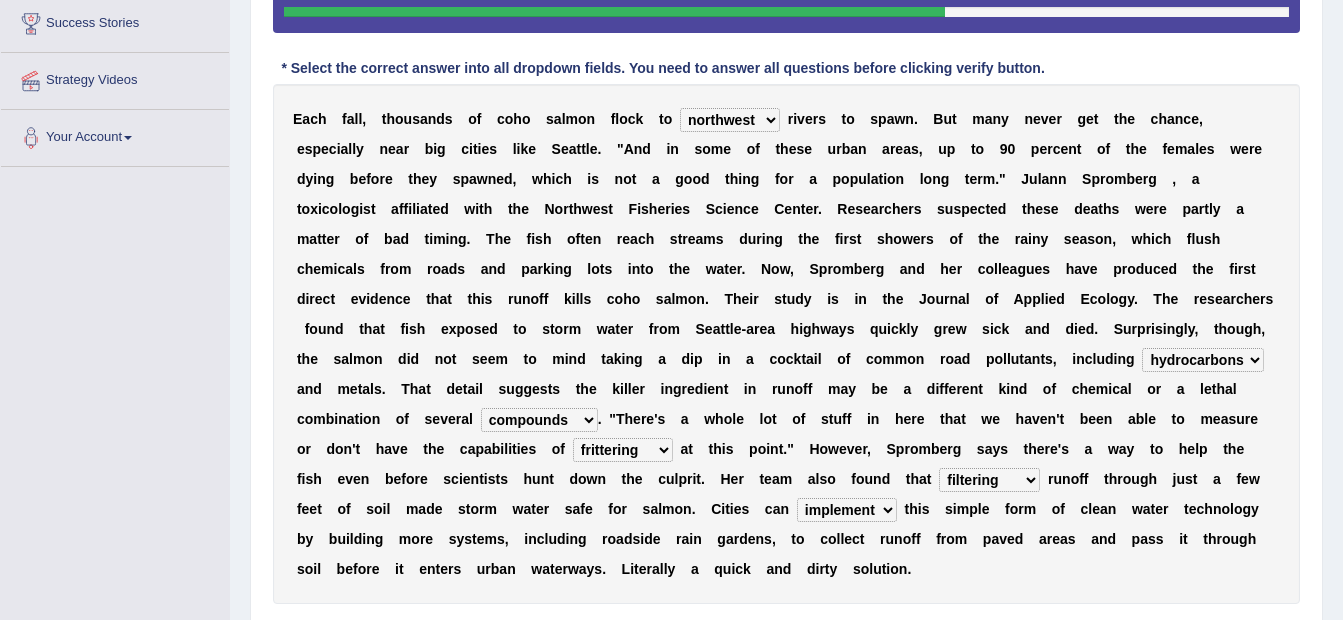 click on "frittering measuring glistening heralding" at bounding box center (623, 450) 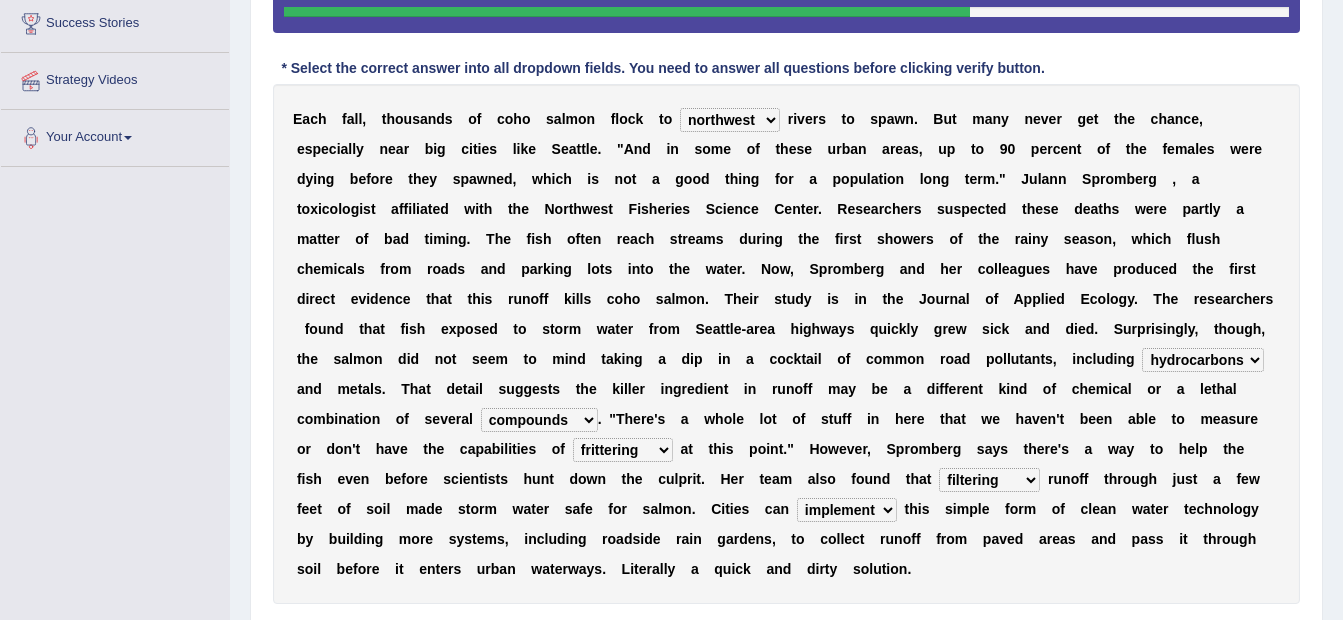 select on "glistening" 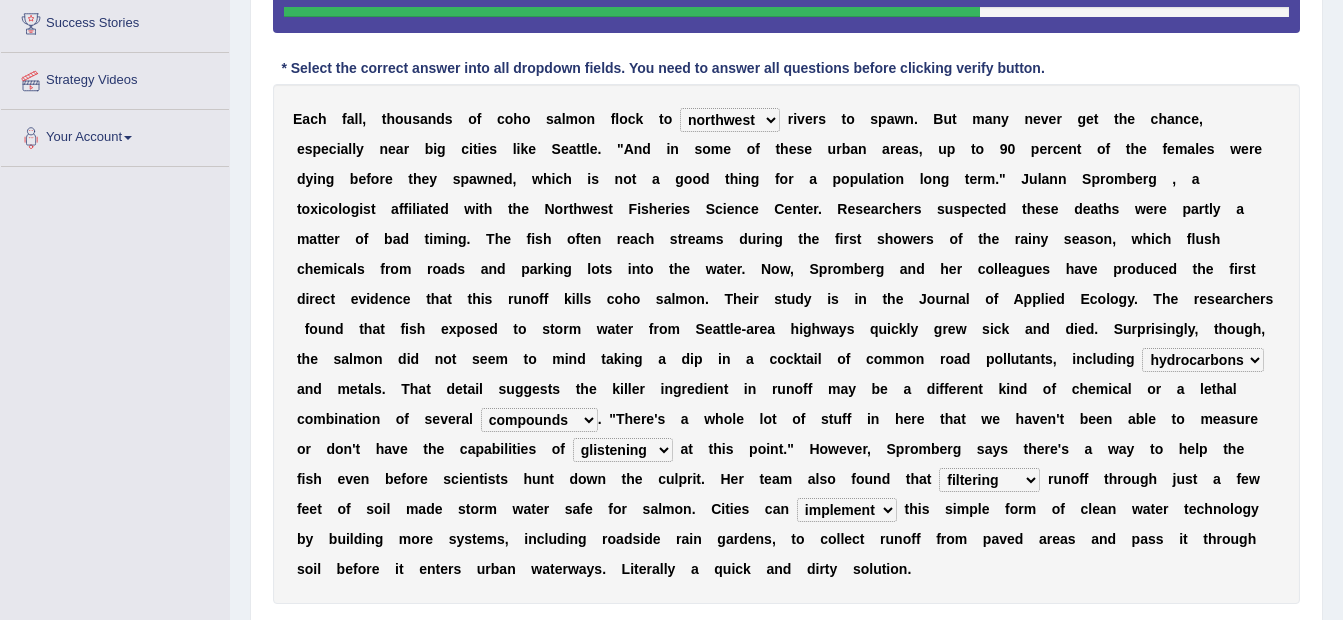 click on "Verify" at bounding box center [786, 641] 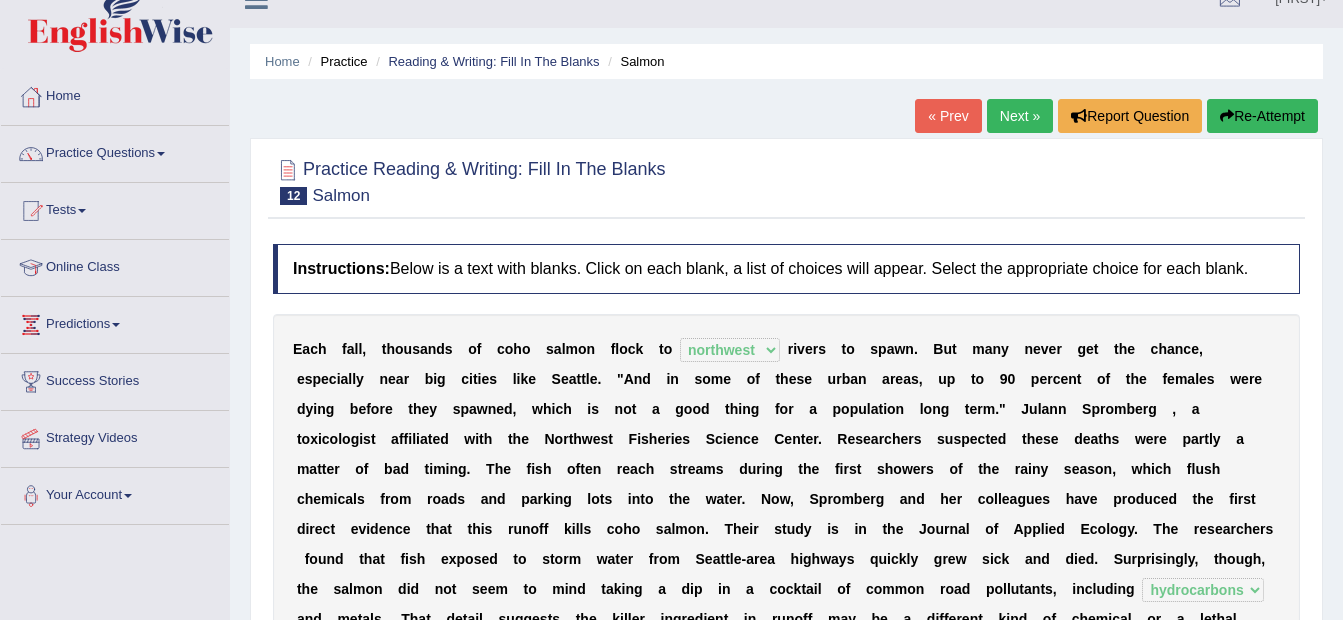 scroll, scrollTop: 0, scrollLeft: 0, axis: both 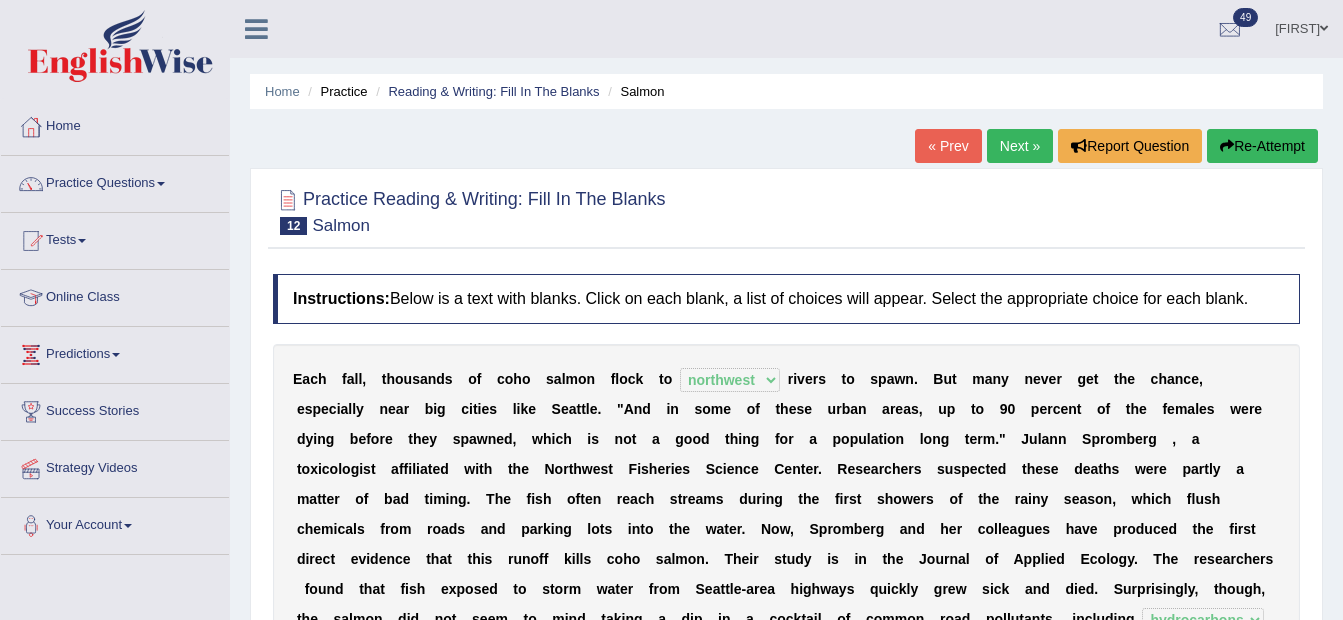 click on "Next »" at bounding box center (1020, 146) 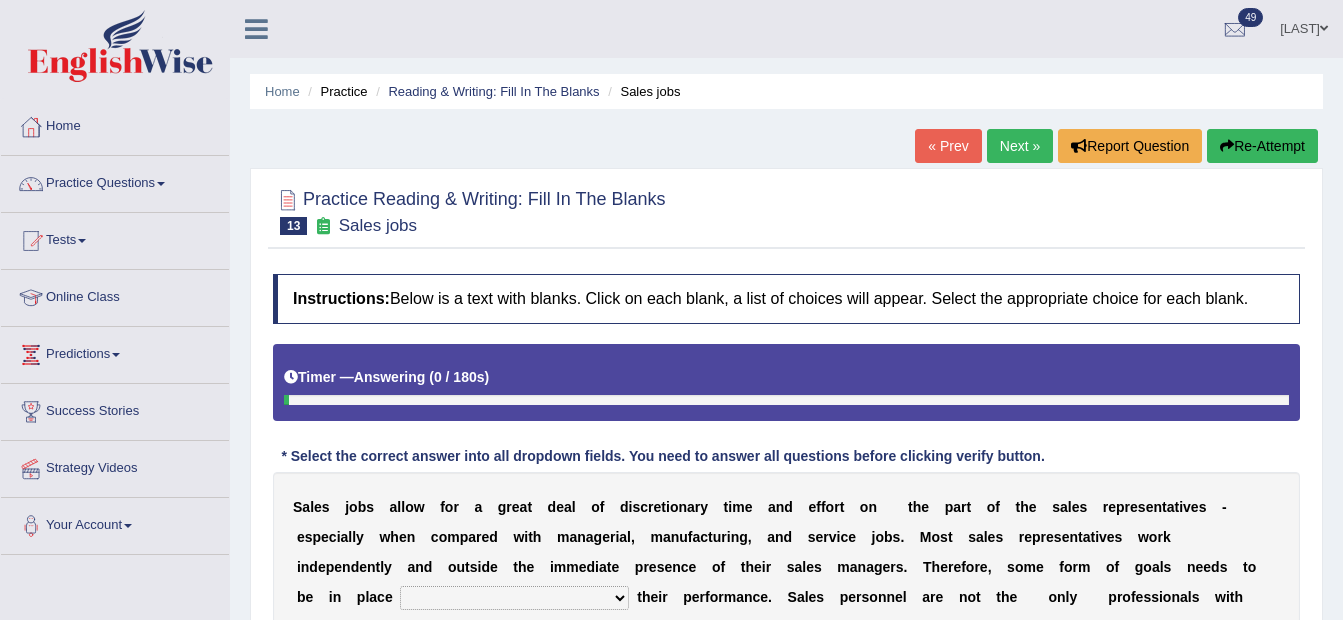 scroll, scrollTop: 400, scrollLeft: 0, axis: vertical 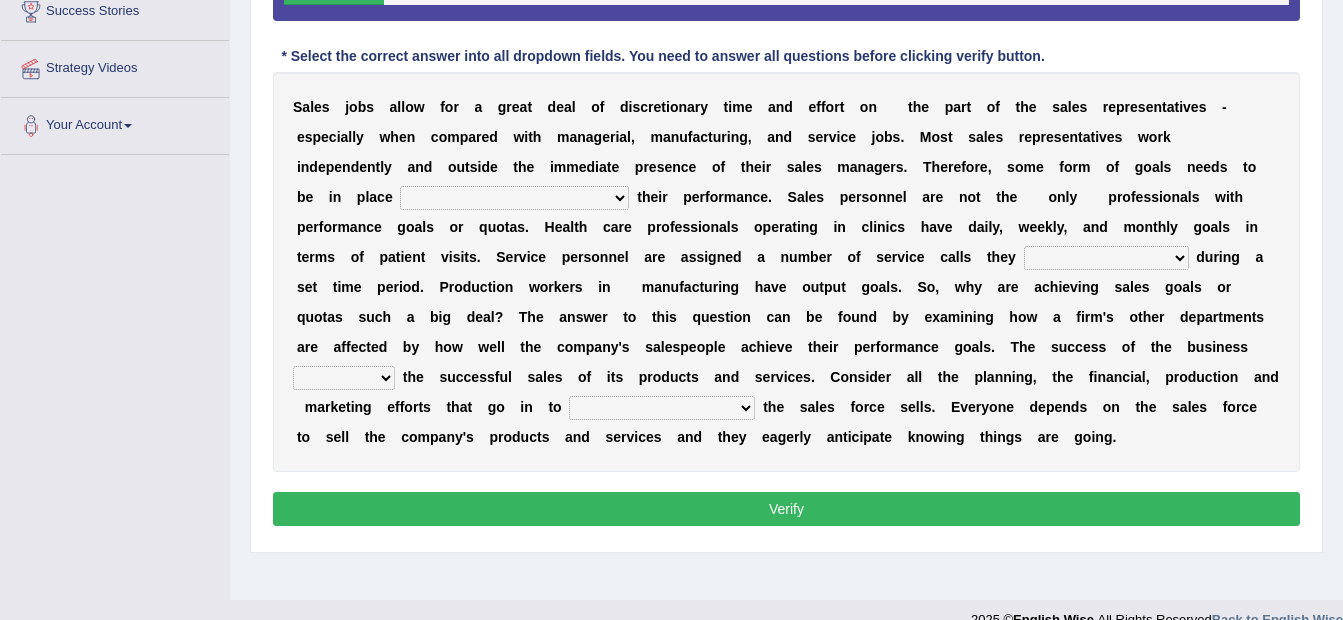 click on "as motive and guide should motivate and guide to help motivate and guide as helping motivate and guide" at bounding box center [514, 198] 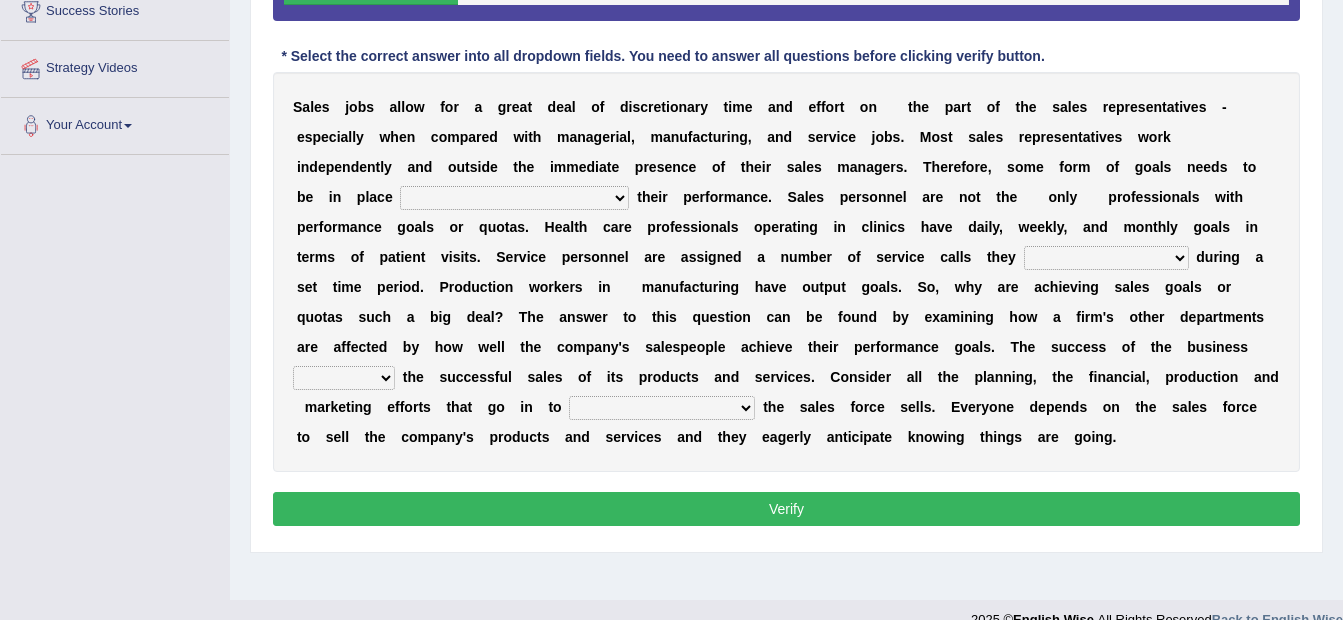 select on "to help motivate and guide" 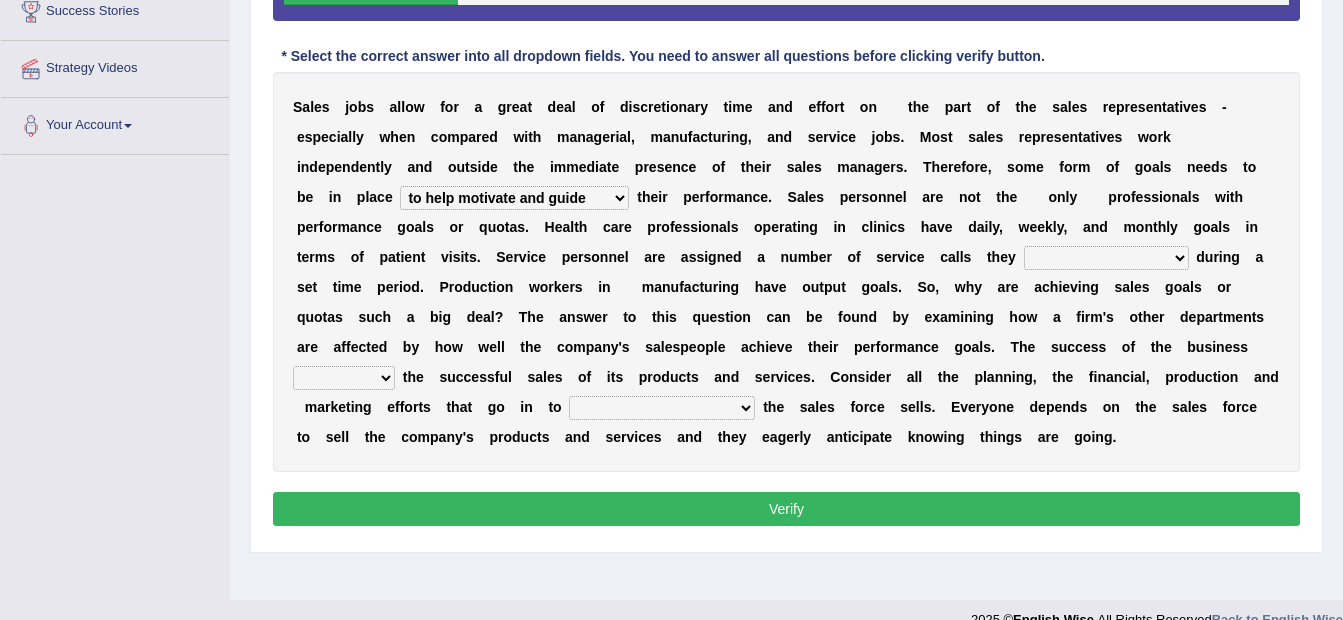 click on "as motive and guide should motivate and guide to help motivate and guide as helping motivate and guide" at bounding box center (514, 198) 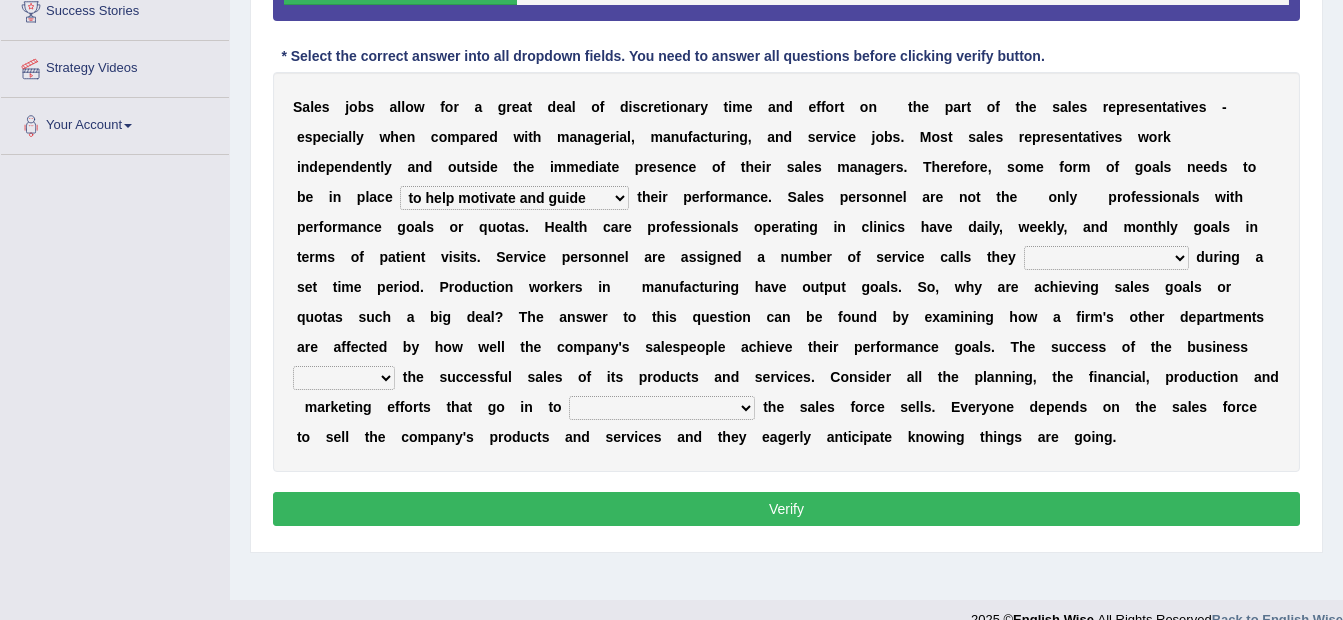 click on "can perform must perform often are performed might be performing" at bounding box center (1106, 258) 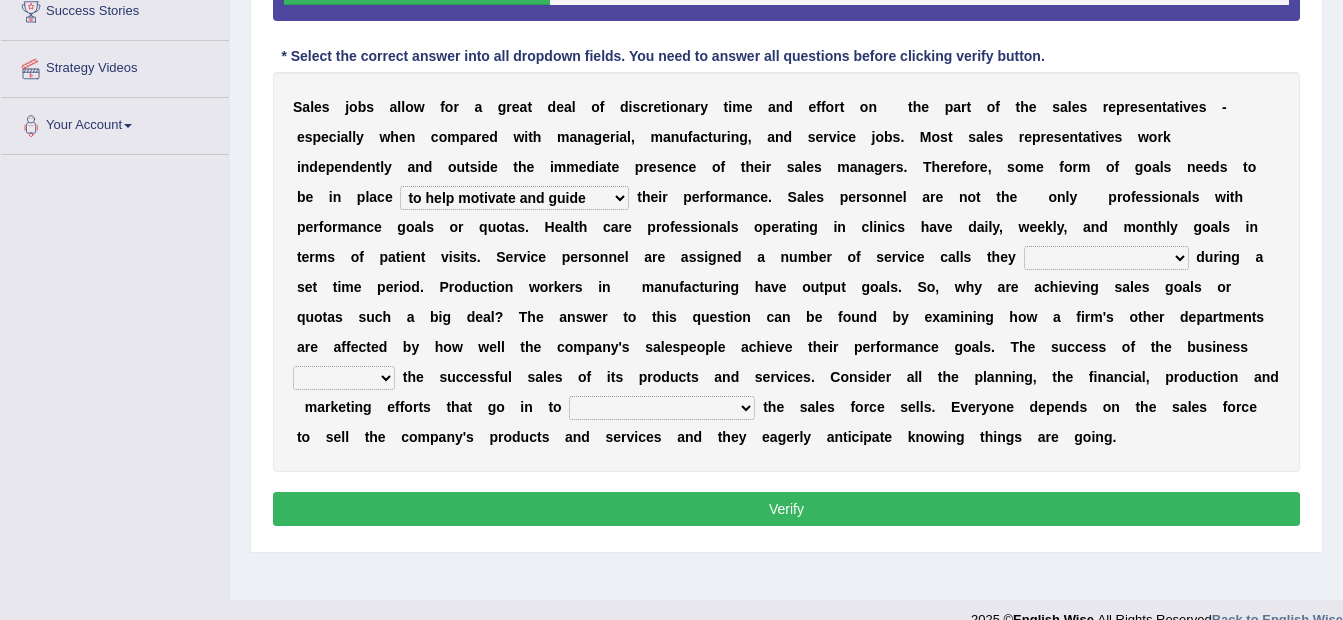 click on "S a l e s       j o b s       a l l o w       f o r       a       g r e a t       d e a l       o f       d i s c r e t i o n a r y       t i m e       a n d       e f f o r t       o n             t h e       p a r t       o f       t h e       s a l e s       r e p r e s e n t a t i v e s       -       e s p e c i a l l y       w h e n       c o m p a r e d       w i t h       m a n a g e r i a l ,       m a n u f a c t u r i n g ,       a n d       s e r v i c e       j o b s .       M o s t       s a l e s       r e p r e s e n t a t i v e s       w o r k       i n d e p e n d e n t l y       a n d       o u t s i d e       t h e       i m m e d i a t e       p r e s e n c e       o f       t h e i r       s a l e s       m a n a g e r s .       T h e r e f o r e ,       s o m e       f o r m       o f       g o a l s       n e e d s       t o       b e       i n       p l a c e       t h e i r" at bounding box center [786, 272] 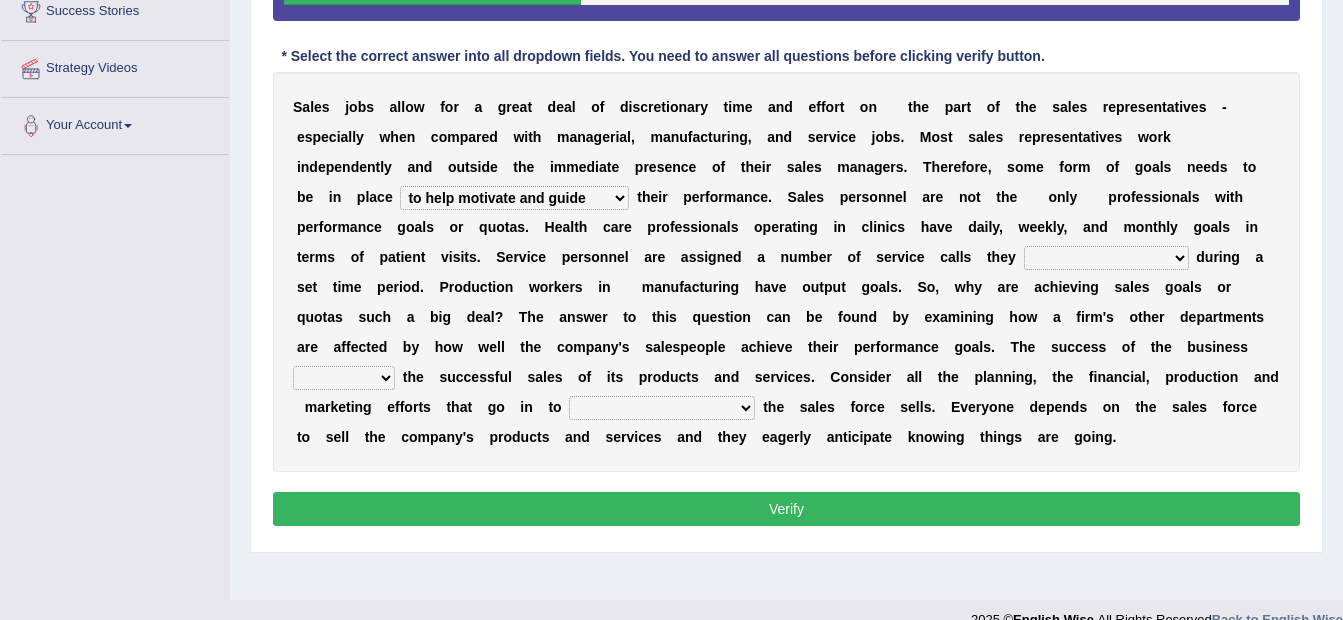 click on "can perform must perform often are performed might be performing" at bounding box center [1106, 258] 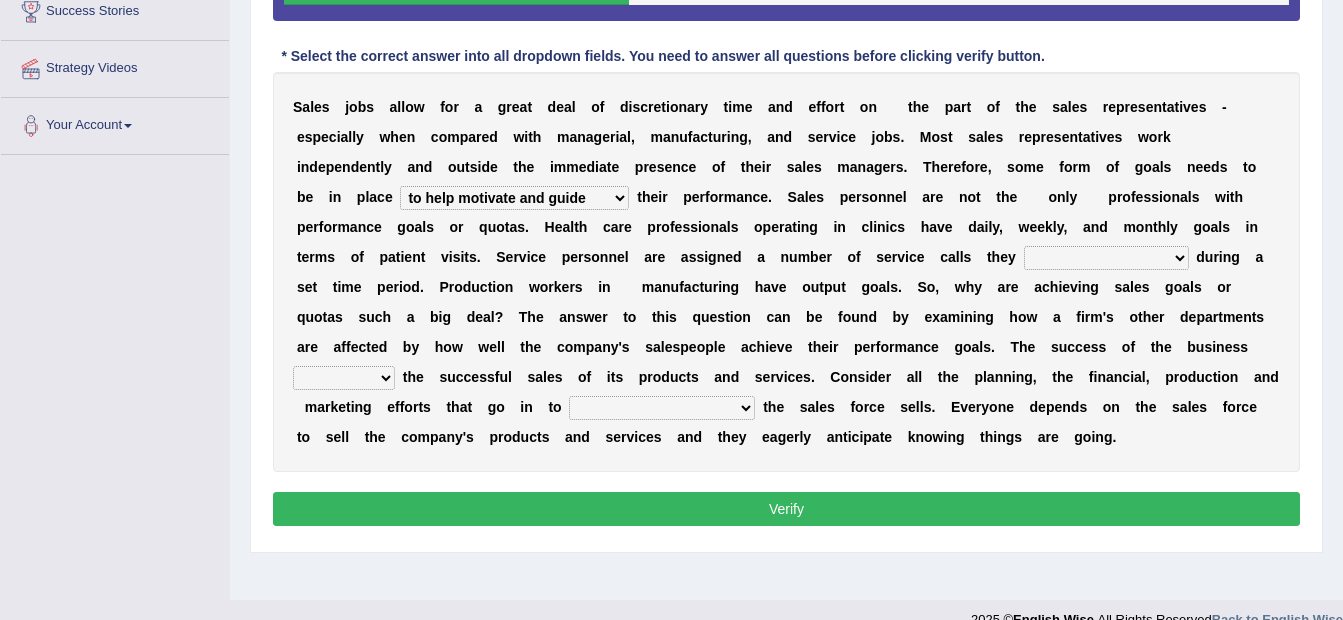 select on "can perform" 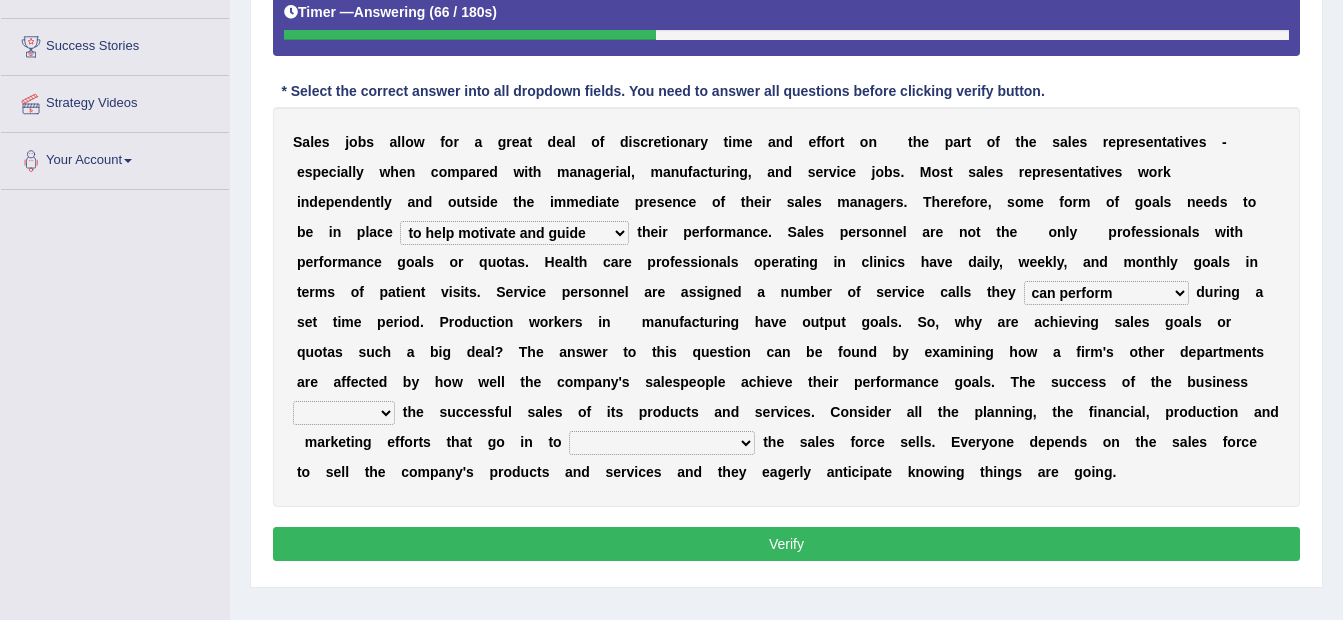 scroll, scrollTop: 400, scrollLeft: 0, axis: vertical 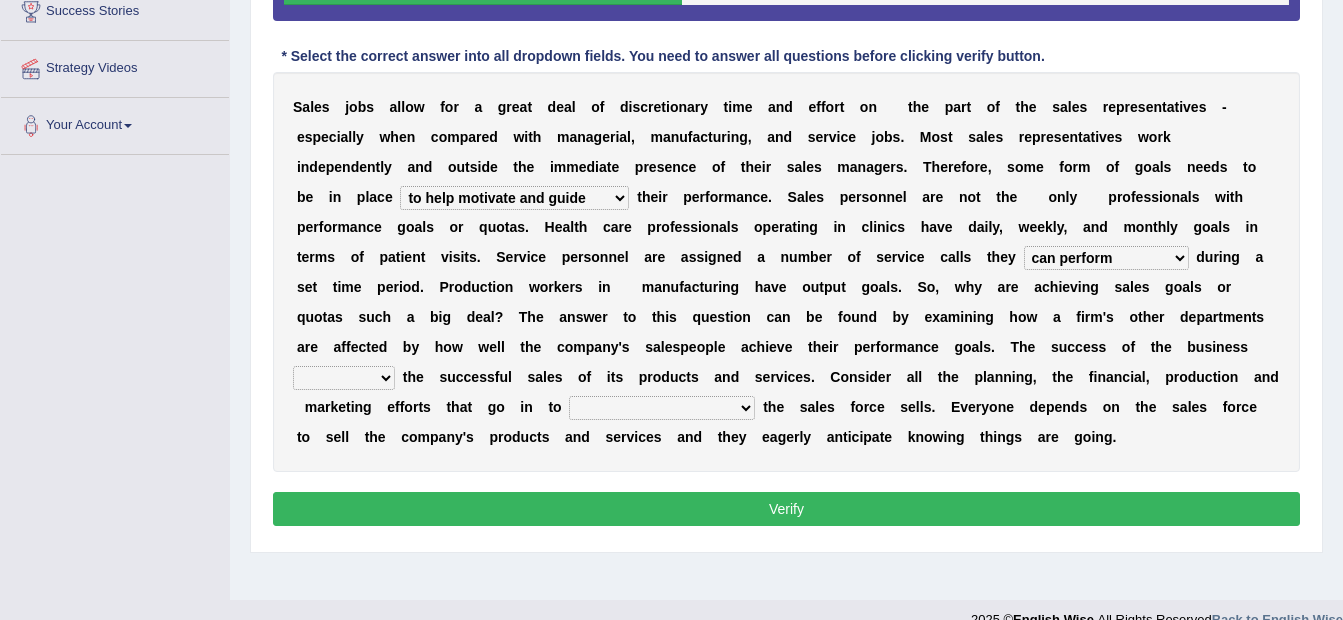 click on "hinges on is set at lasts until look ahead" at bounding box center [344, 378] 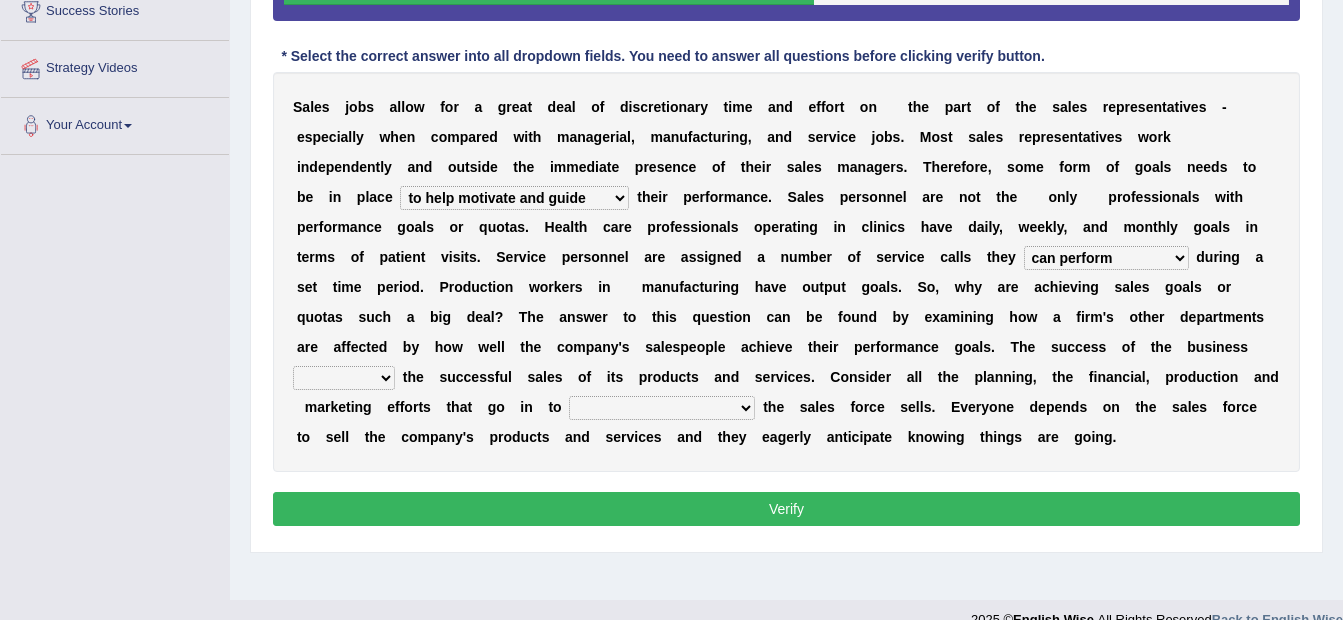 select on "lasts until" 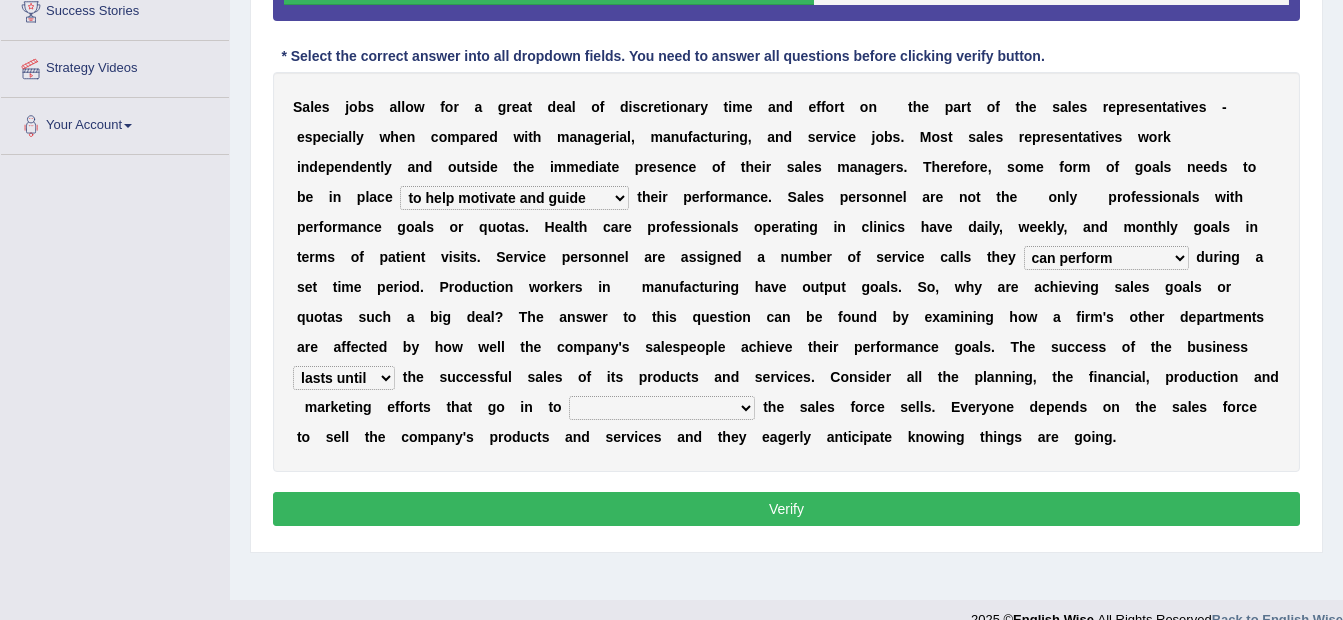 click on "hinges on is set at lasts until look ahead" at bounding box center [344, 378] 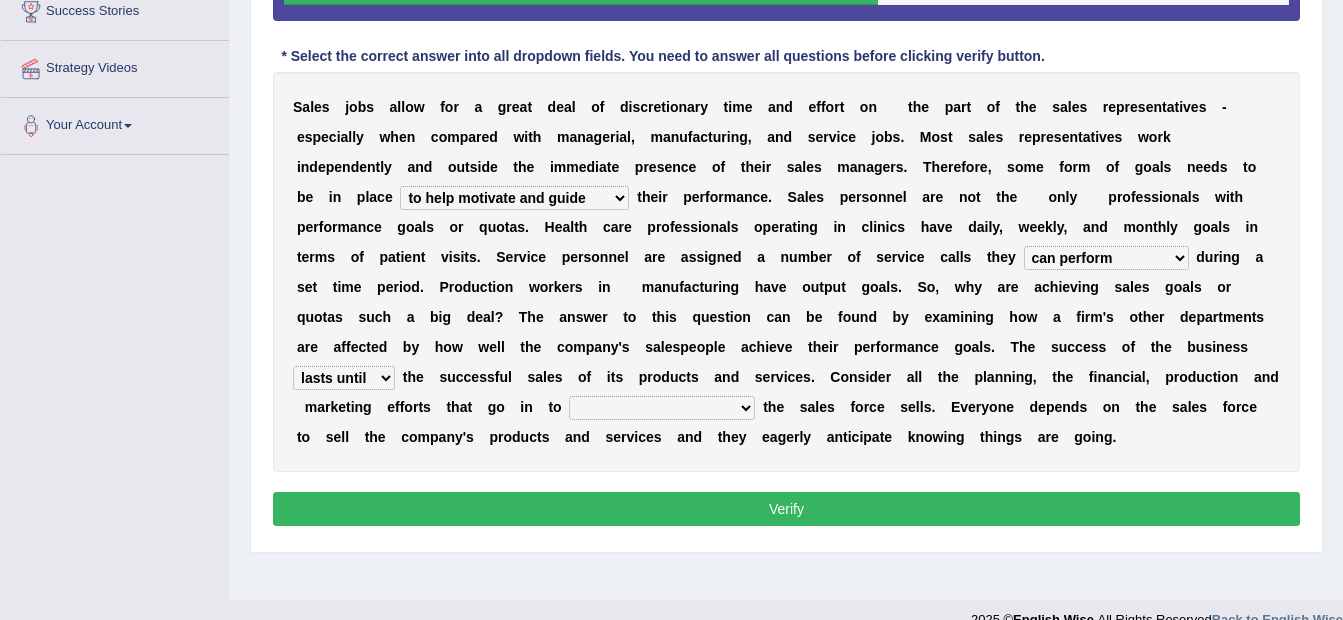 click on "describing how producing what constructing how much analyzing where" at bounding box center (662, 408) 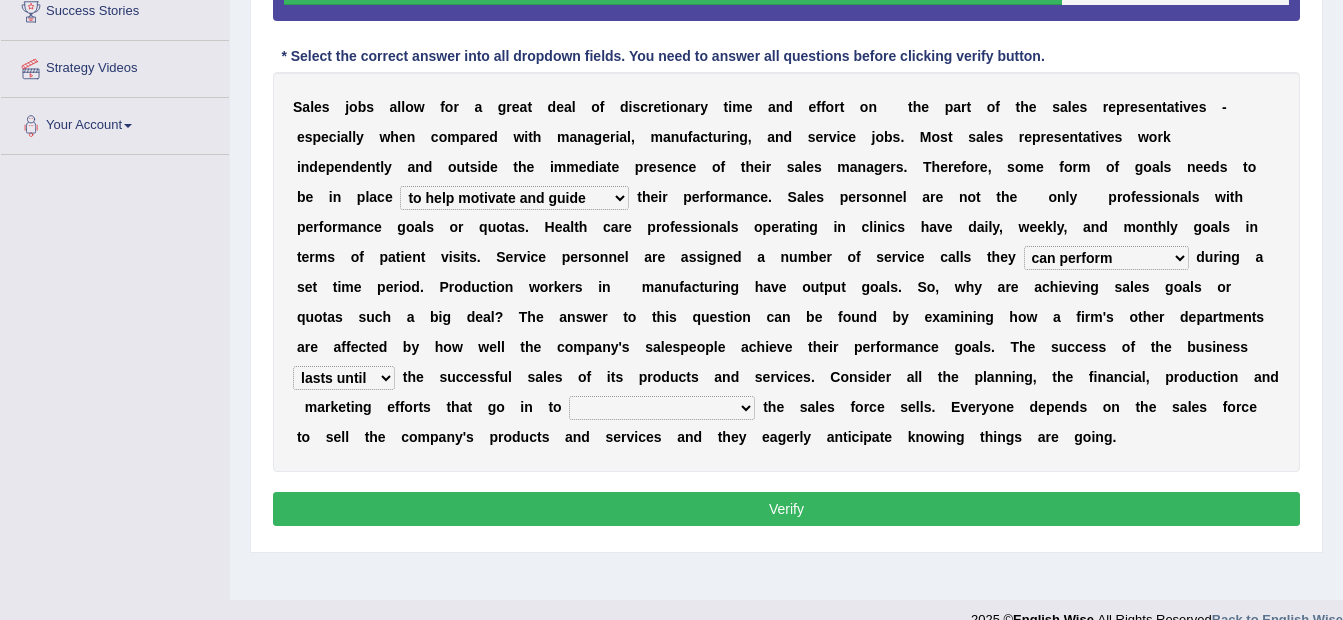 select on "describing how" 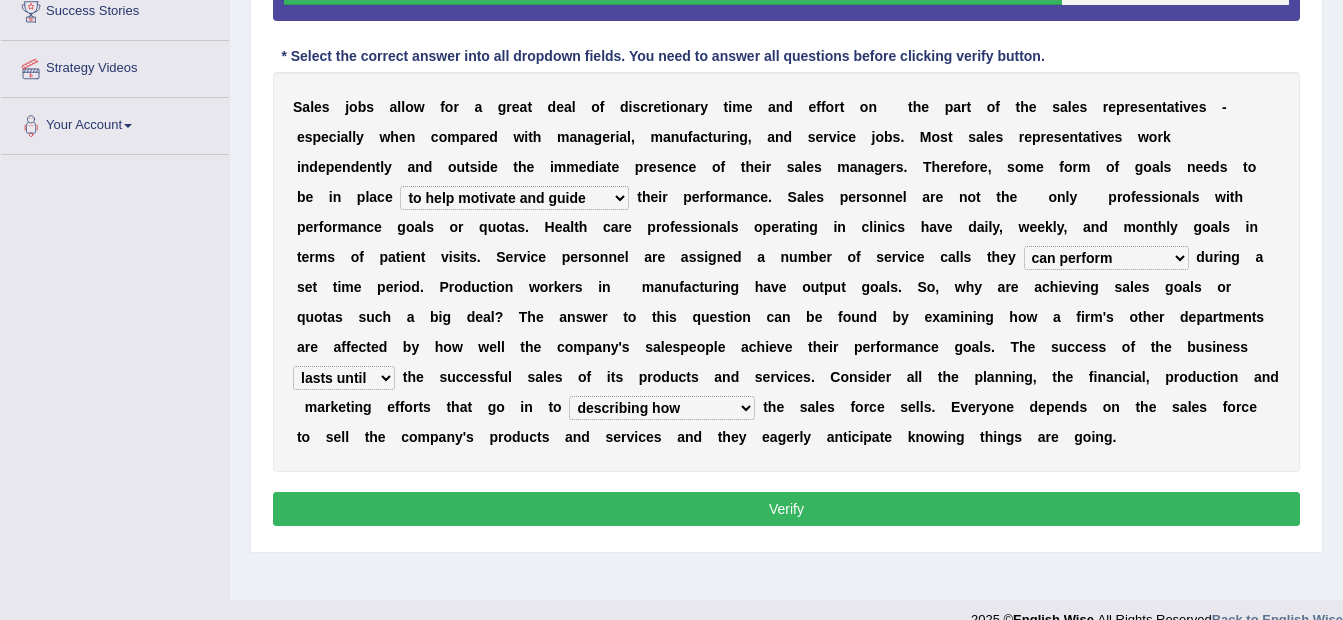 click on "describing how producing what constructing how much analyzing where" at bounding box center [662, 408] 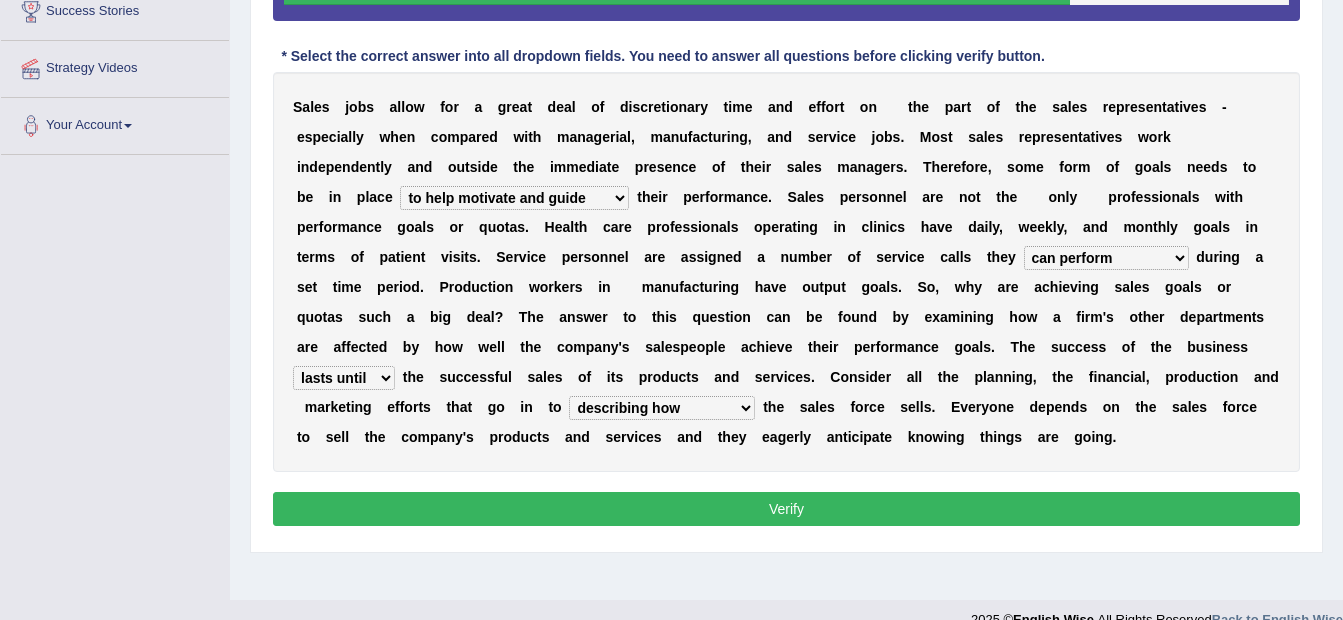 click on "Verify" at bounding box center [786, 509] 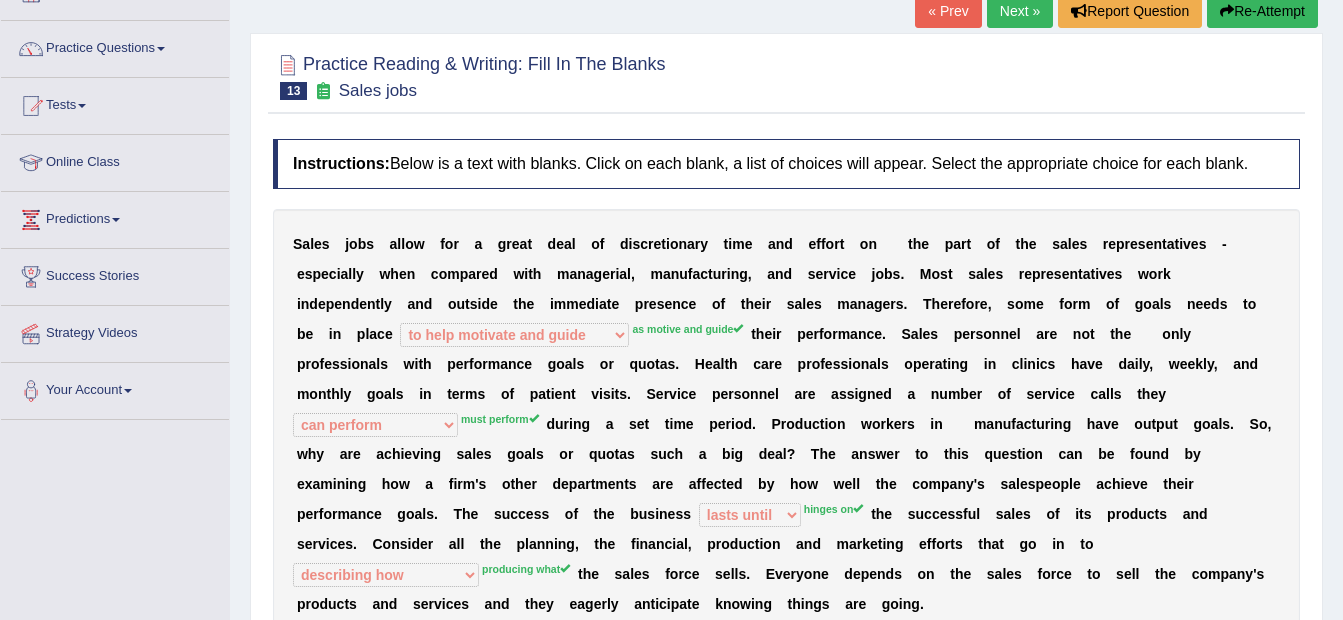 scroll, scrollTop: 100, scrollLeft: 0, axis: vertical 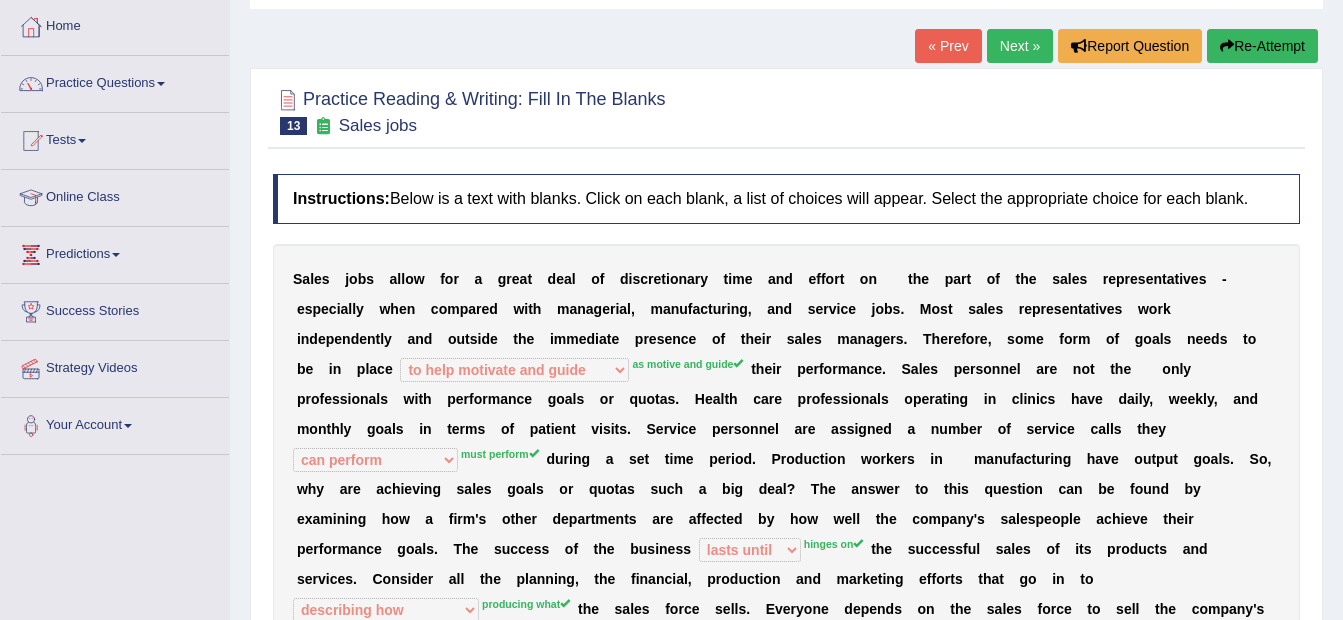 click on "Next »" at bounding box center [1020, 46] 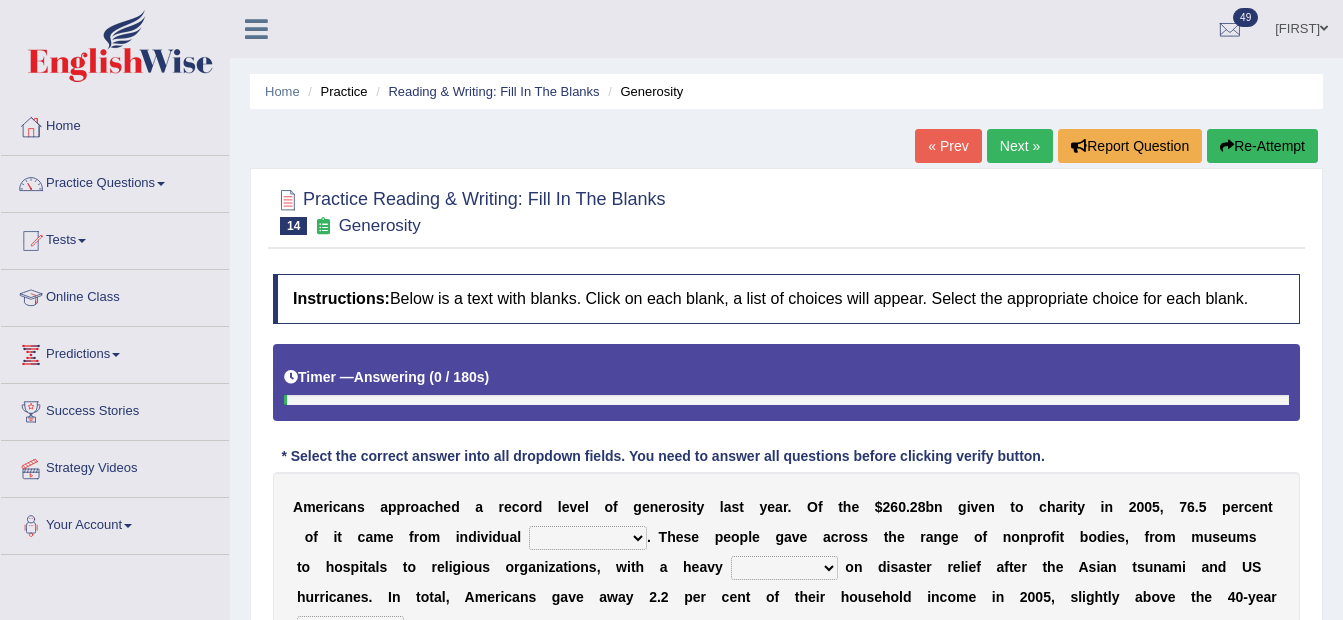 scroll, scrollTop: 300, scrollLeft: 0, axis: vertical 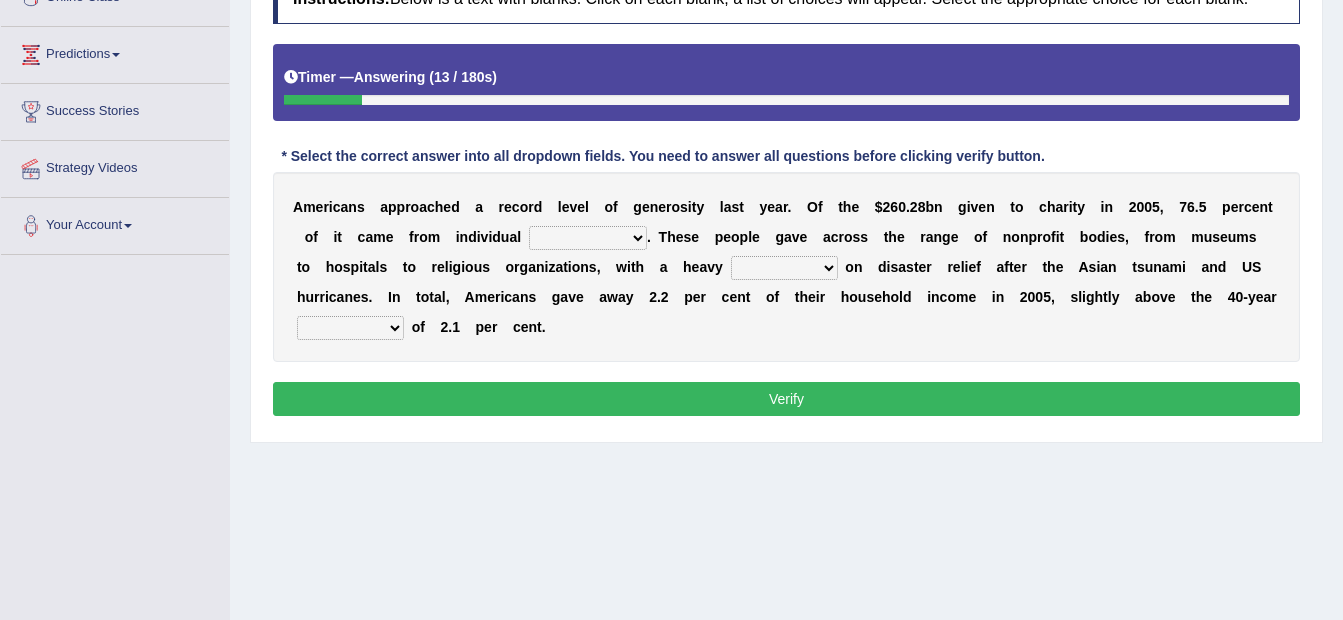 click on "donors accounts businessmen honors" at bounding box center [588, 238] 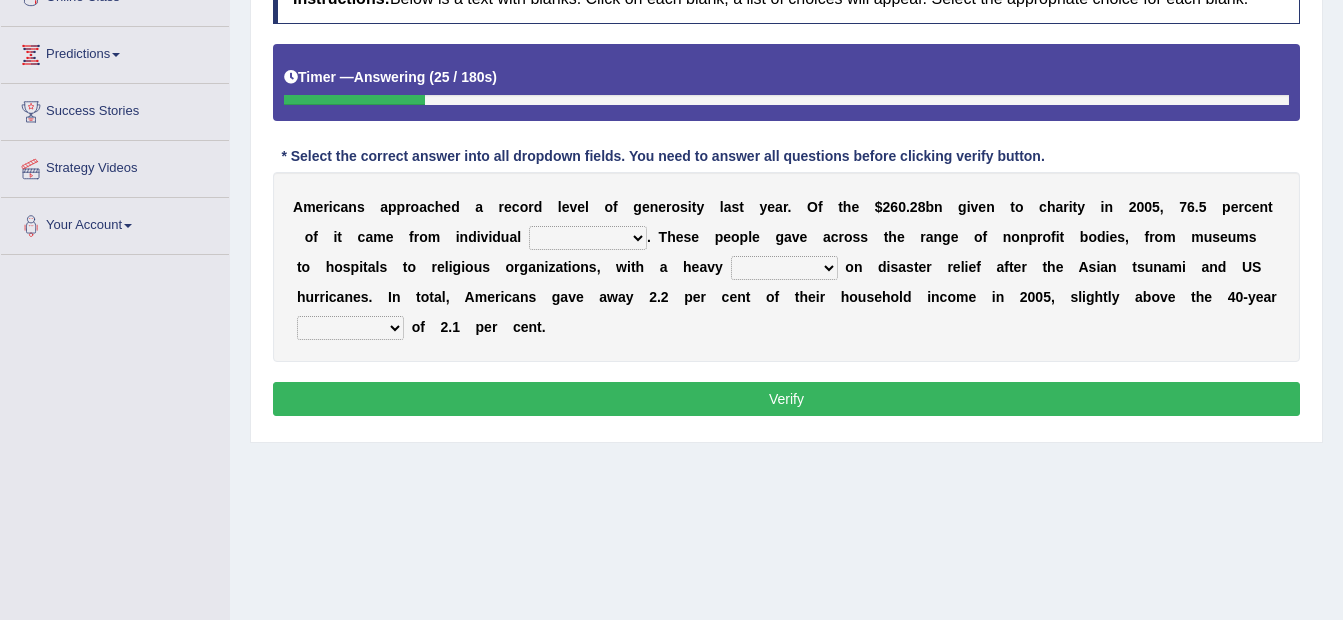 select on "donors" 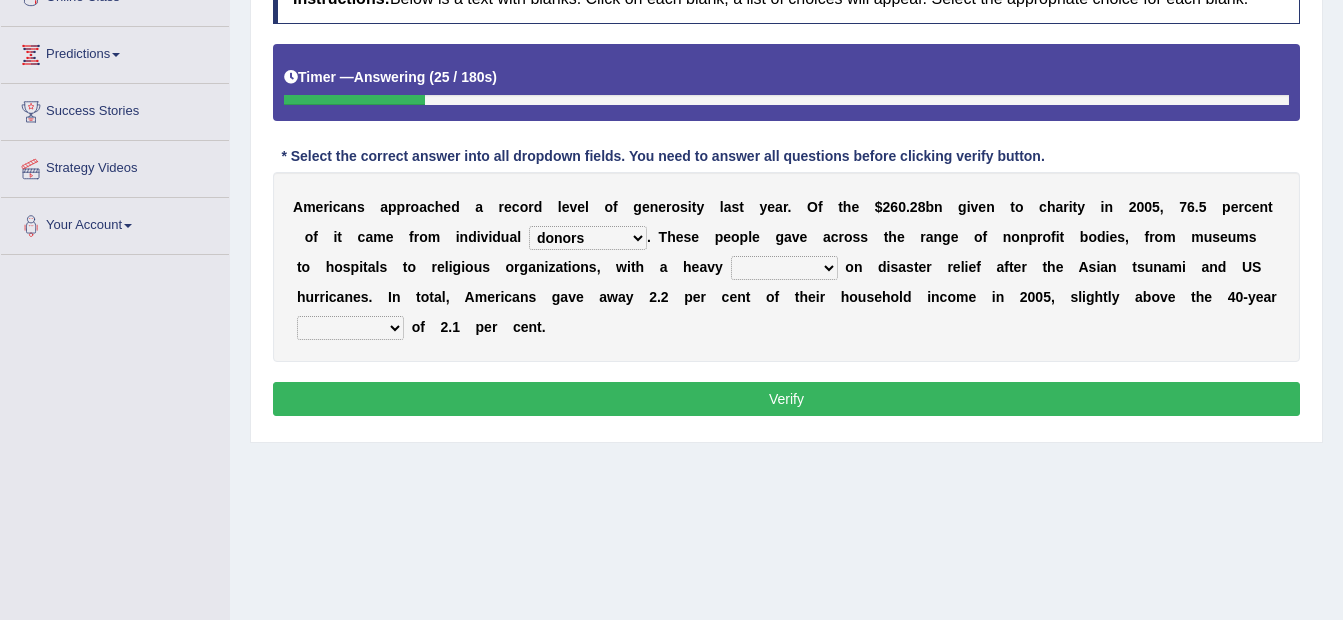 click on "donors accounts businessmen honors" at bounding box center (588, 238) 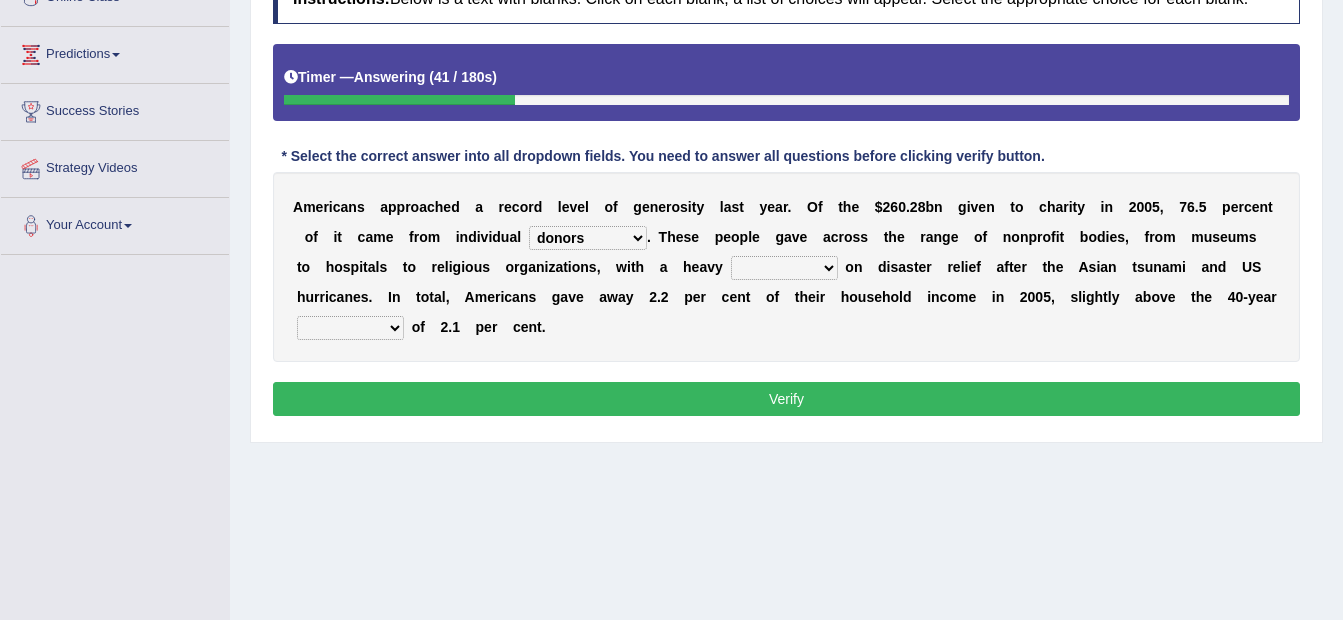 click on "analysis imagination emphasis hypothesis" at bounding box center (784, 268) 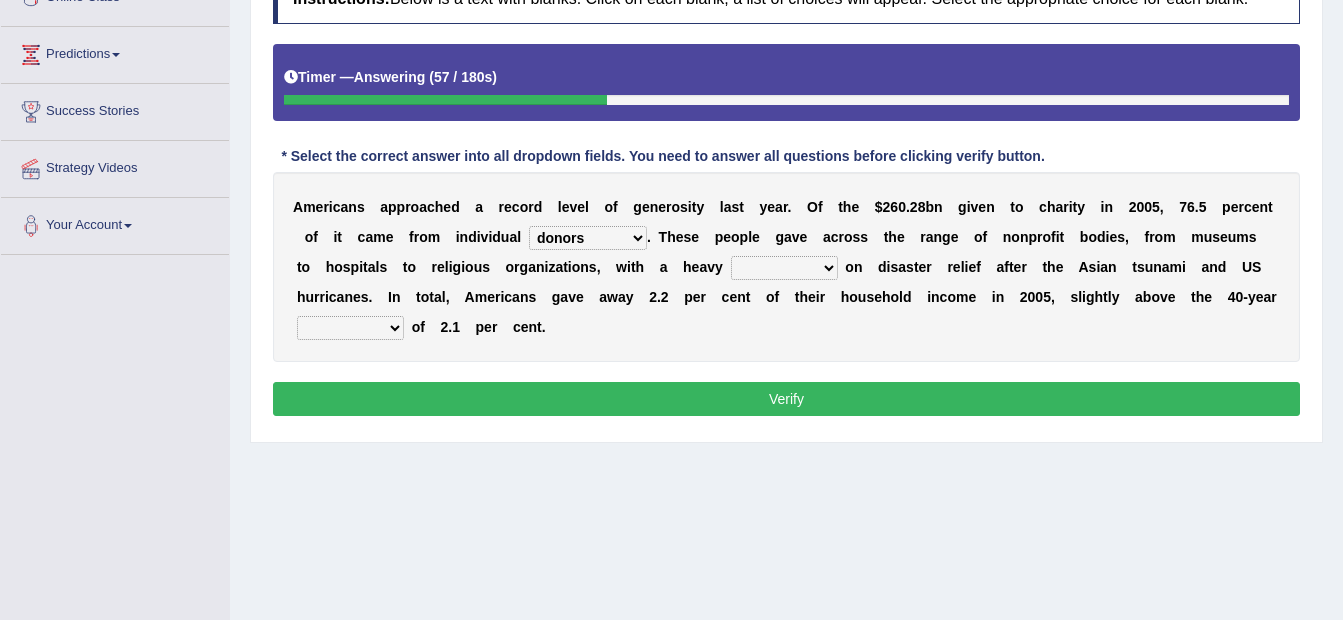 select on "emphasis" 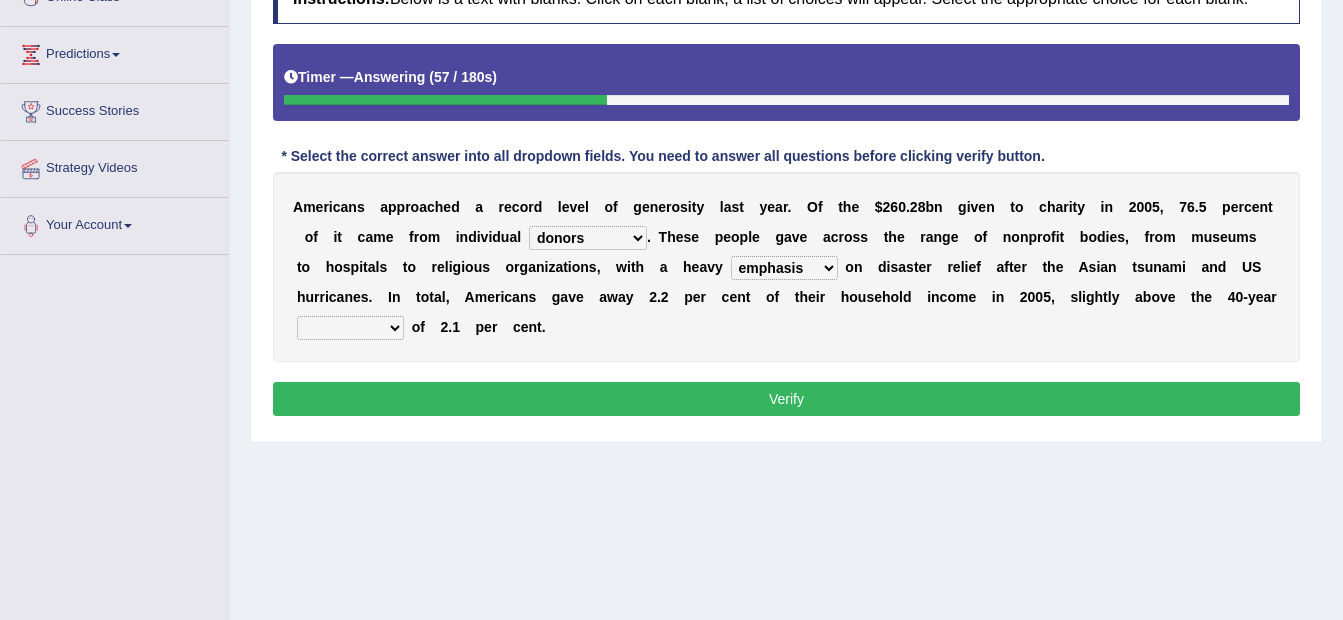 click on "analysis imagination emphasis hypothesis" at bounding box center [784, 268] 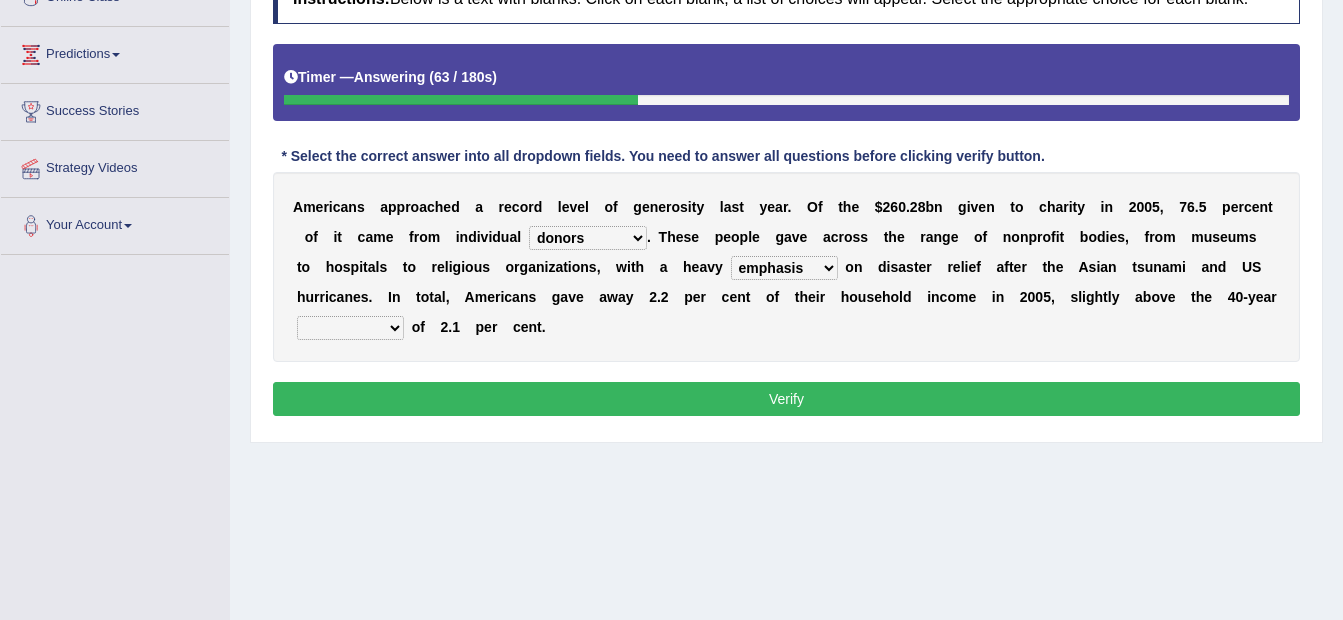 click on "coverage average indebtness sovereignty" at bounding box center (350, 328) 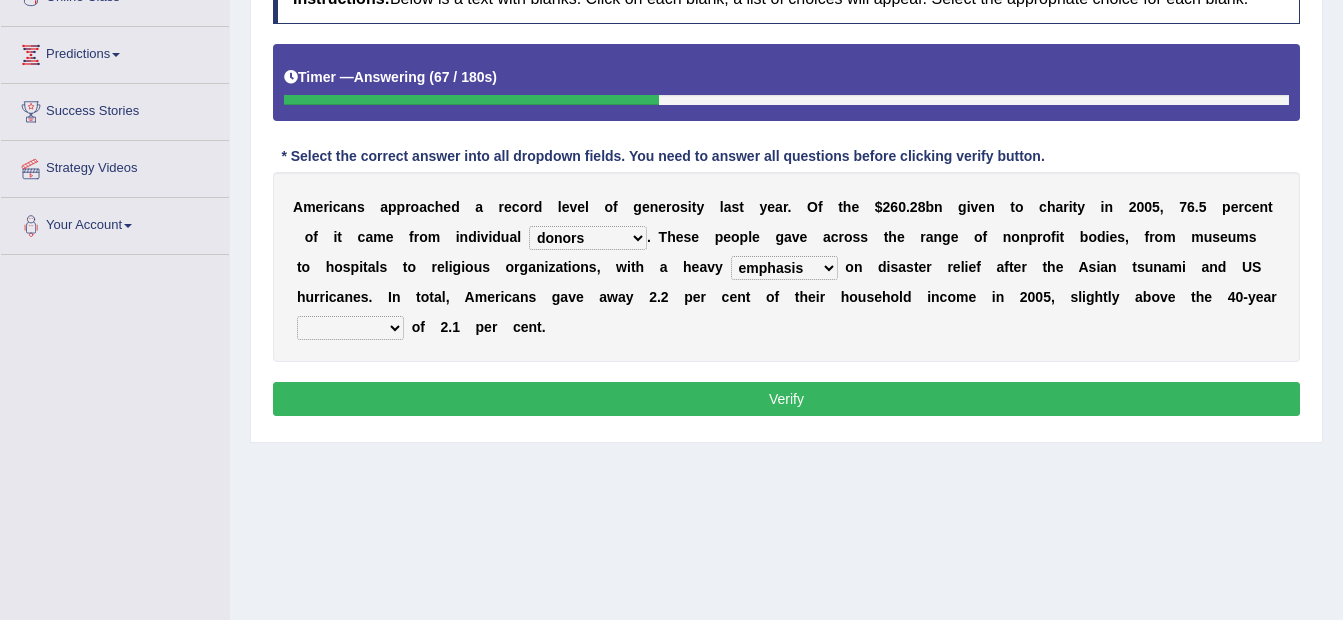 select on "average" 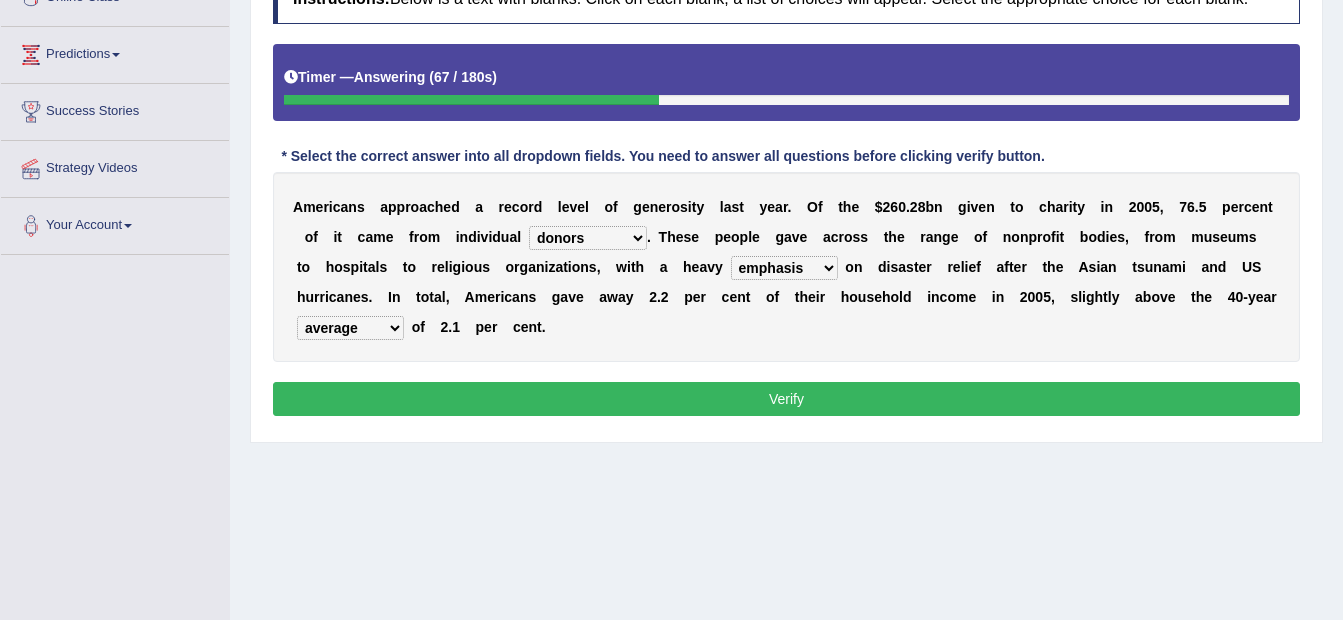 click on "coverage average indebtness sovereignty" at bounding box center (350, 328) 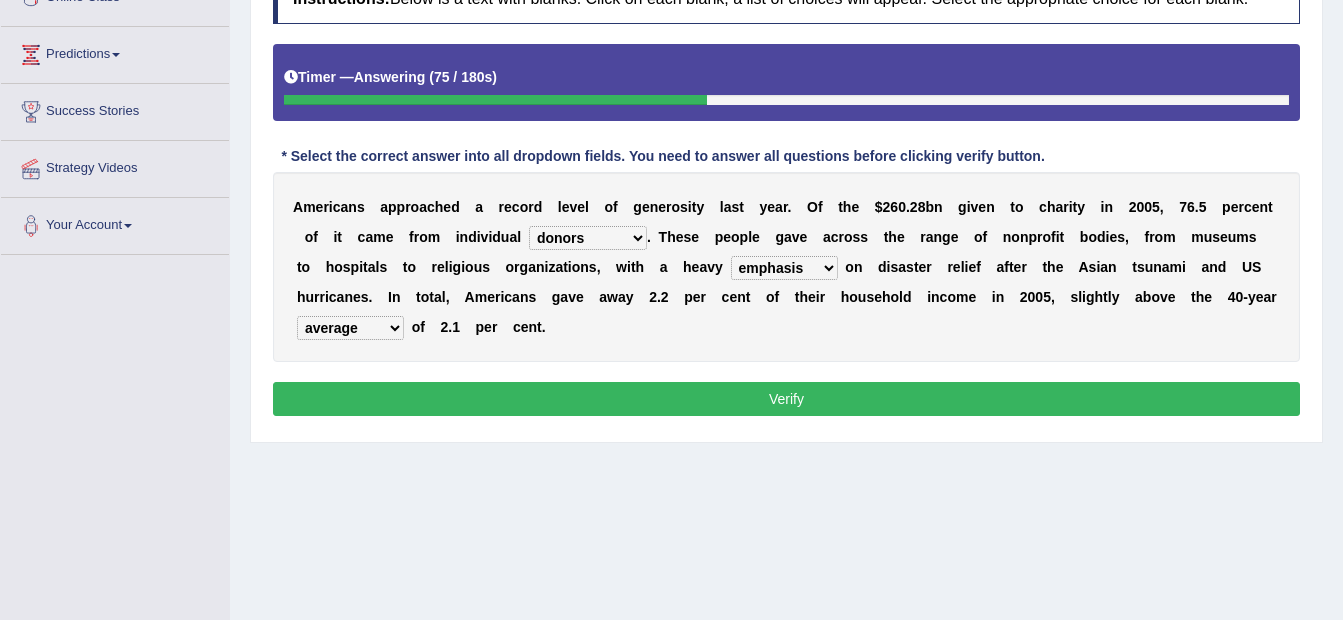click on "Verify" at bounding box center [786, 399] 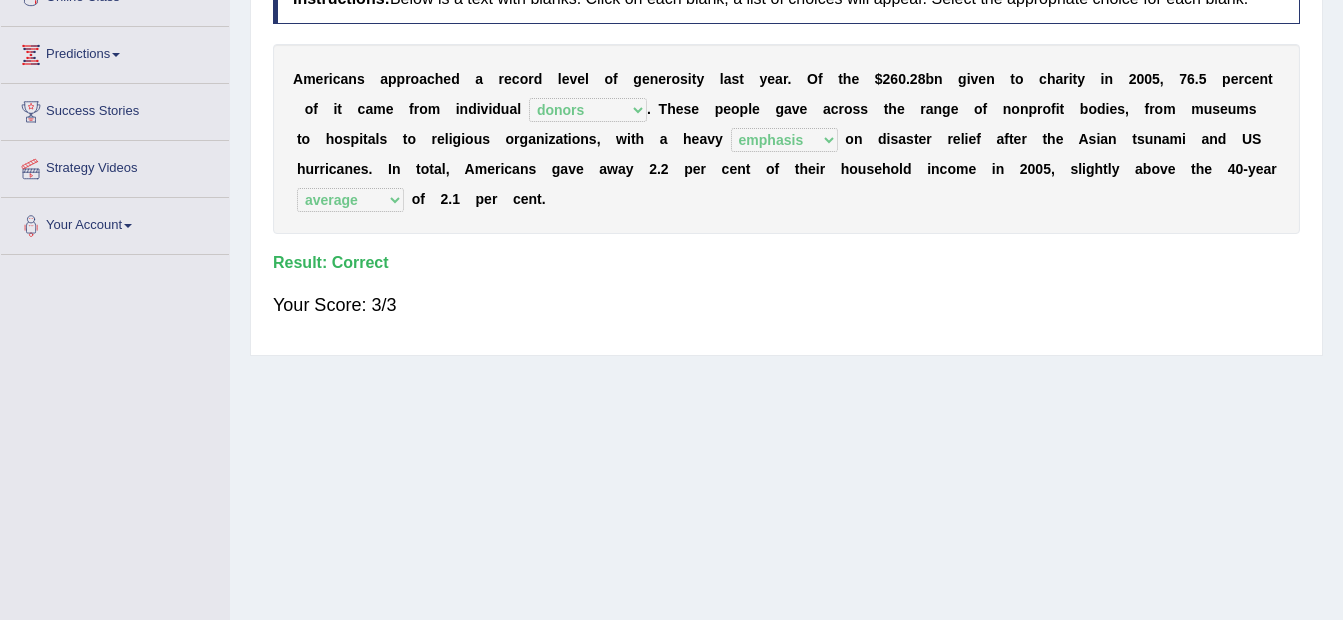 scroll, scrollTop: 200, scrollLeft: 0, axis: vertical 